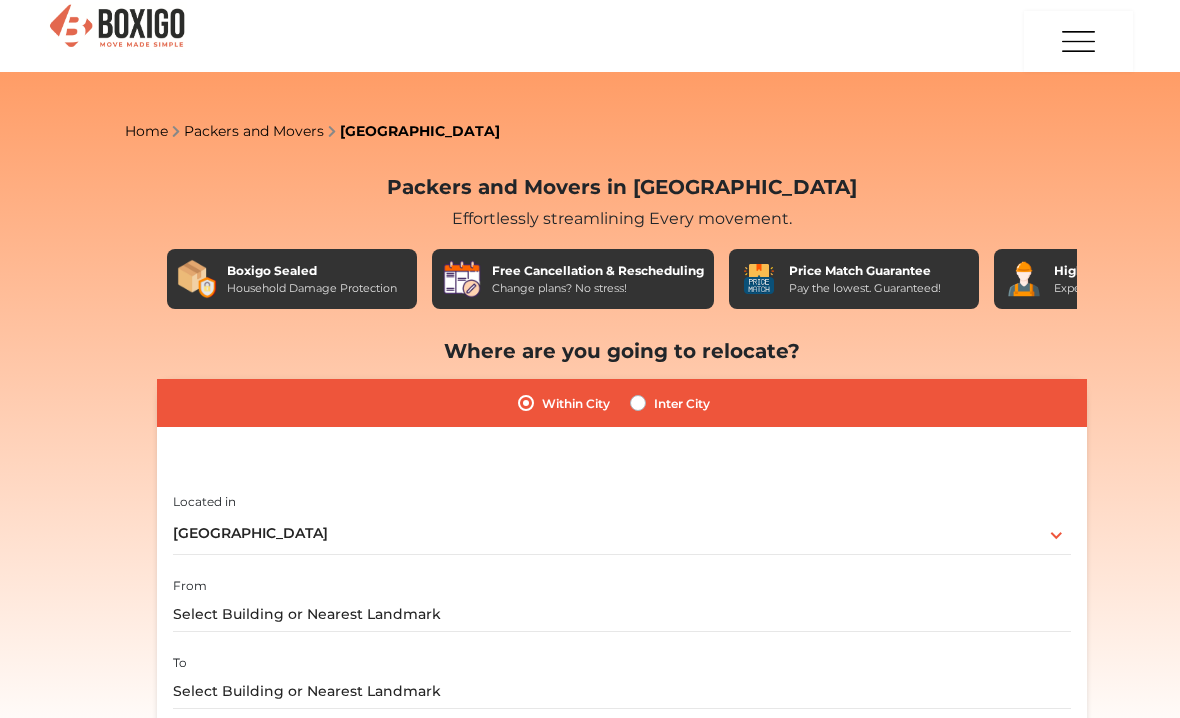 scroll, scrollTop: 0, scrollLeft: 0, axis: both 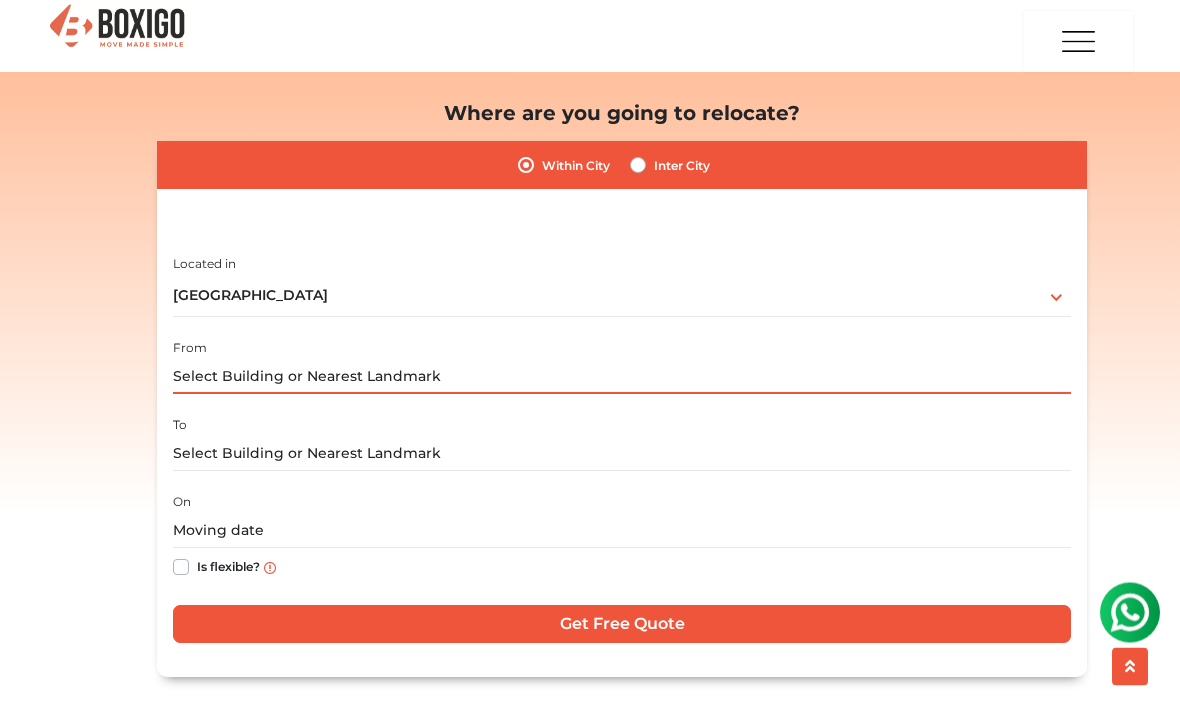 click at bounding box center [622, 377] 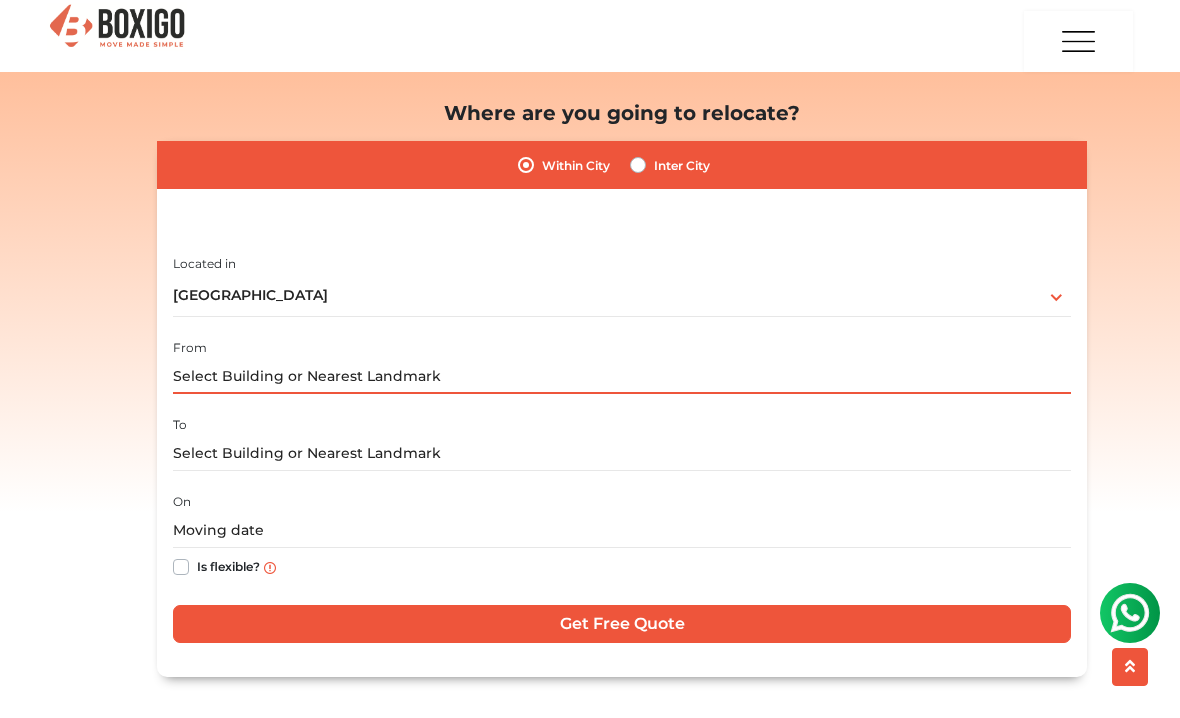 scroll, scrollTop: 237, scrollLeft: 0, axis: vertical 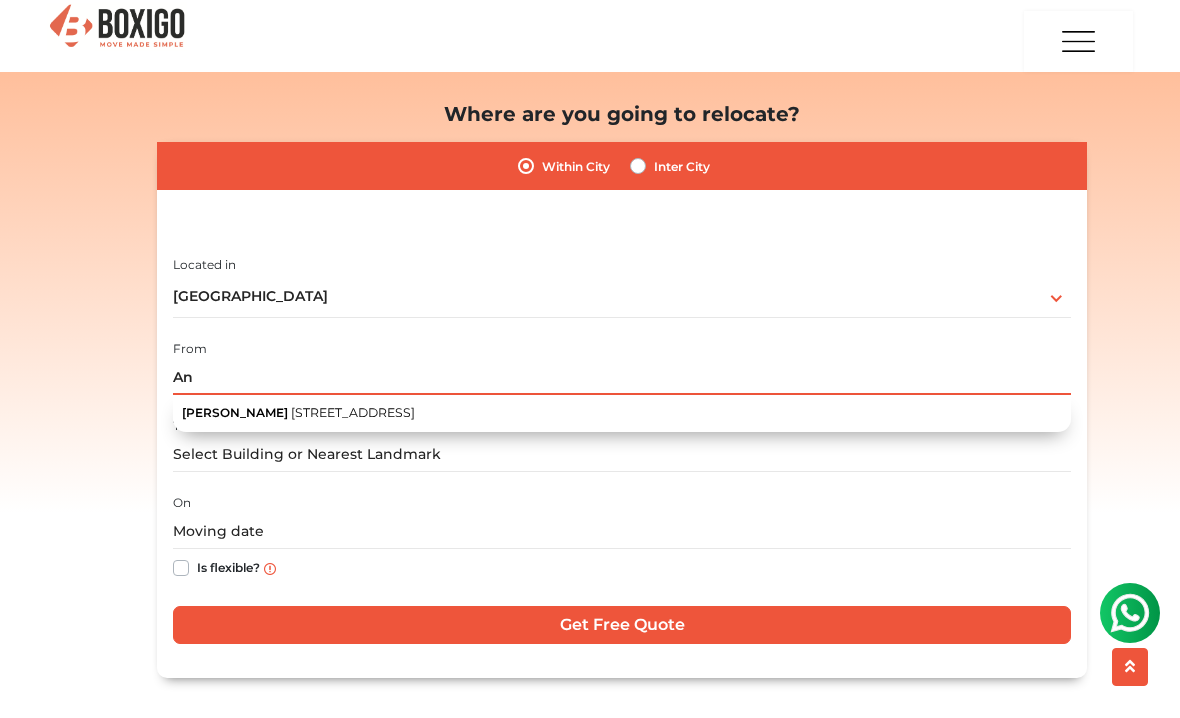 type on "A" 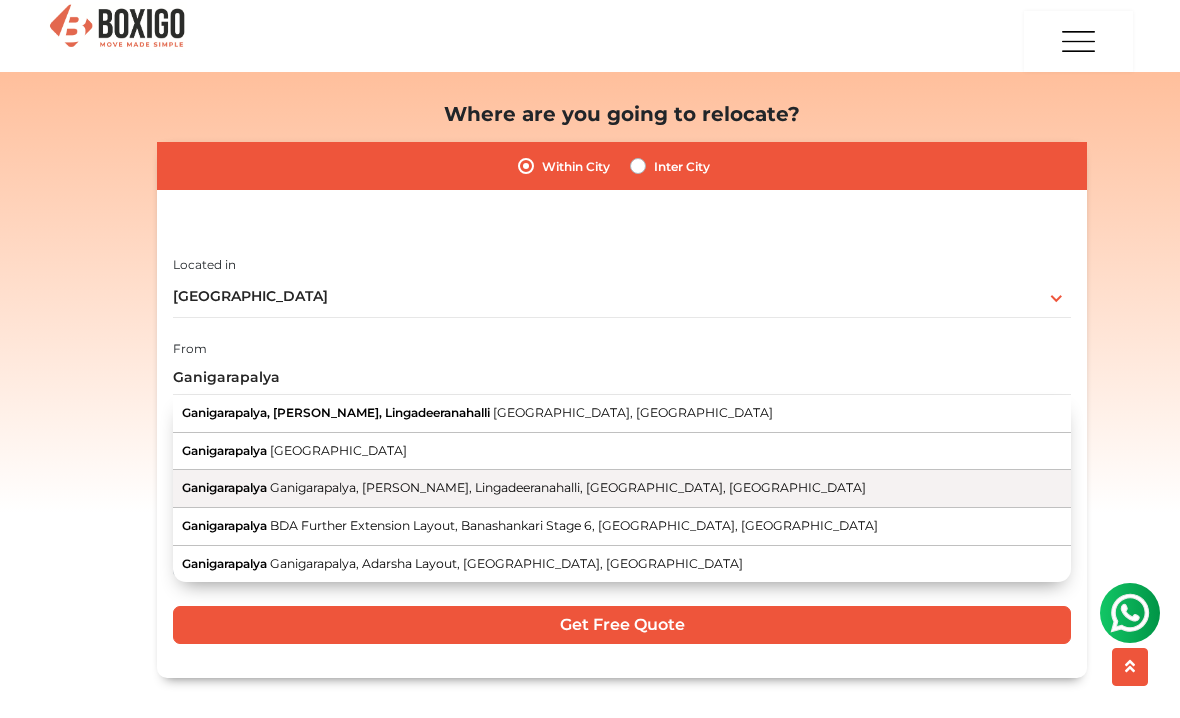 click on "Ganigarapalya" at bounding box center [224, 487] 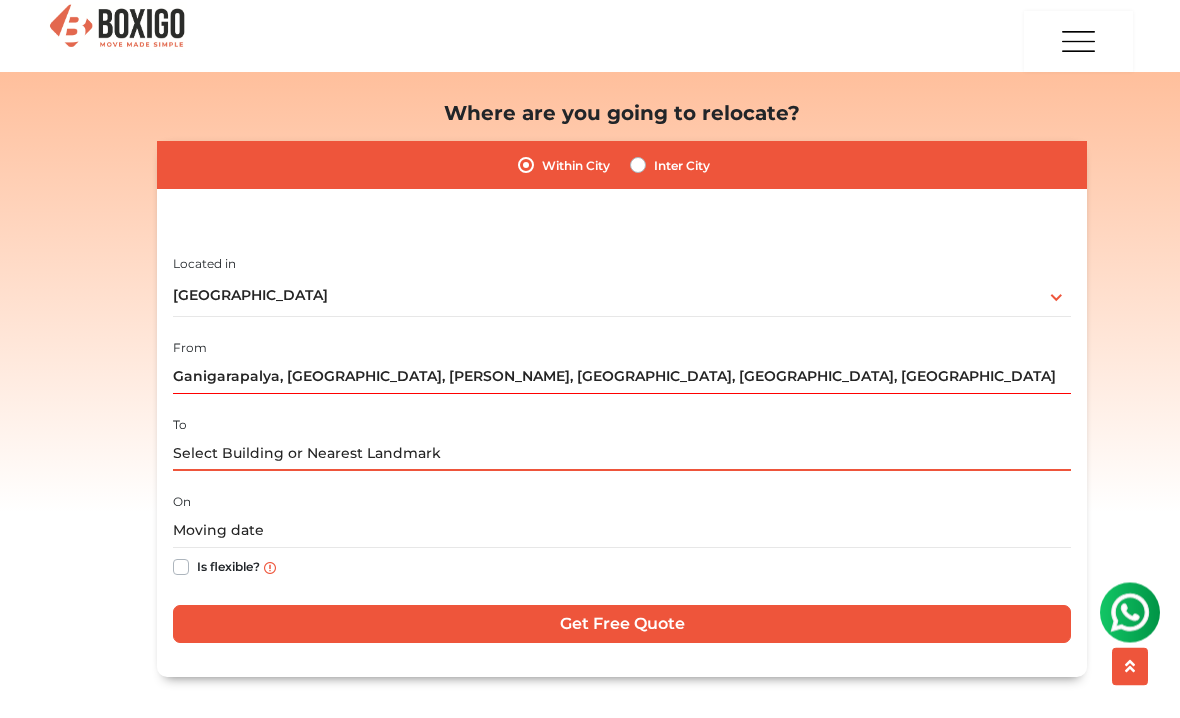 click at bounding box center (622, 454) 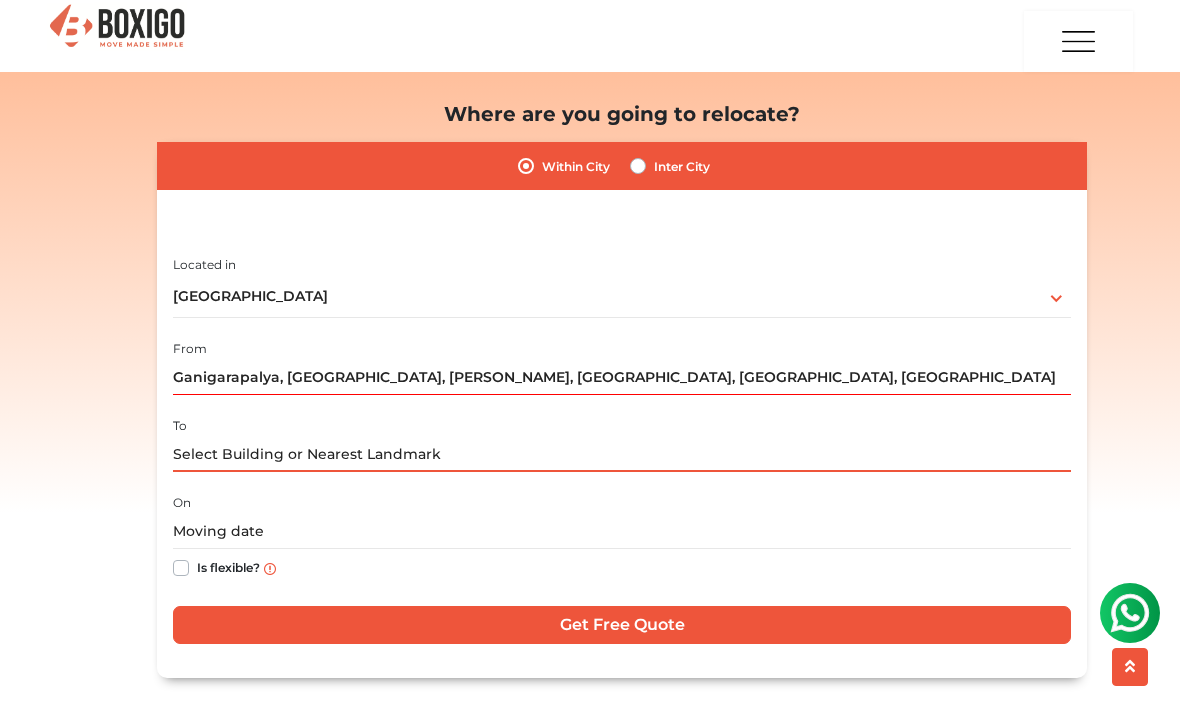 click at bounding box center [622, 454] 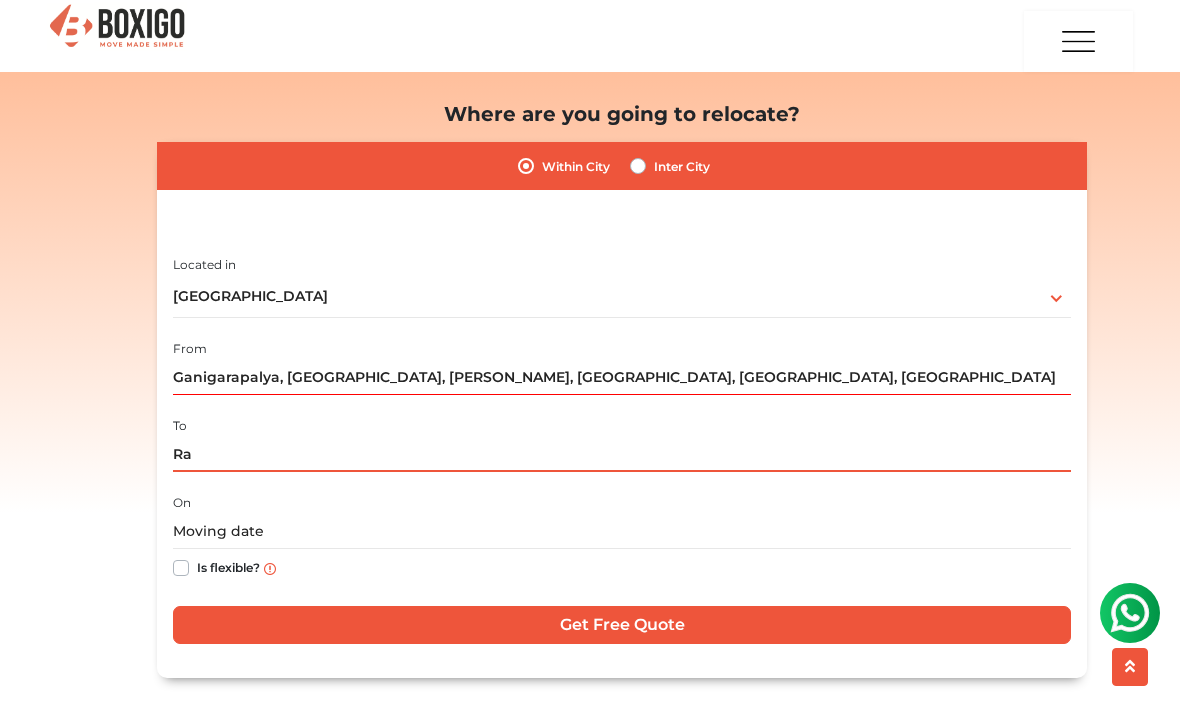 type on "R" 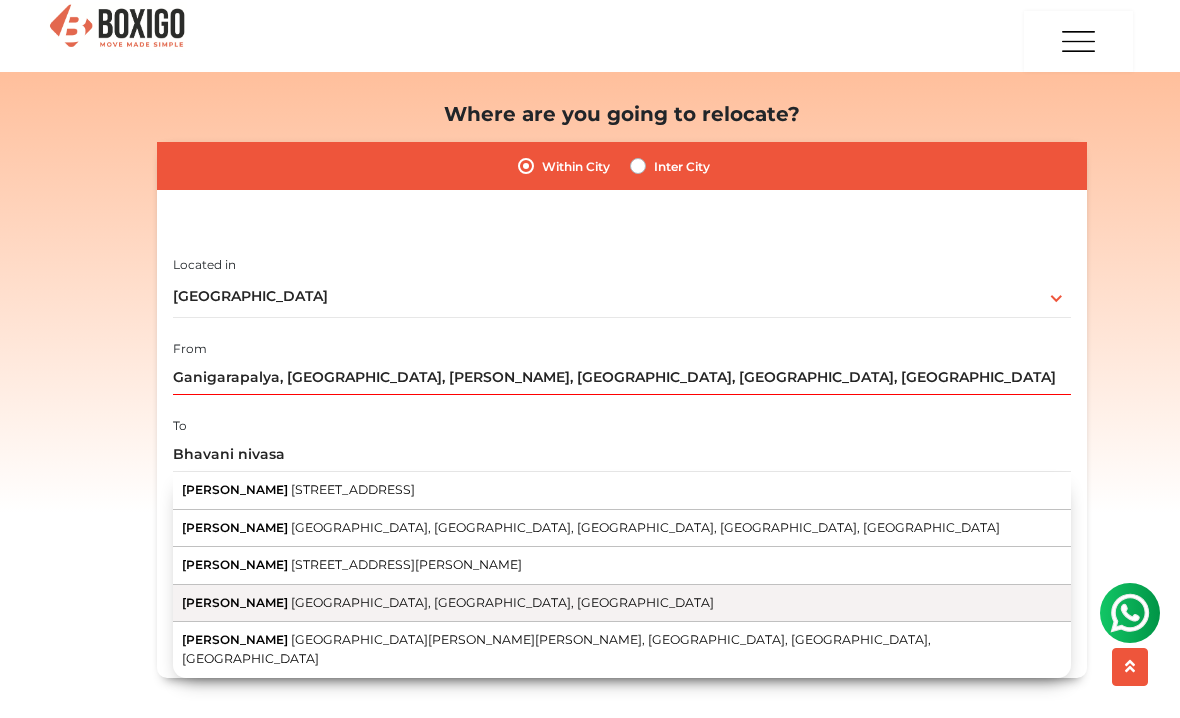 click on "[PERSON_NAME]" at bounding box center (235, 602) 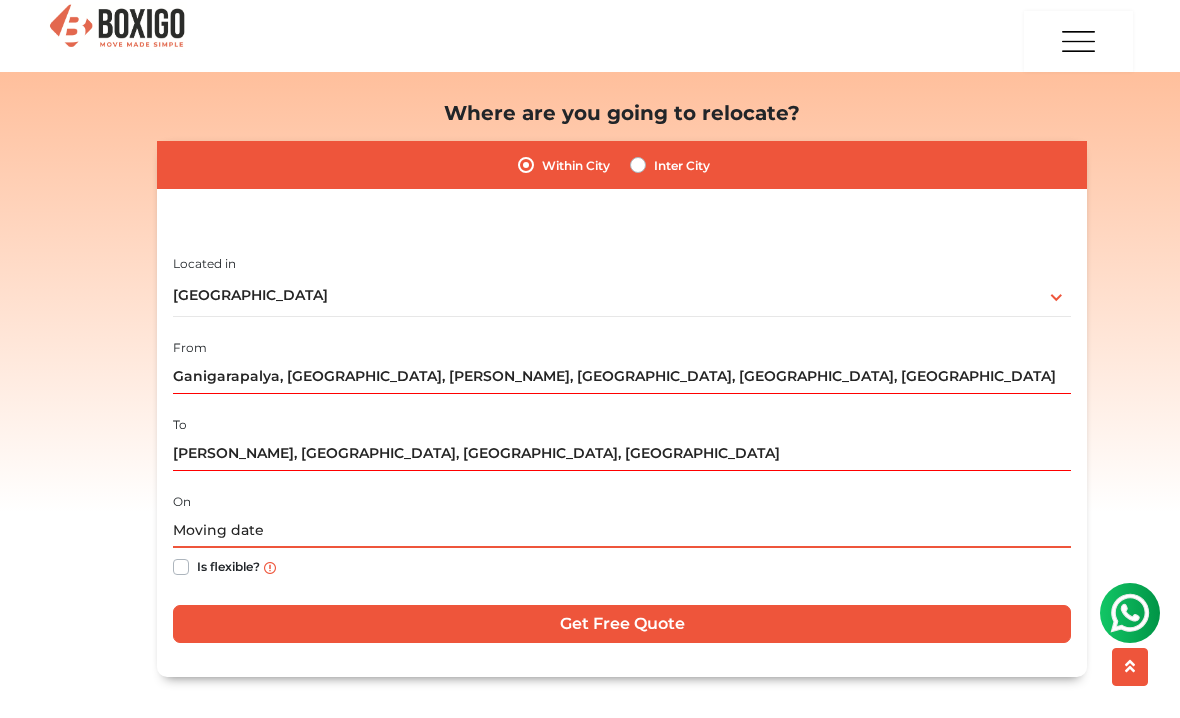 click at bounding box center (622, 530) 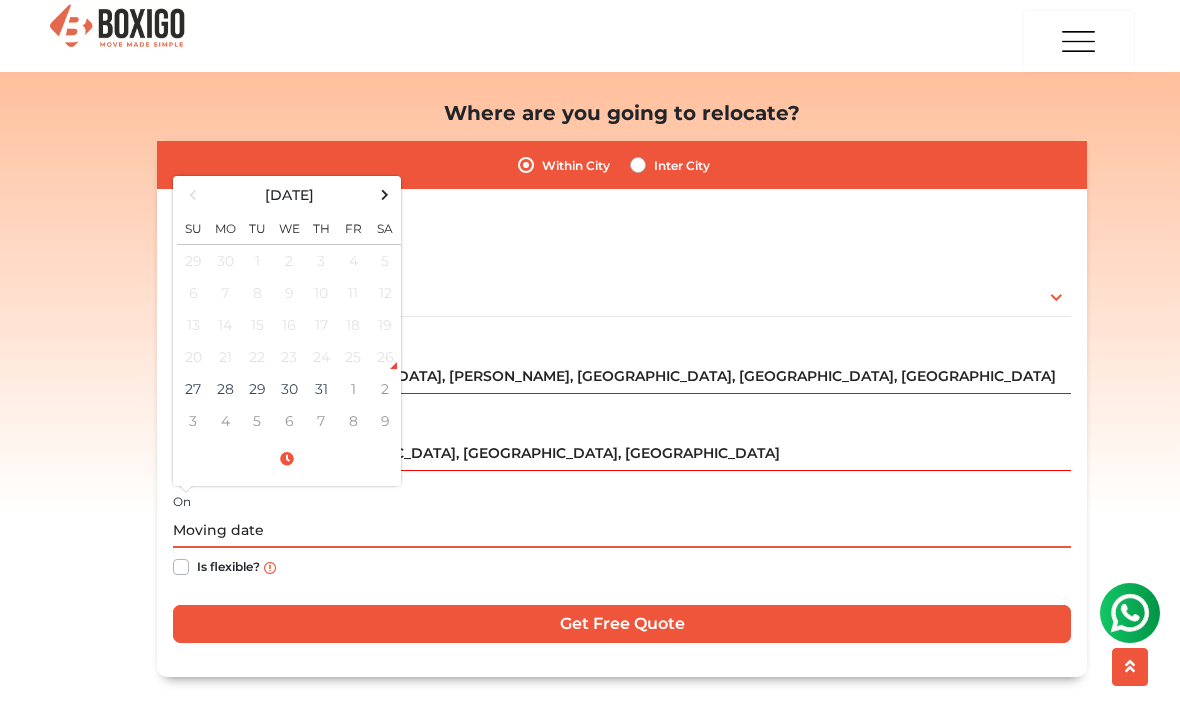 scroll, scrollTop: 237, scrollLeft: 0, axis: vertical 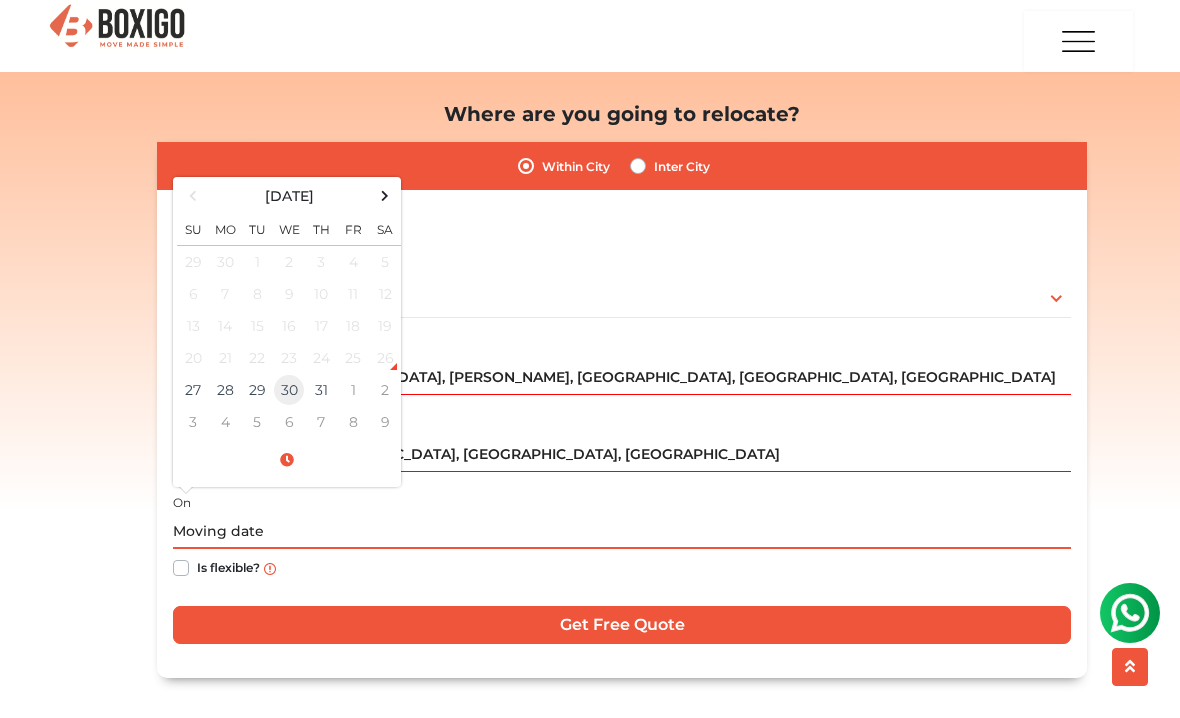 click on "30" at bounding box center (289, 390) 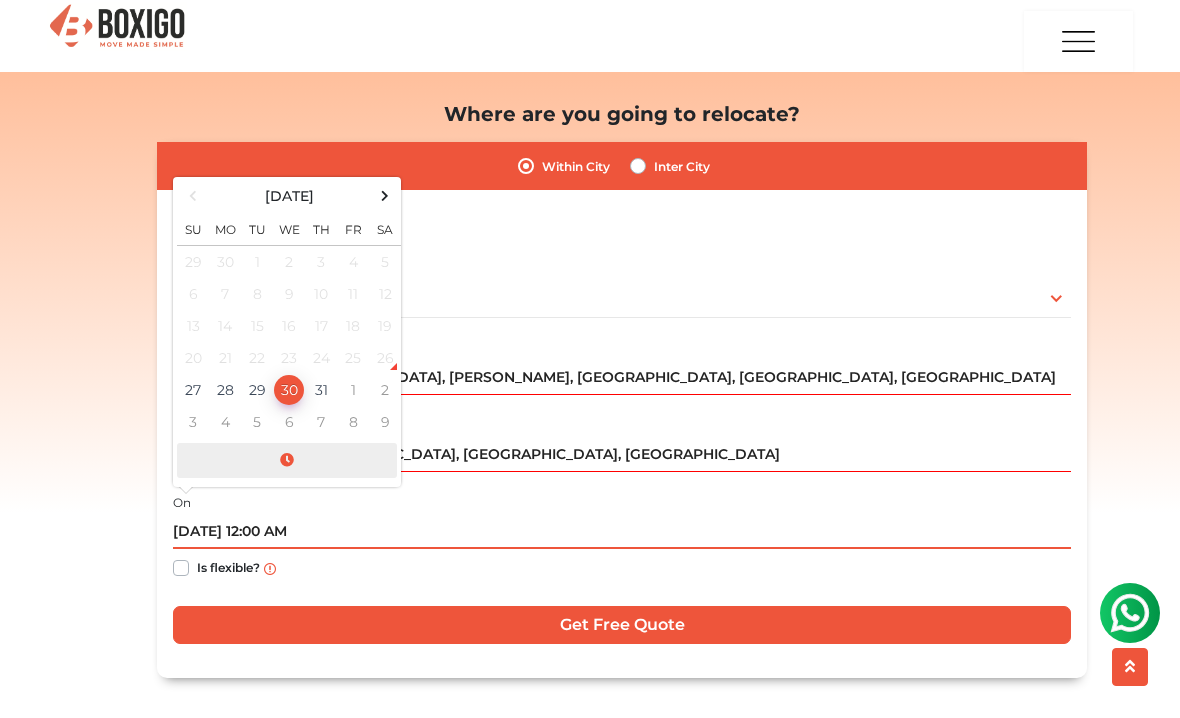 click at bounding box center [287, 460] 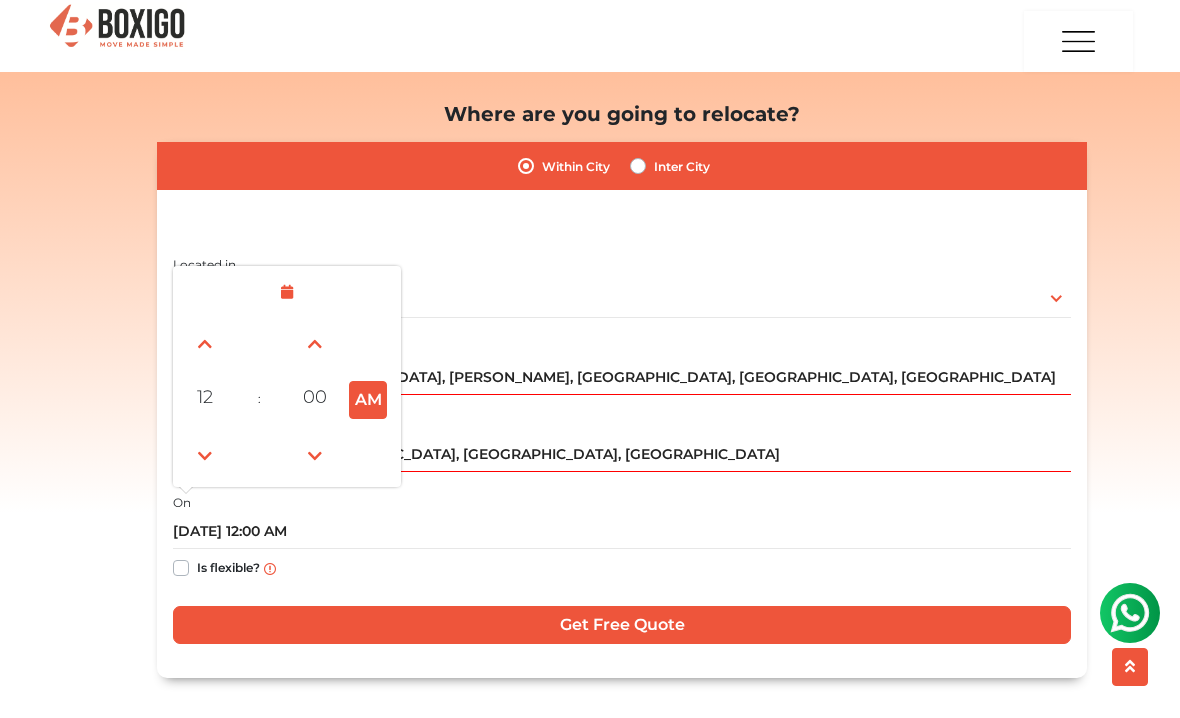 click on "Is flexible?" at bounding box center [622, 568] 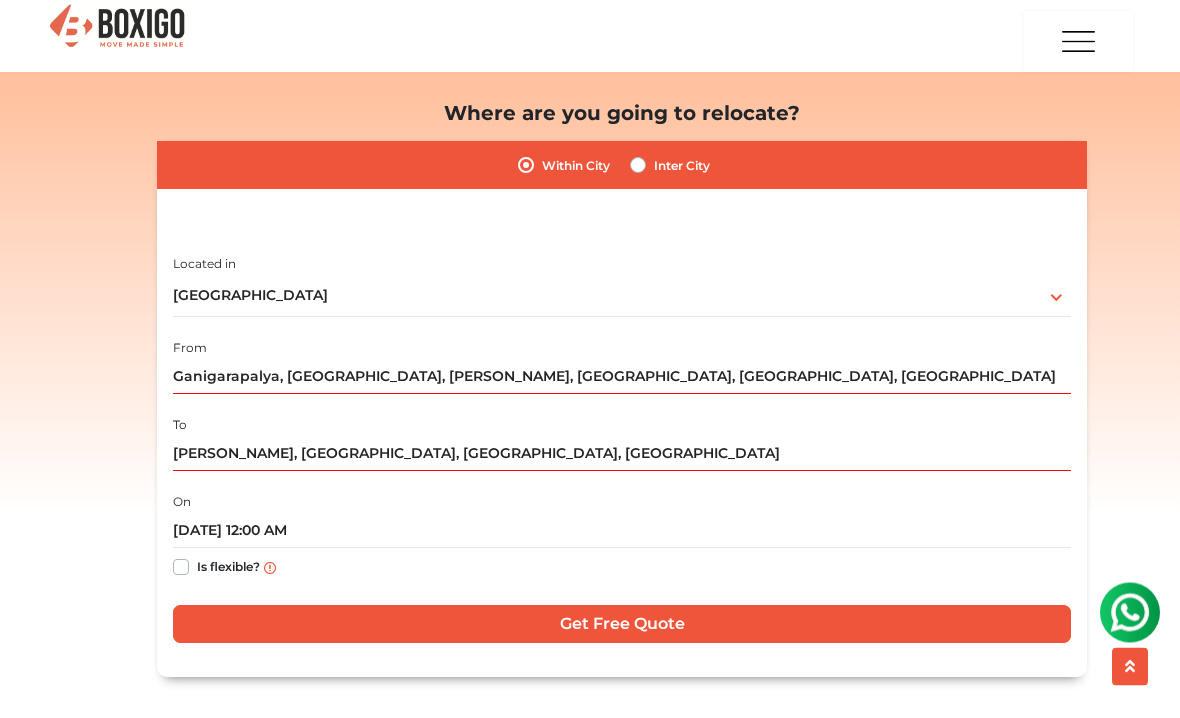 click on "Is flexible?" at bounding box center [228, 566] 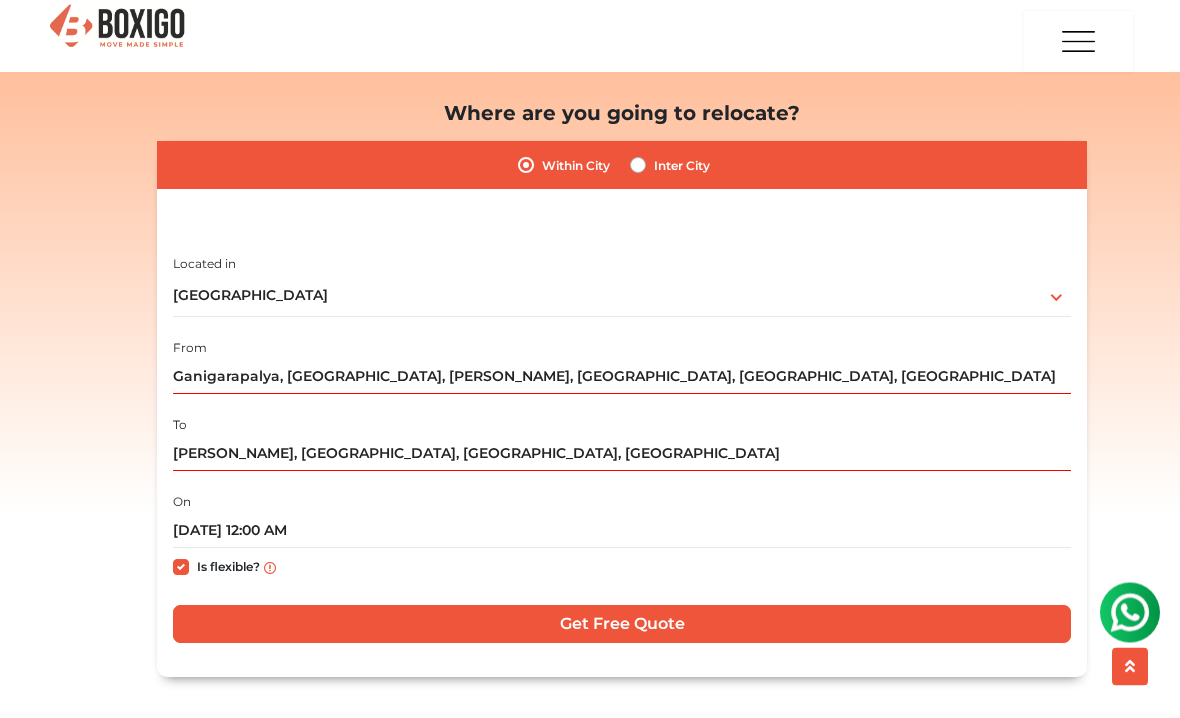 scroll, scrollTop: 238, scrollLeft: 0, axis: vertical 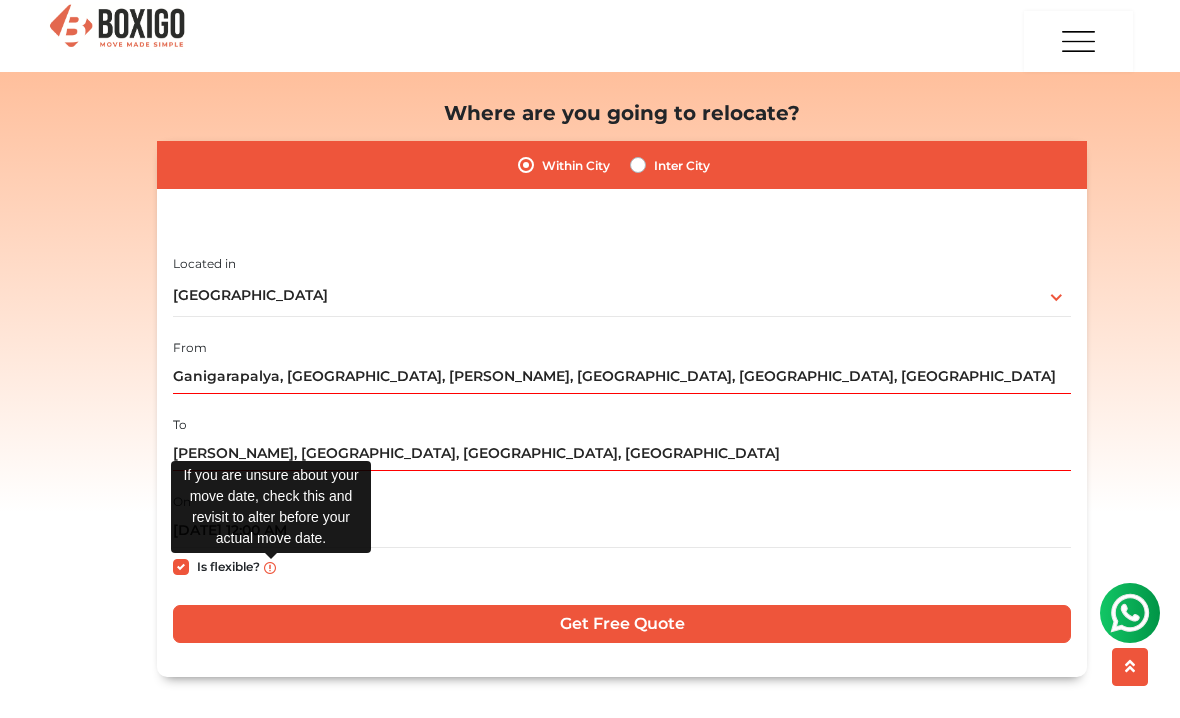 click at bounding box center [270, 568] 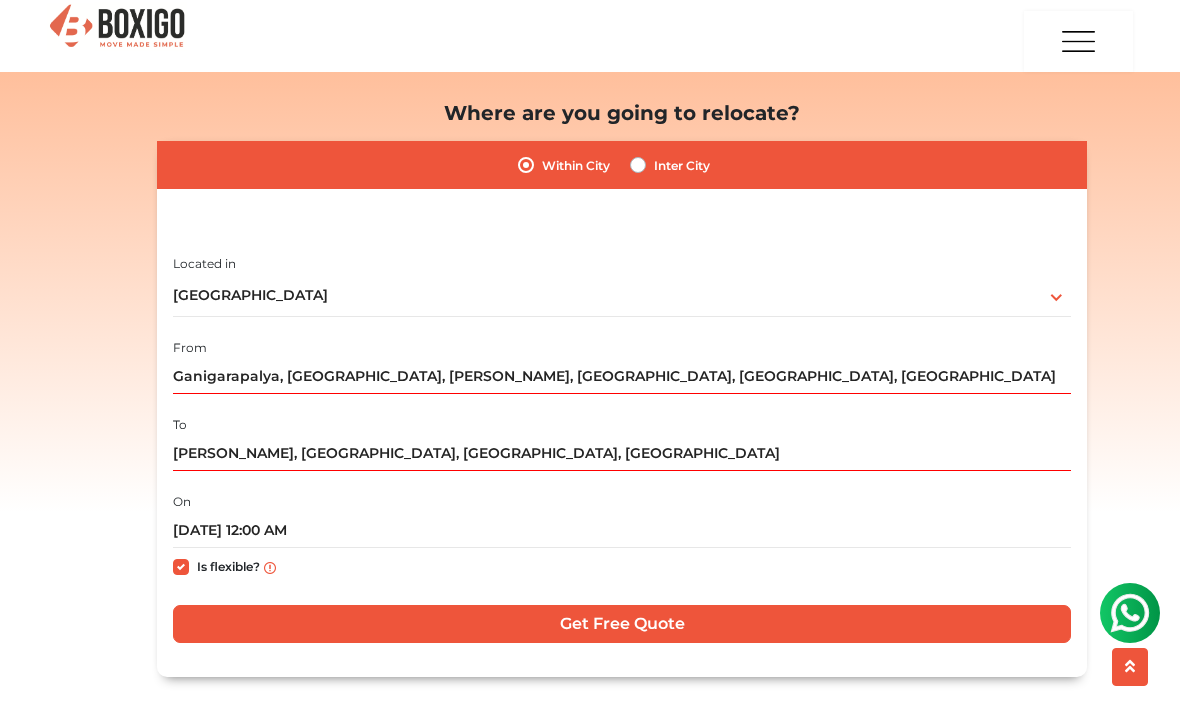 click on "Get Free Quote" at bounding box center [622, 624] 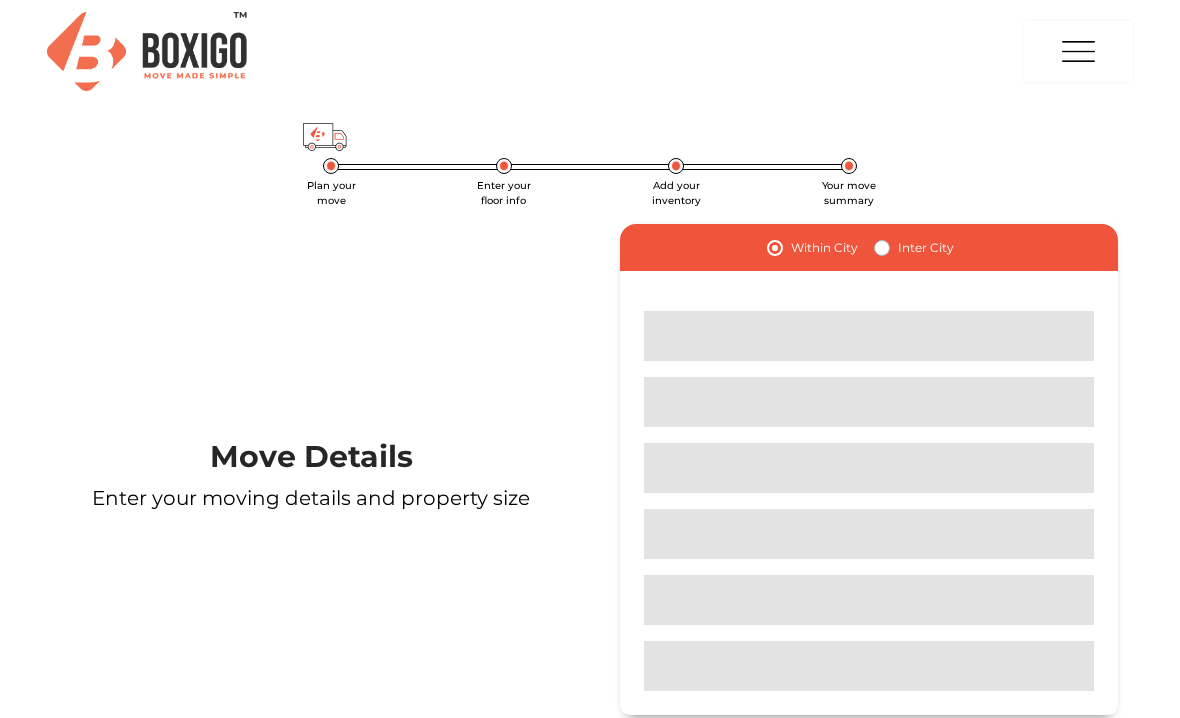 scroll, scrollTop: 0, scrollLeft: 0, axis: both 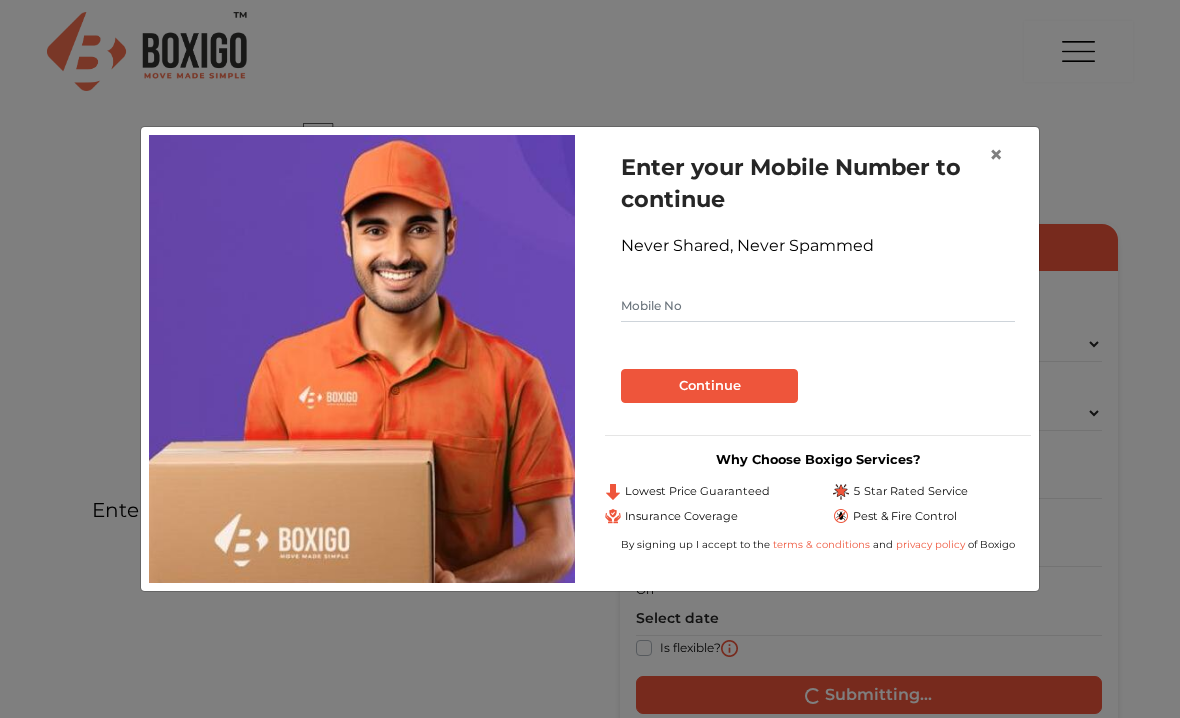 click at bounding box center (818, 306) 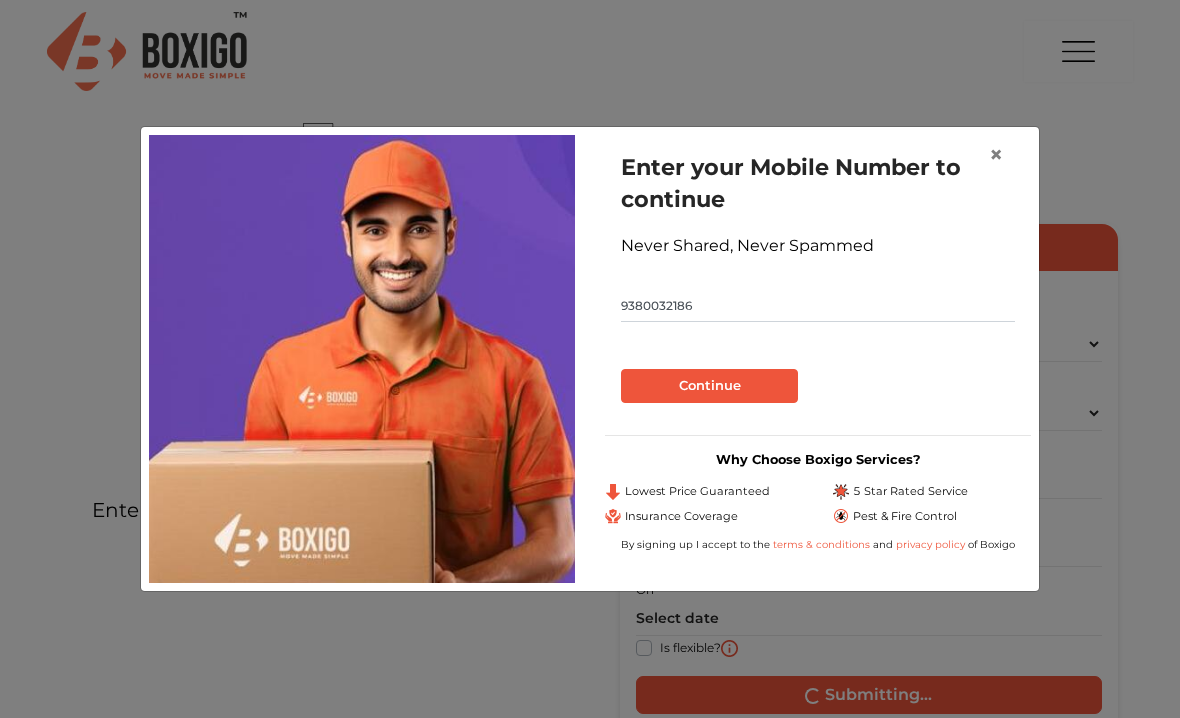 click on "Continue" at bounding box center [709, 386] 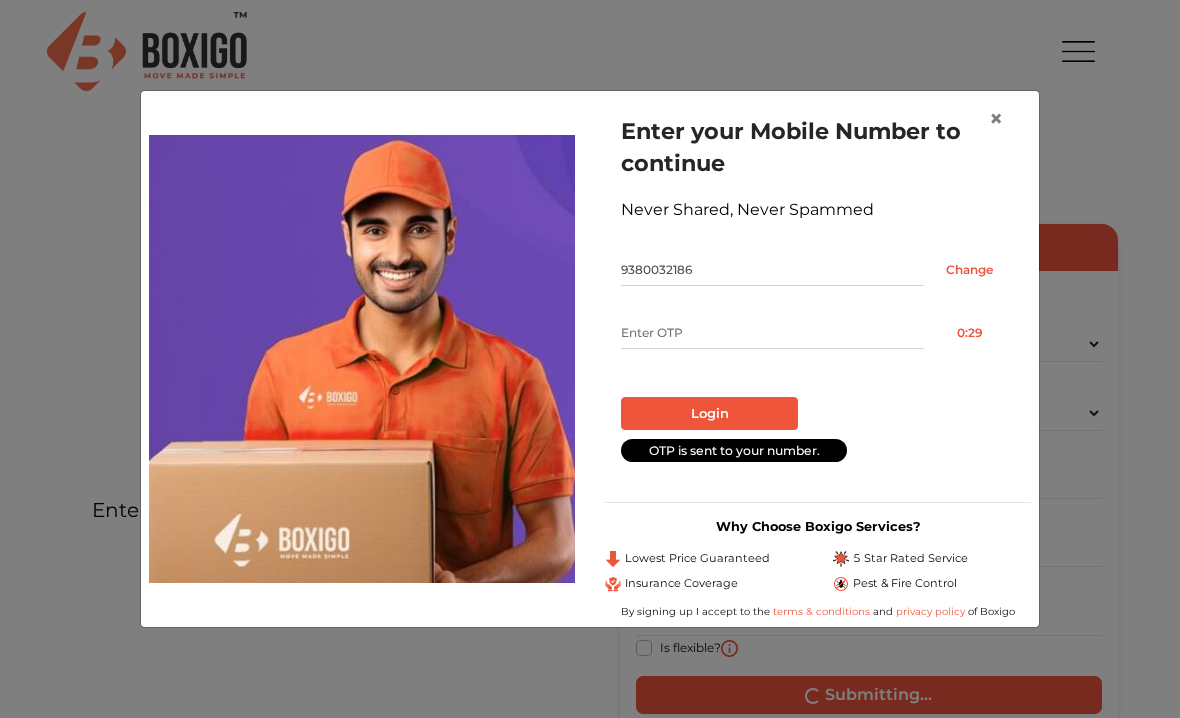 click at bounding box center (772, 333) 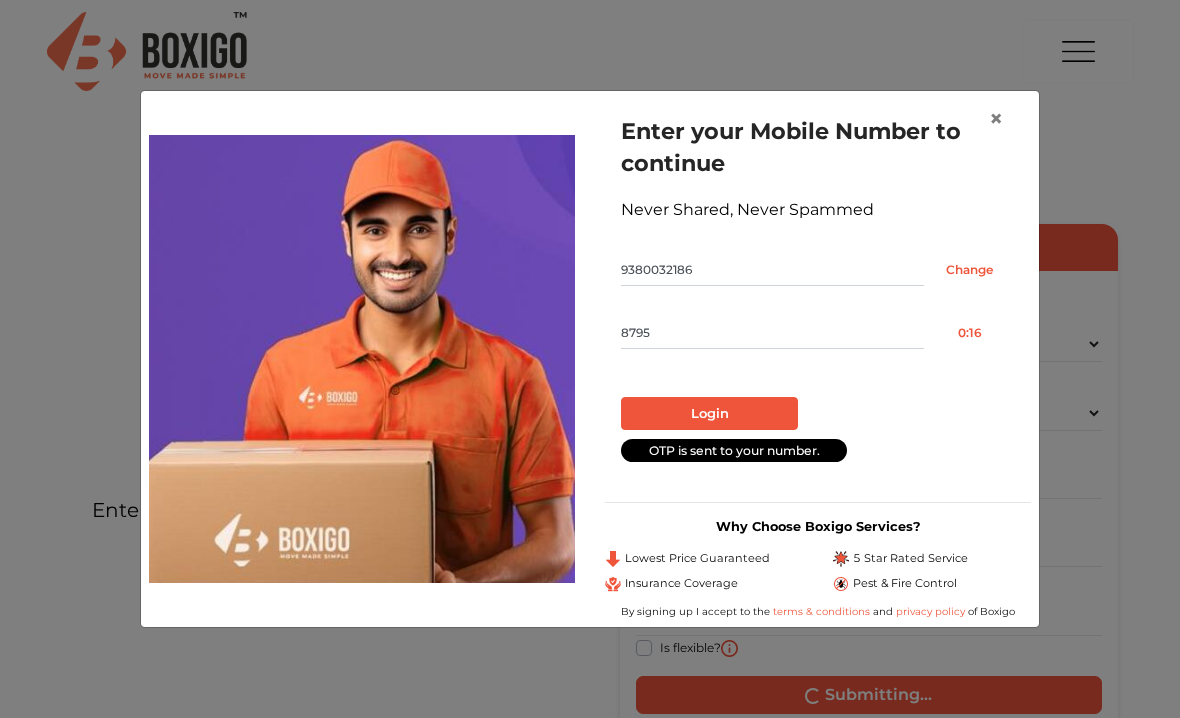 type on "8795" 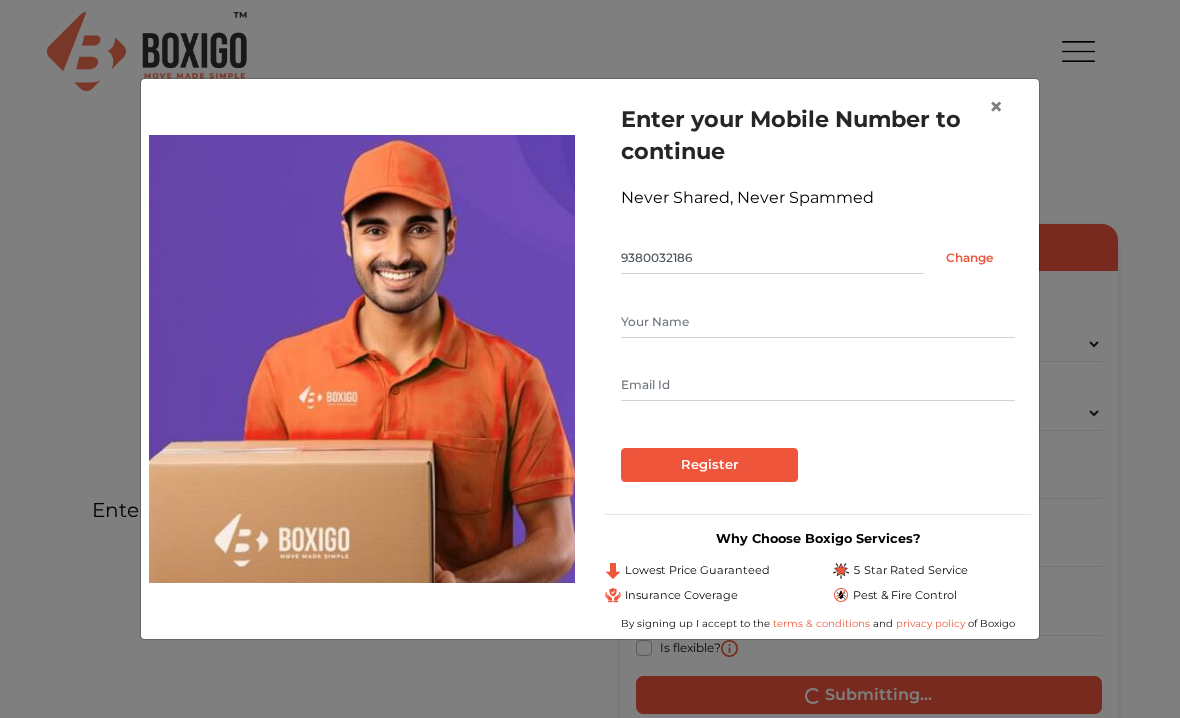 click at bounding box center (818, 322) 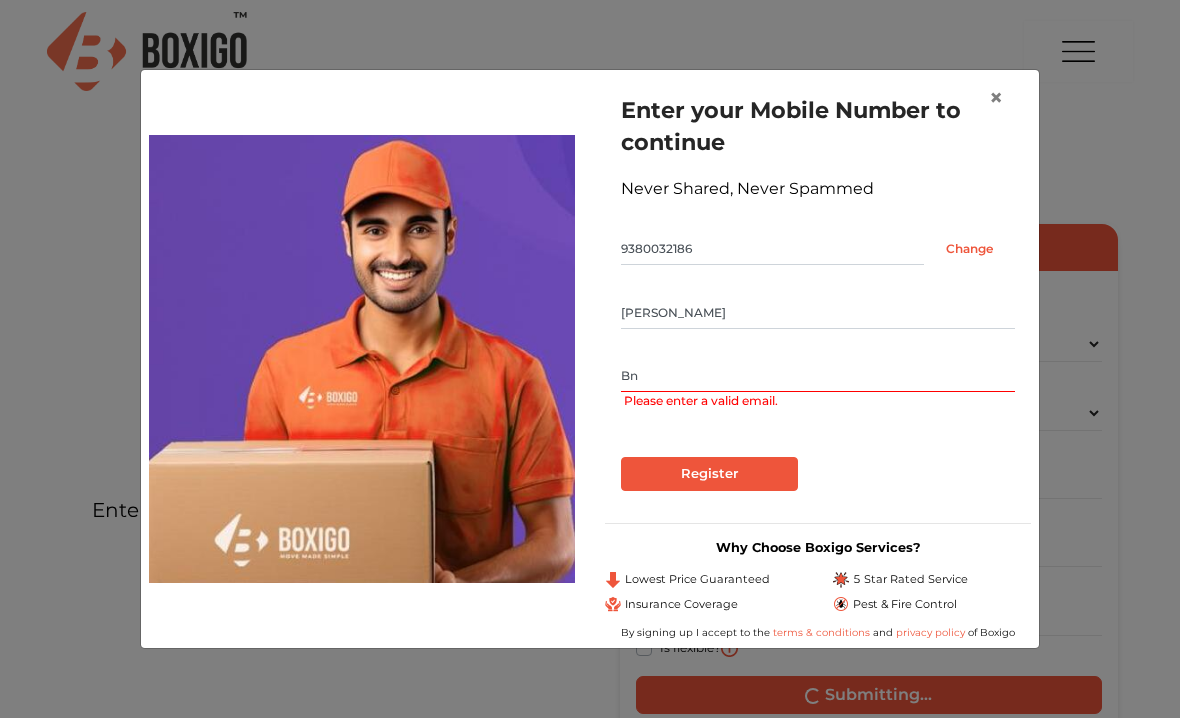 type on "B" 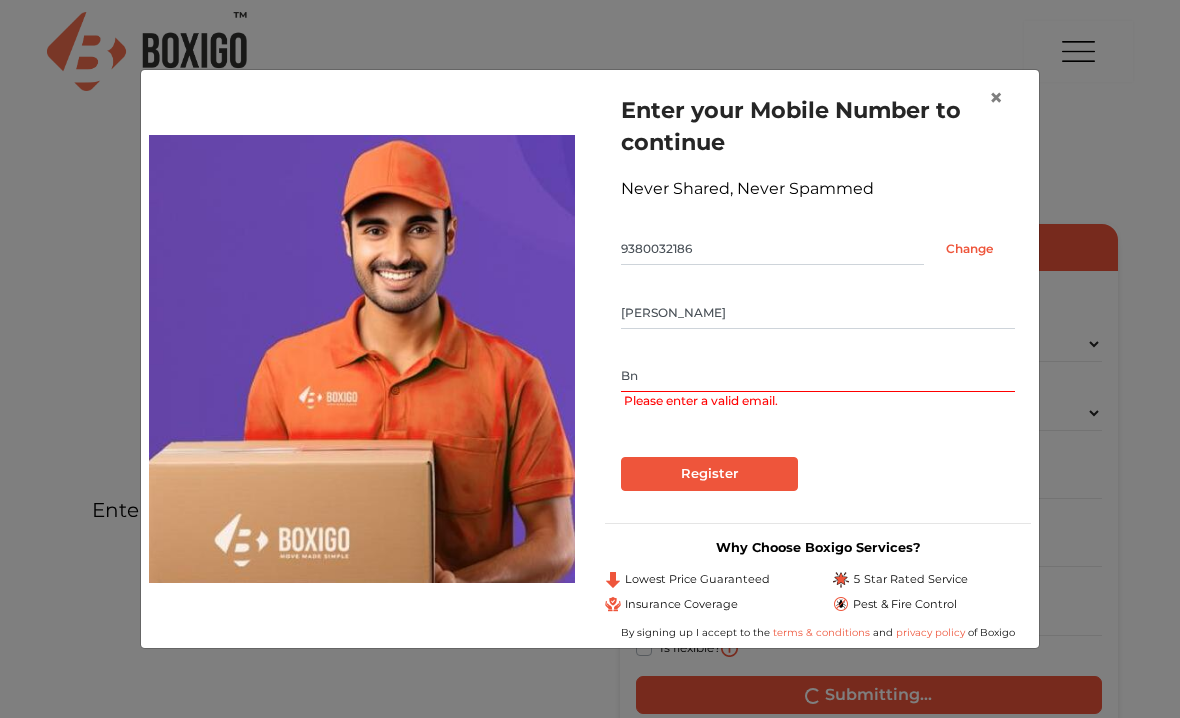 type on "B" 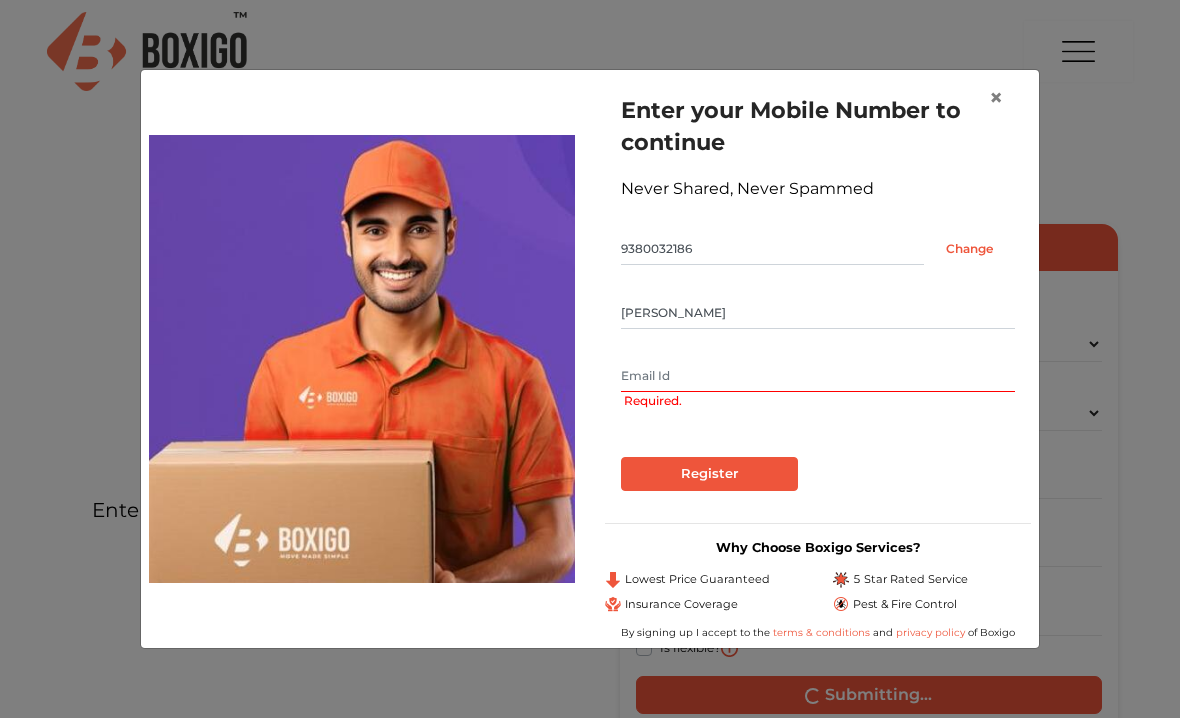 type on "B" 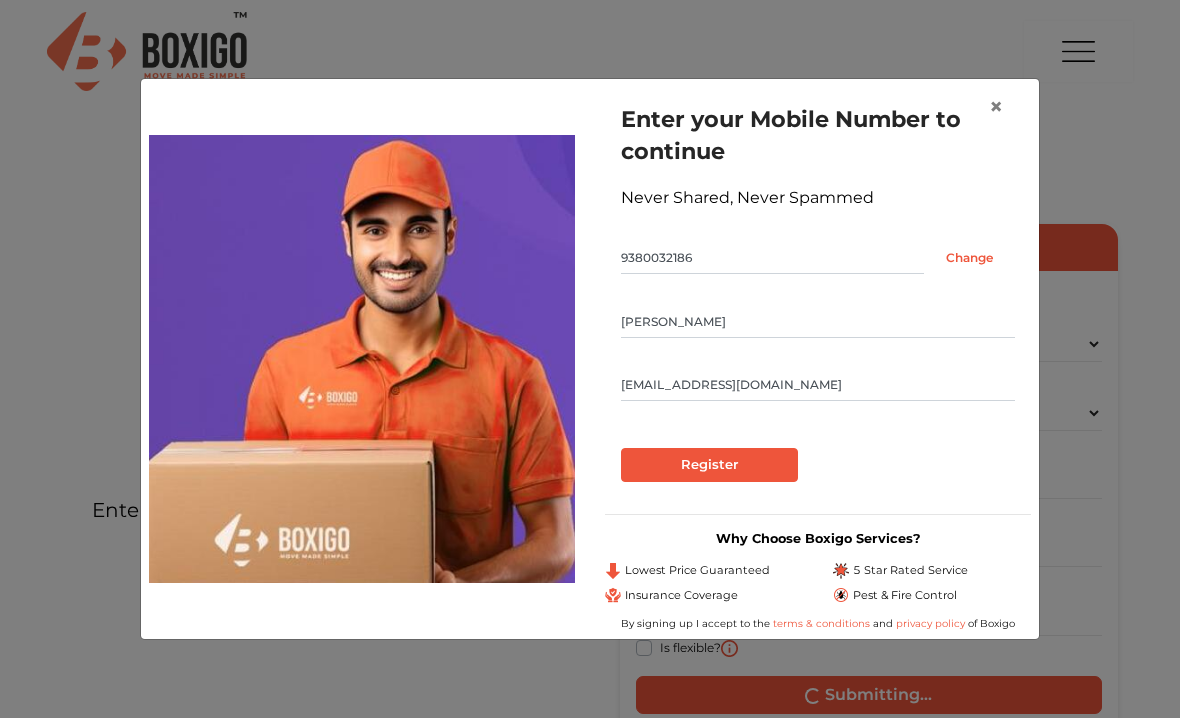 type on "[EMAIL_ADDRESS][DOMAIN_NAME]" 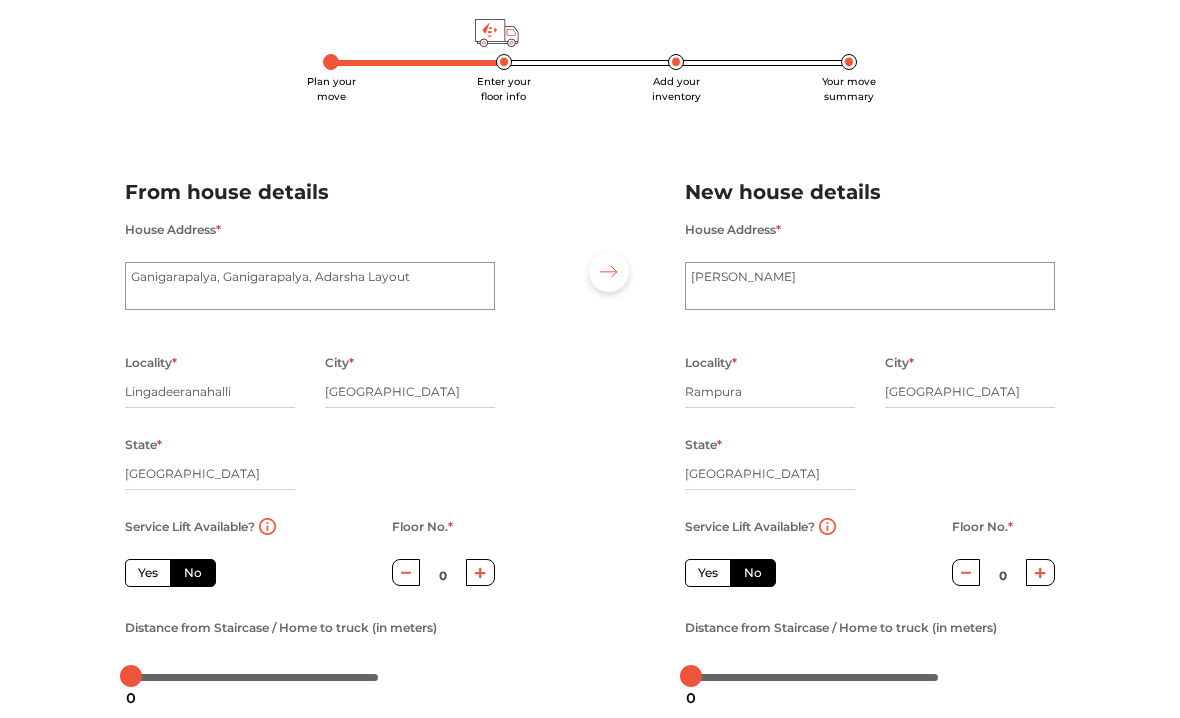 scroll, scrollTop: 212, scrollLeft: 0, axis: vertical 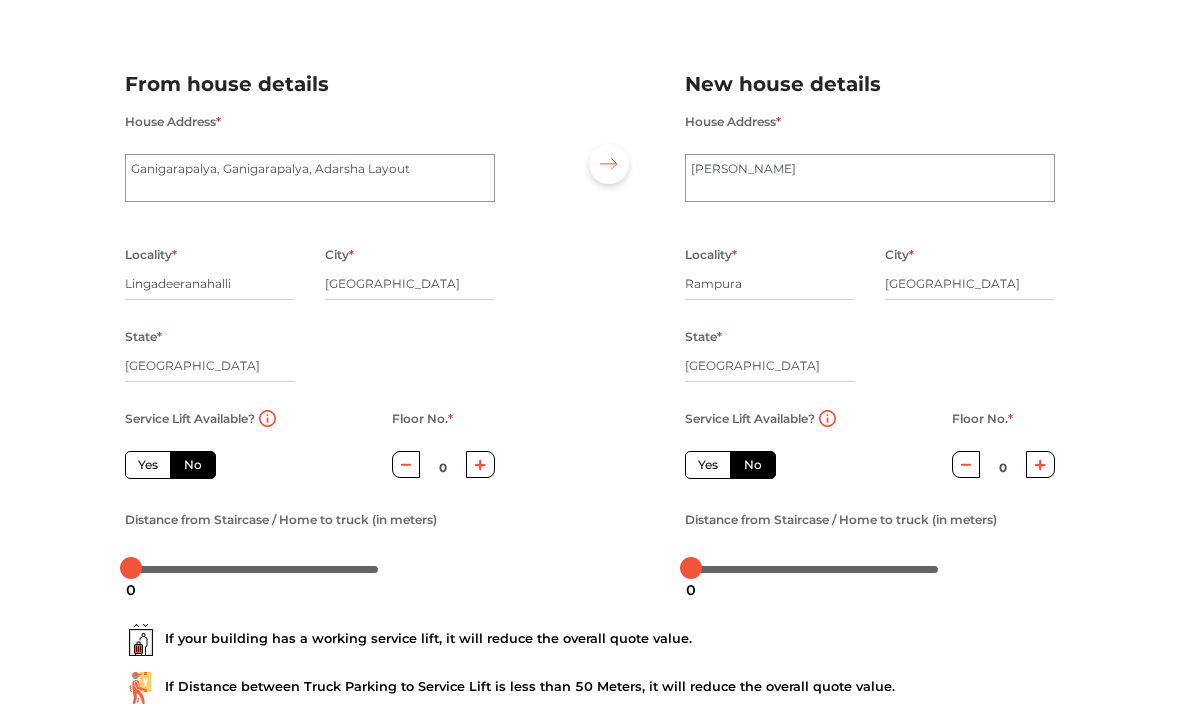 click at bounding box center (1040, 464) 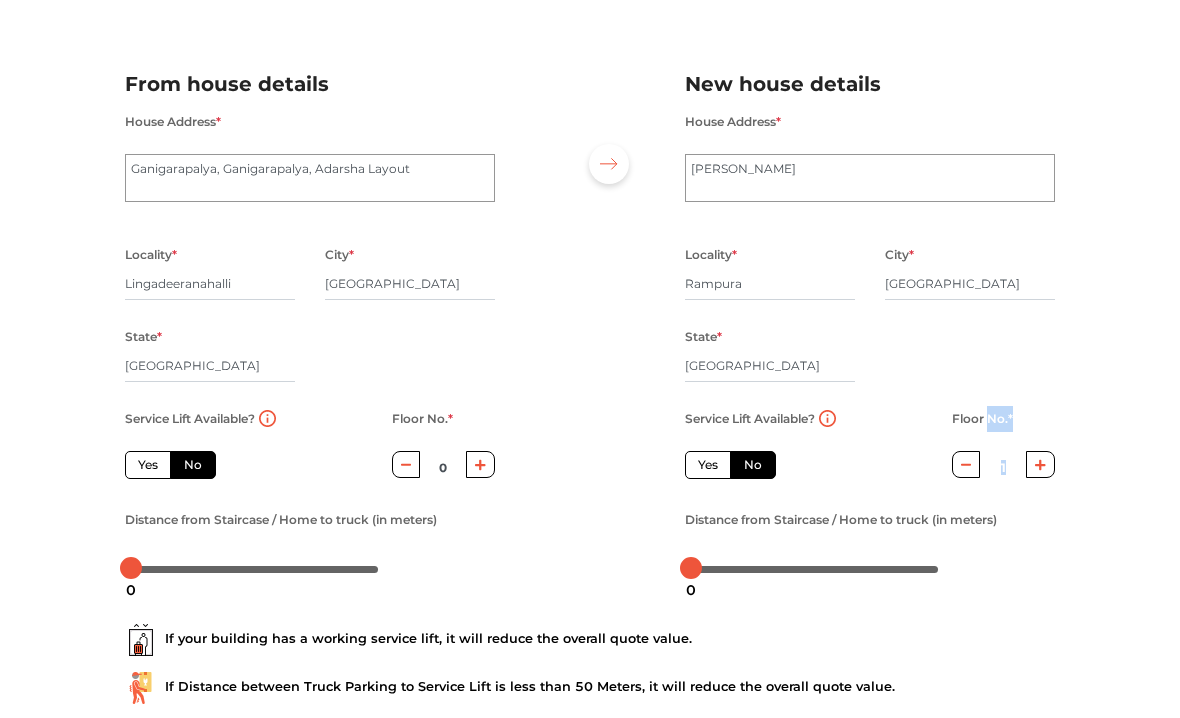 click at bounding box center (1040, 464) 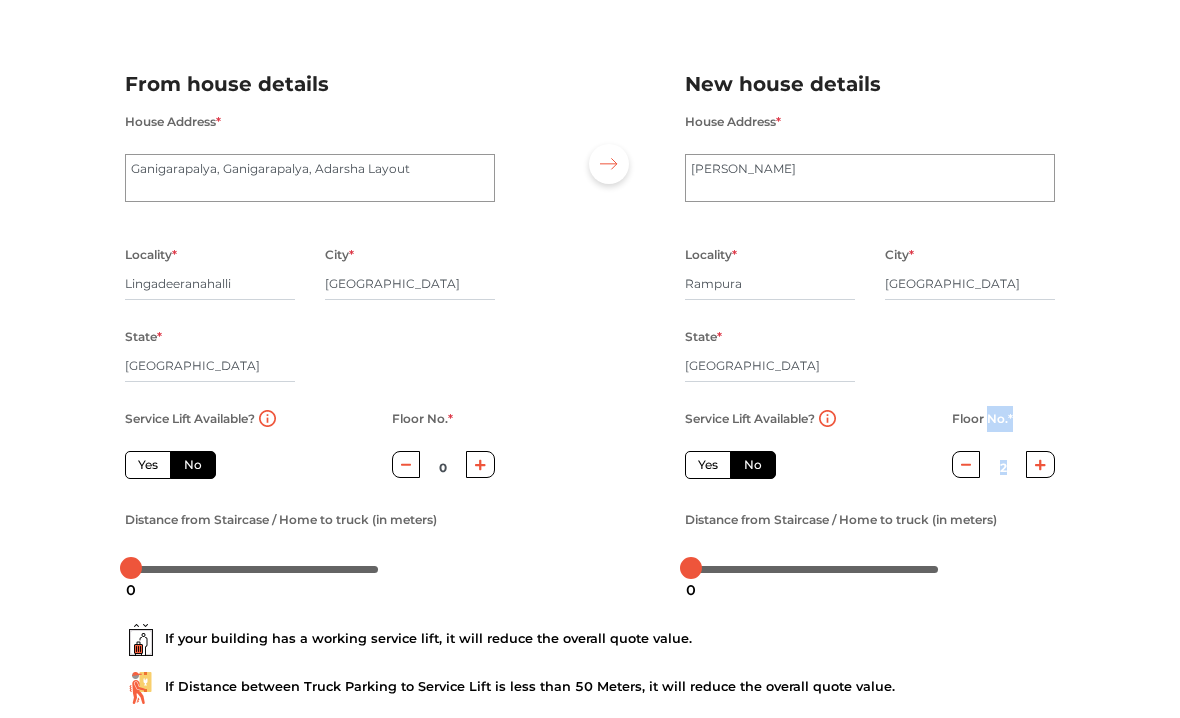 click at bounding box center [1040, 464] 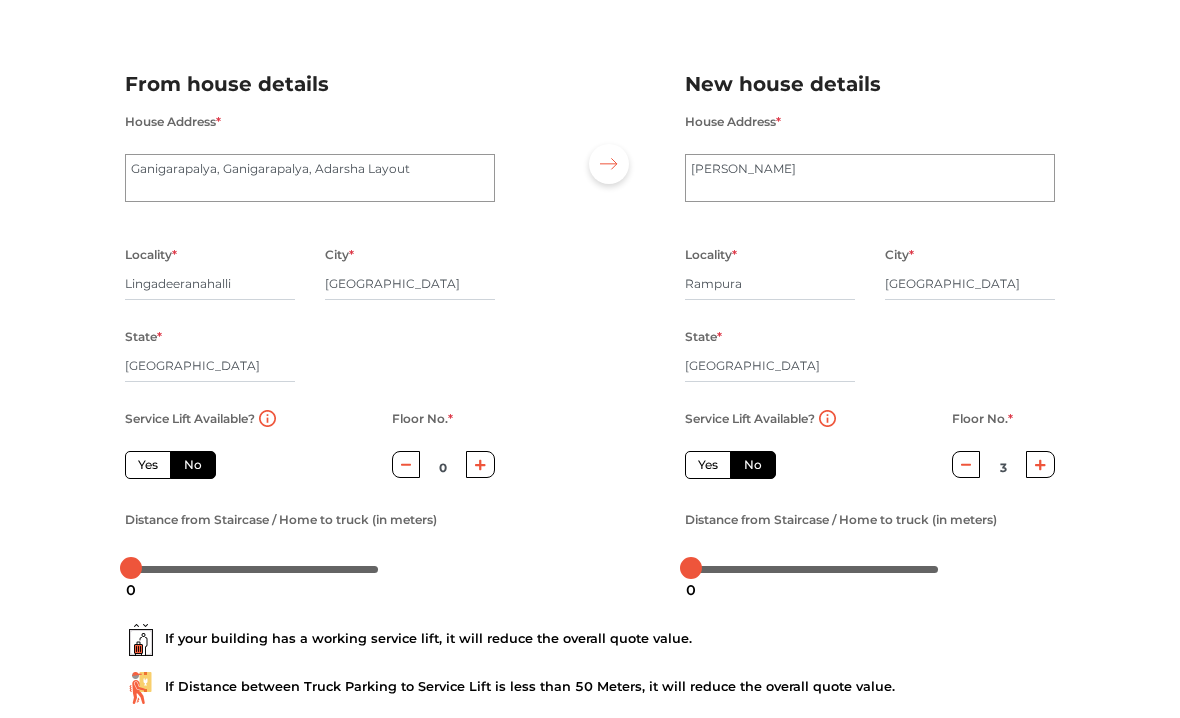 click on "Plan your   move Enter your   floor info Add your   inventory Your move   summary My Moves My Profile Make Estimate LOGOUT Plan your   move Enter your   floor info Add your   inventory Your move   summary  From house details  House Address  *   [GEOGRAPHIC_DATA], Adarsha Layout Locality  * [GEOGRAPHIC_DATA]  * [GEOGRAPHIC_DATA] State  * [GEOGRAPHIC_DATA] Pincode  * Service Lift Available?  Yes No   Floor No.  * 0 Distance from Staircase / Home to truck   (in meters)  New house details  House Address  * [GEOGRAPHIC_DATA] Locality  * [GEOGRAPHIC_DATA]  * [GEOGRAPHIC_DATA] State  * [GEOGRAPHIC_DATA] Pincode  * Service Lift Available?  Yes No   Floor No.  * 3 Distance from Staircase / Home to truck   (in meters) If your building has a working service lift, it will reduce the overall quote value. If Distance between Truck Parking to Service Lift is less than 50 Meters, it will reduce the overall quote value.  Move details Inventory" at bounding box center (590, 317) 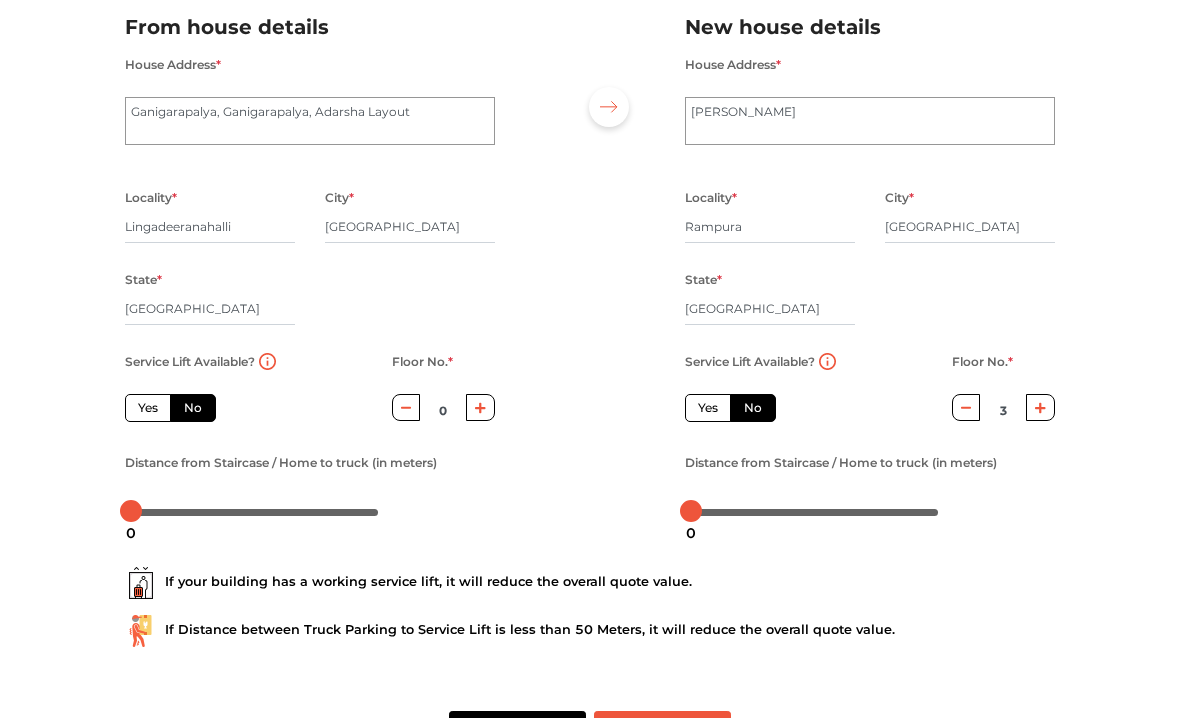 scroll, scrollTop: 283, scrollLeft: 0, axis: vertical 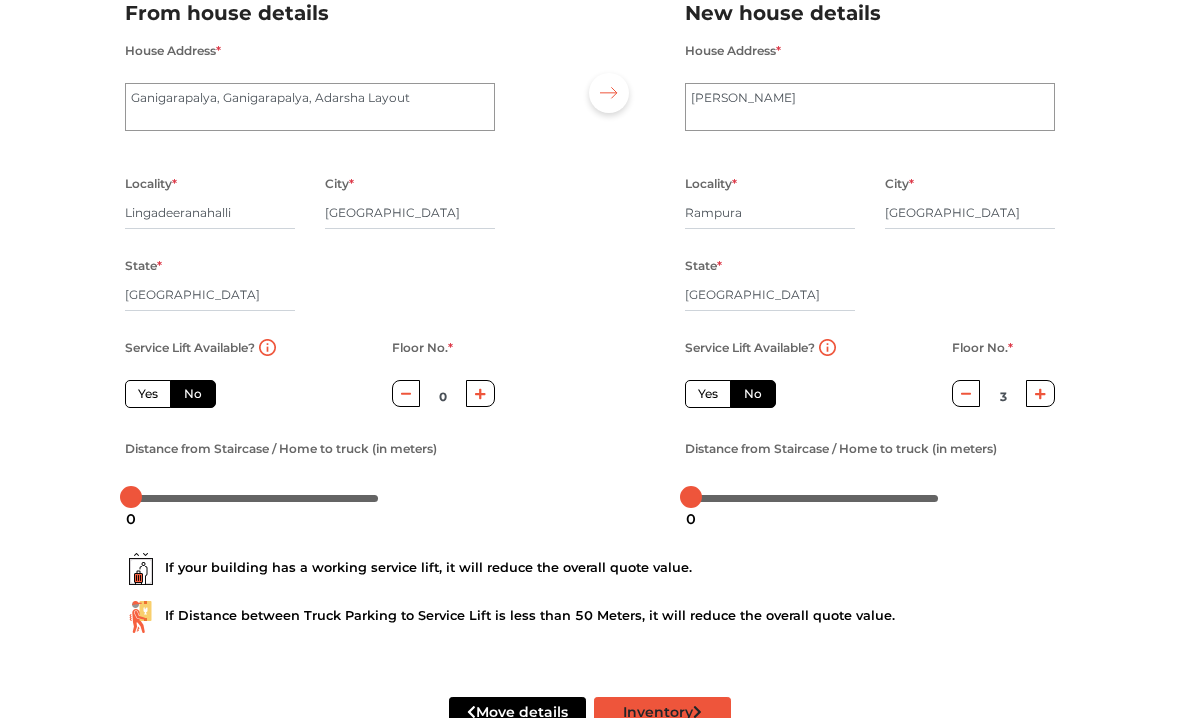 click on "Inventory" at bounding box center [662, 712] 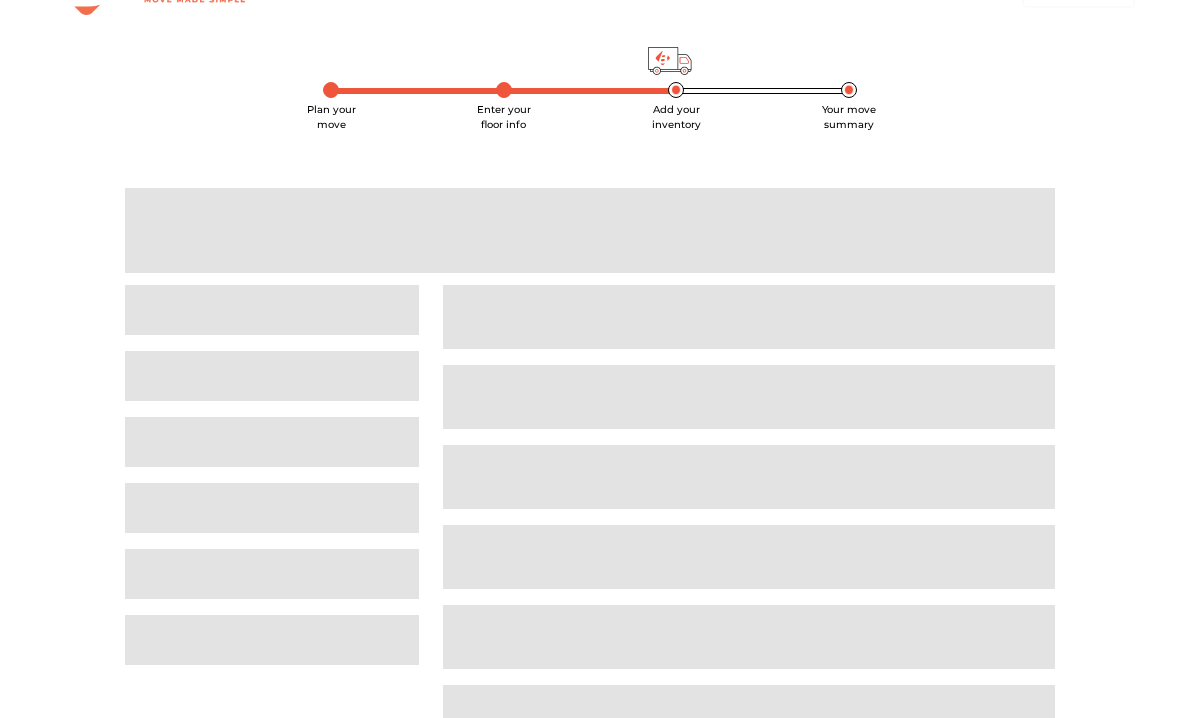 scroll, scrollTop: 24, scrollLeft: 0, axis: vertical 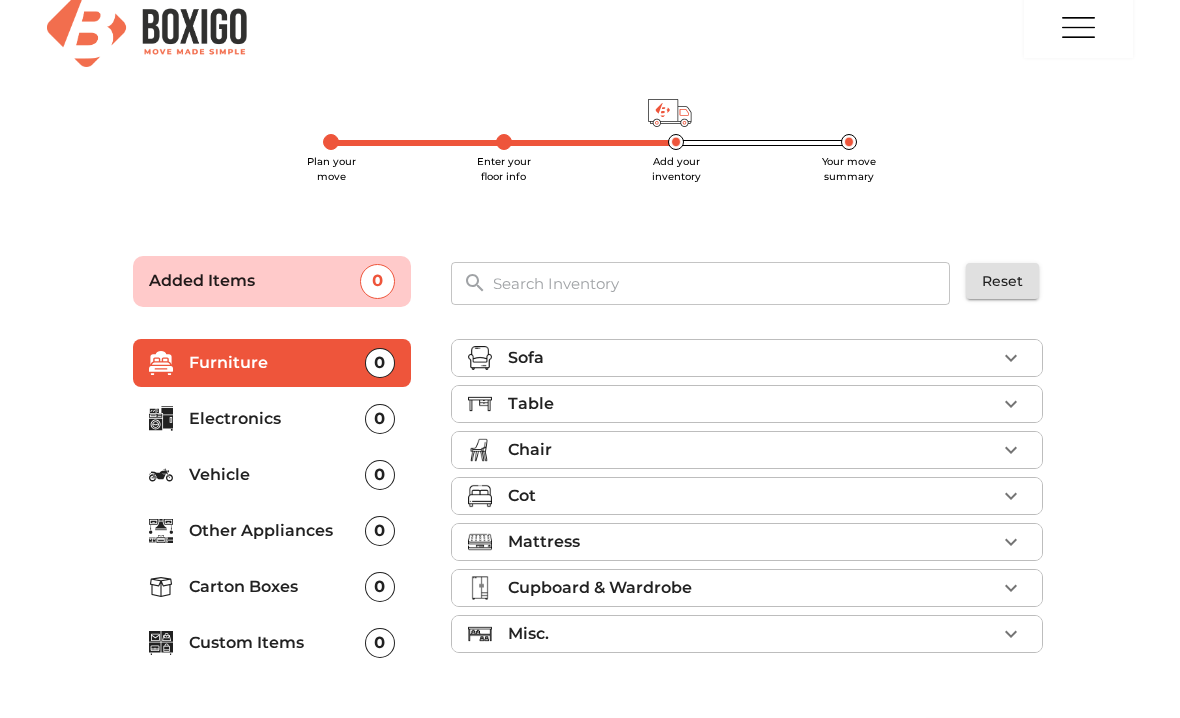 click on "Table" at bounding box center [752, 404] 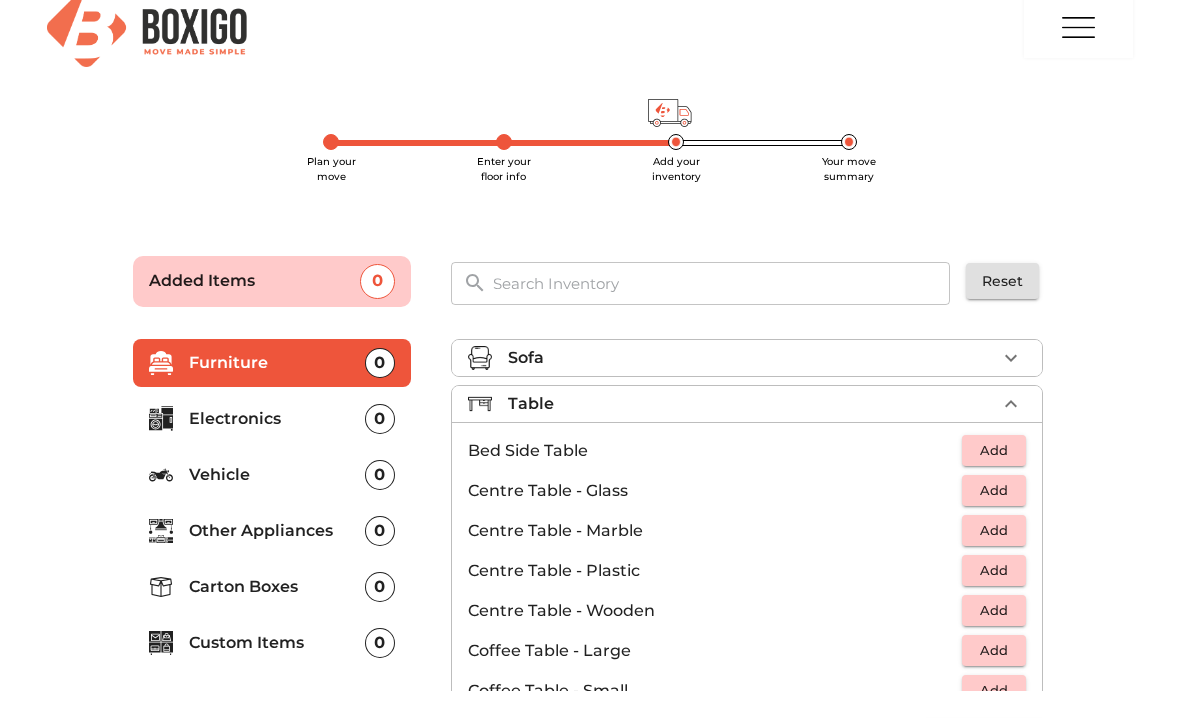 scroll, scrollTop: 0, scrollLeft: 0, axis: both 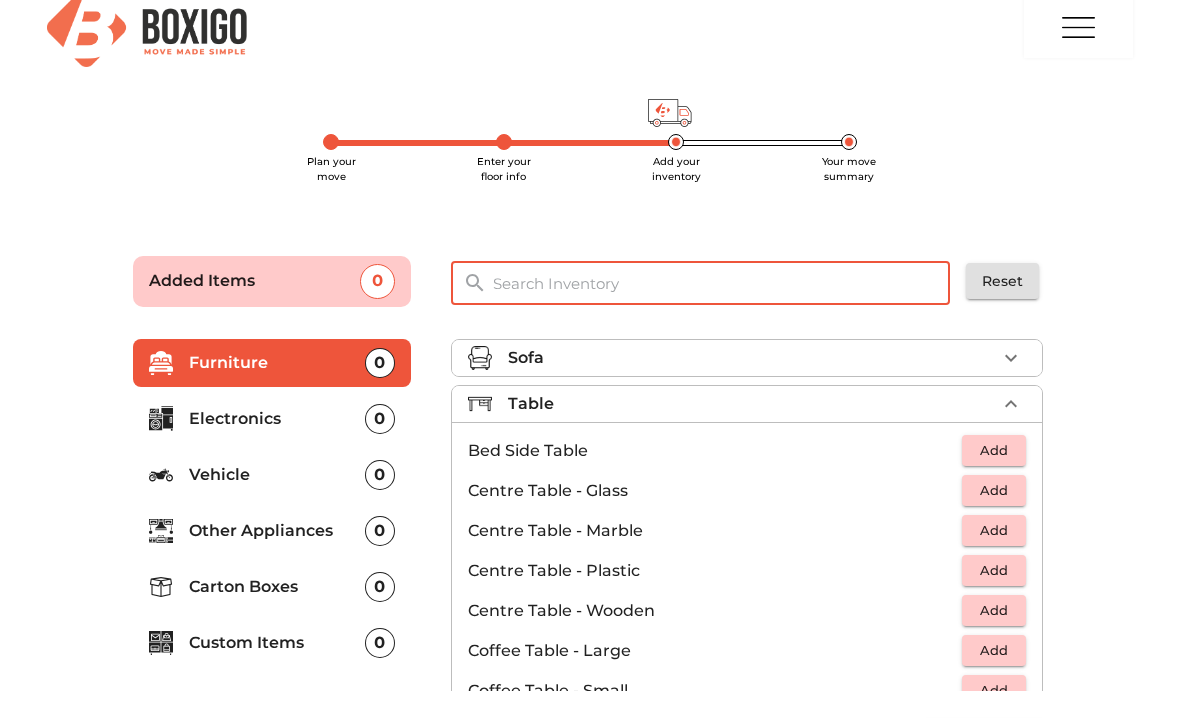 click at bounding box center [722, 283] 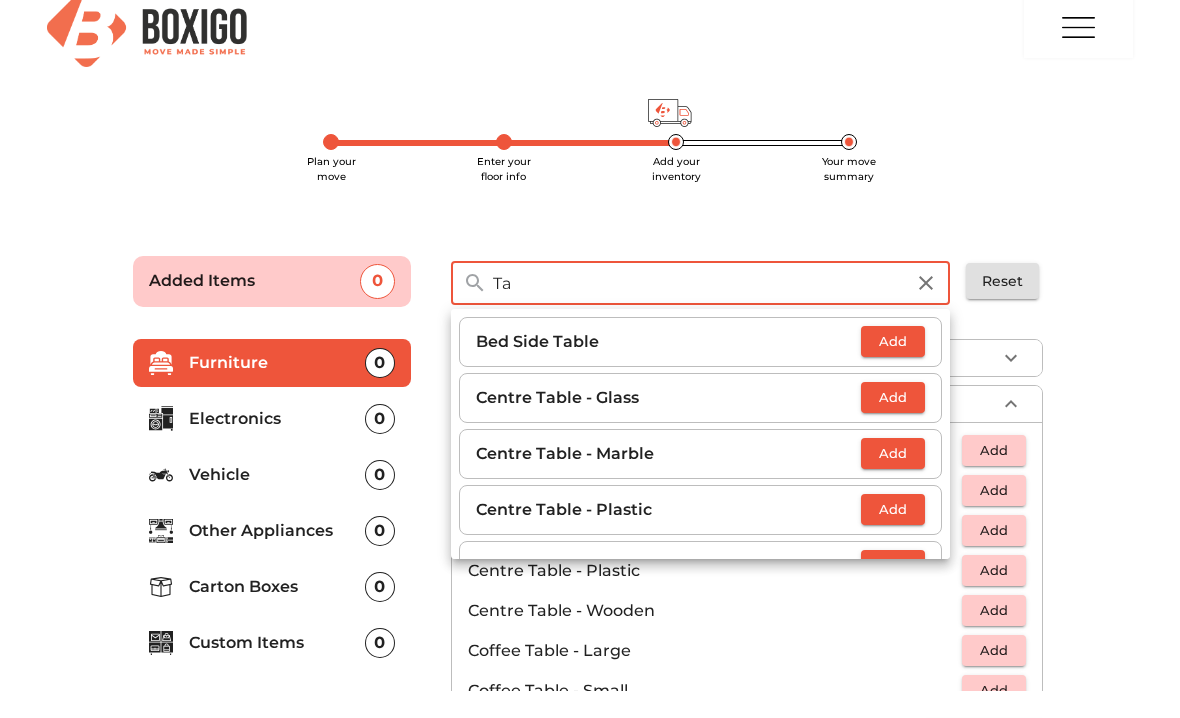type on "T" 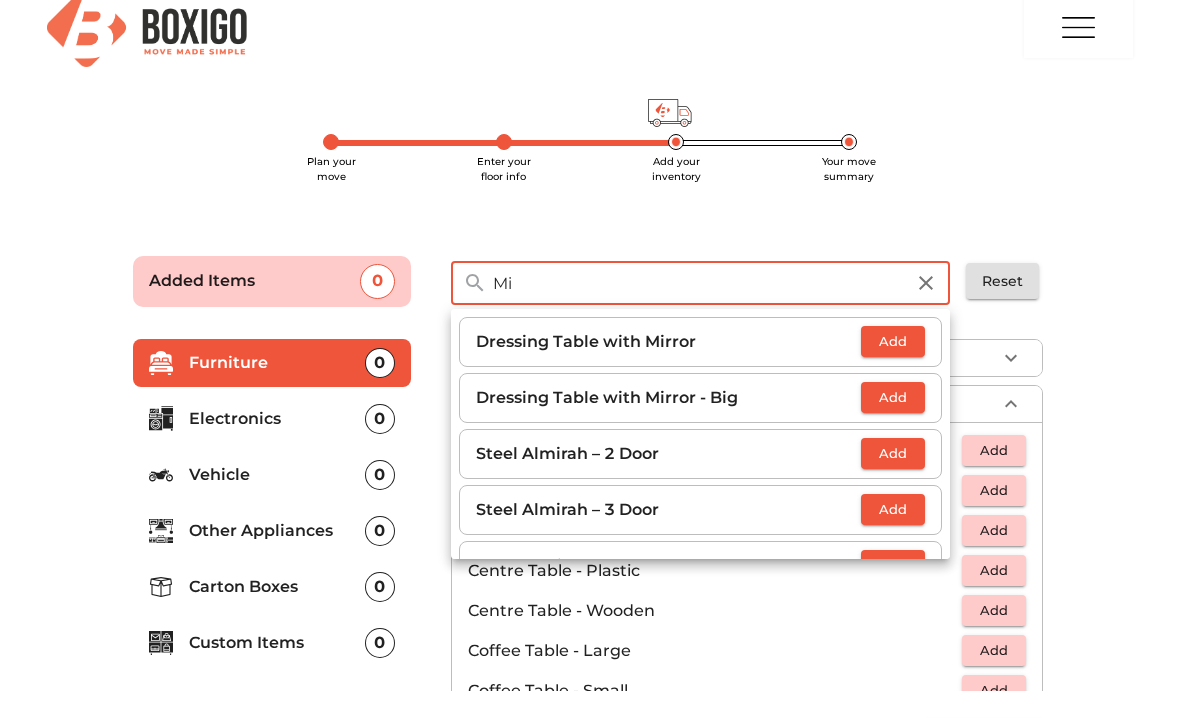 type on "M" 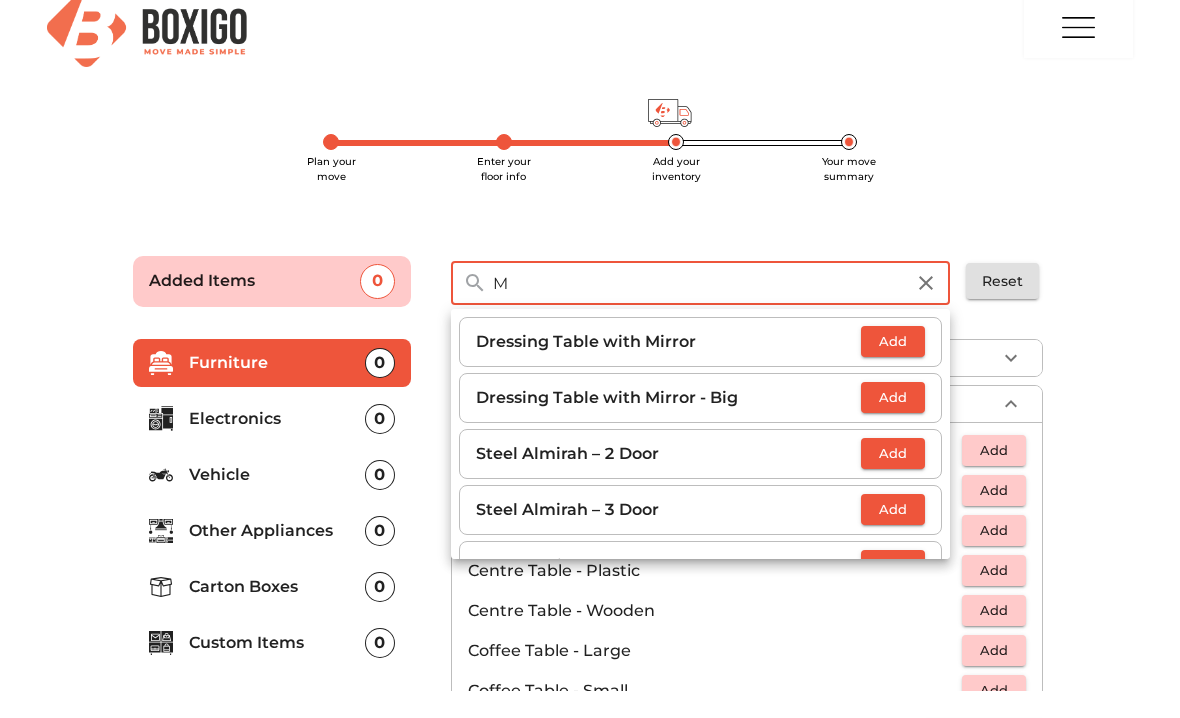 type 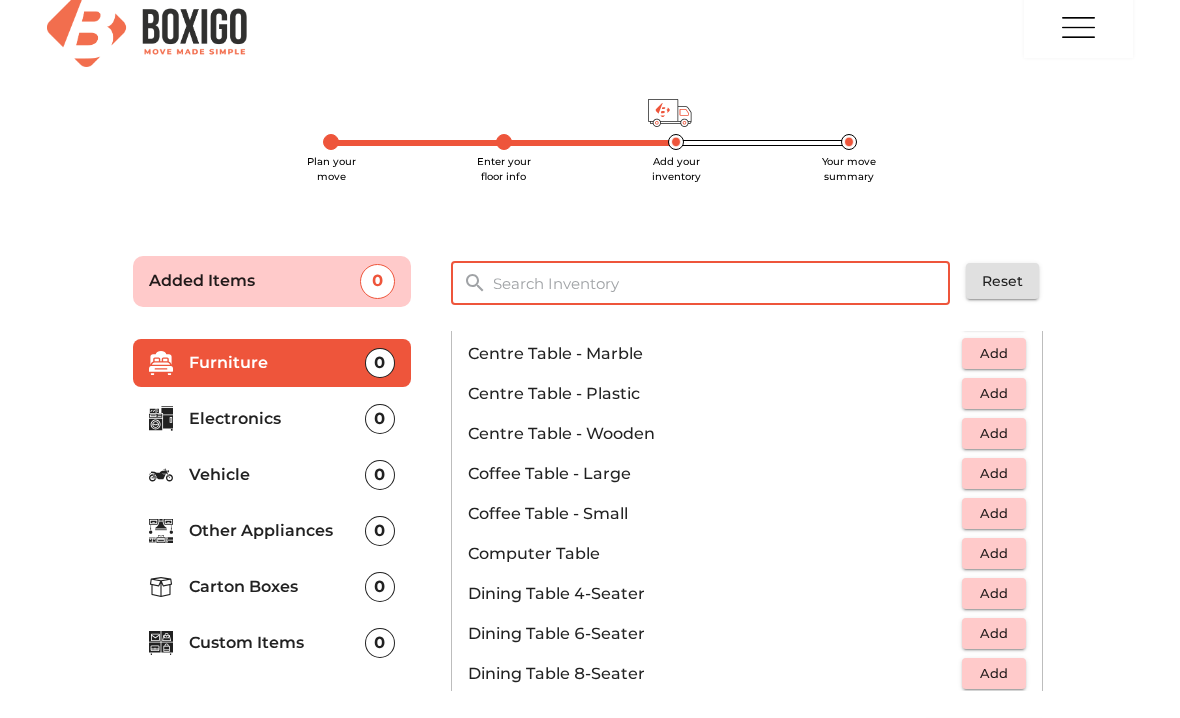 scroll, scrollTop: 178, scrollLeft: 0, axis: vertical 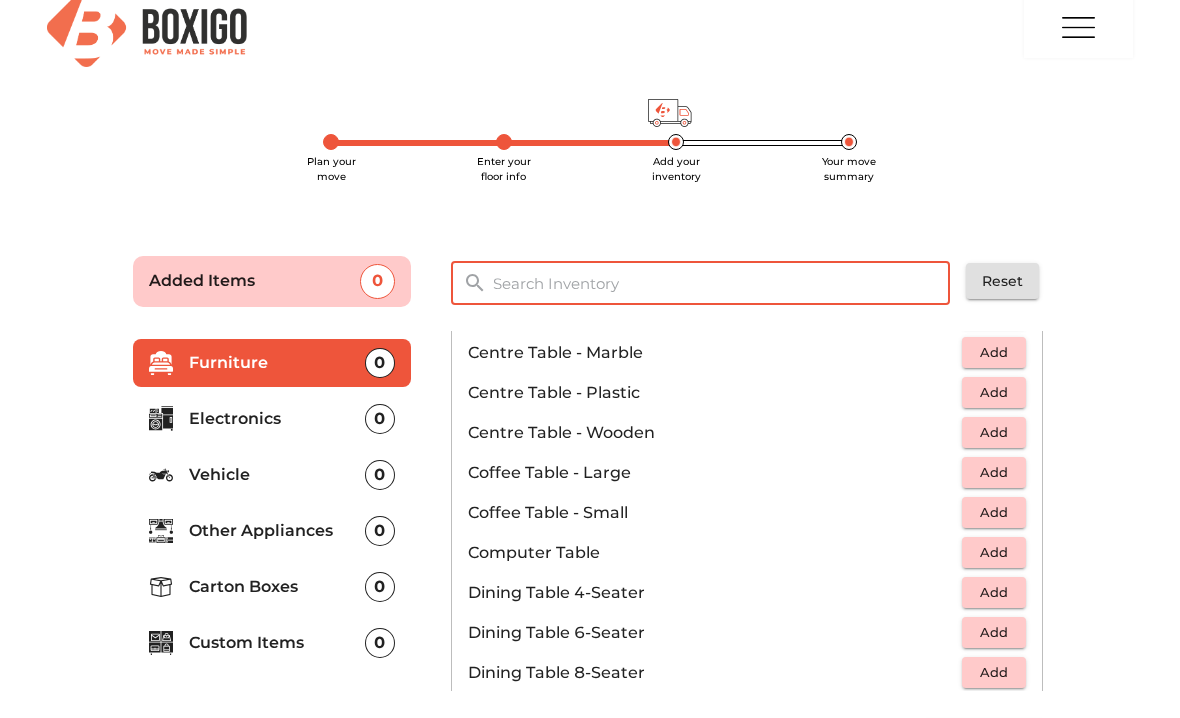 click on "Add" at bounding box center [994, 512] 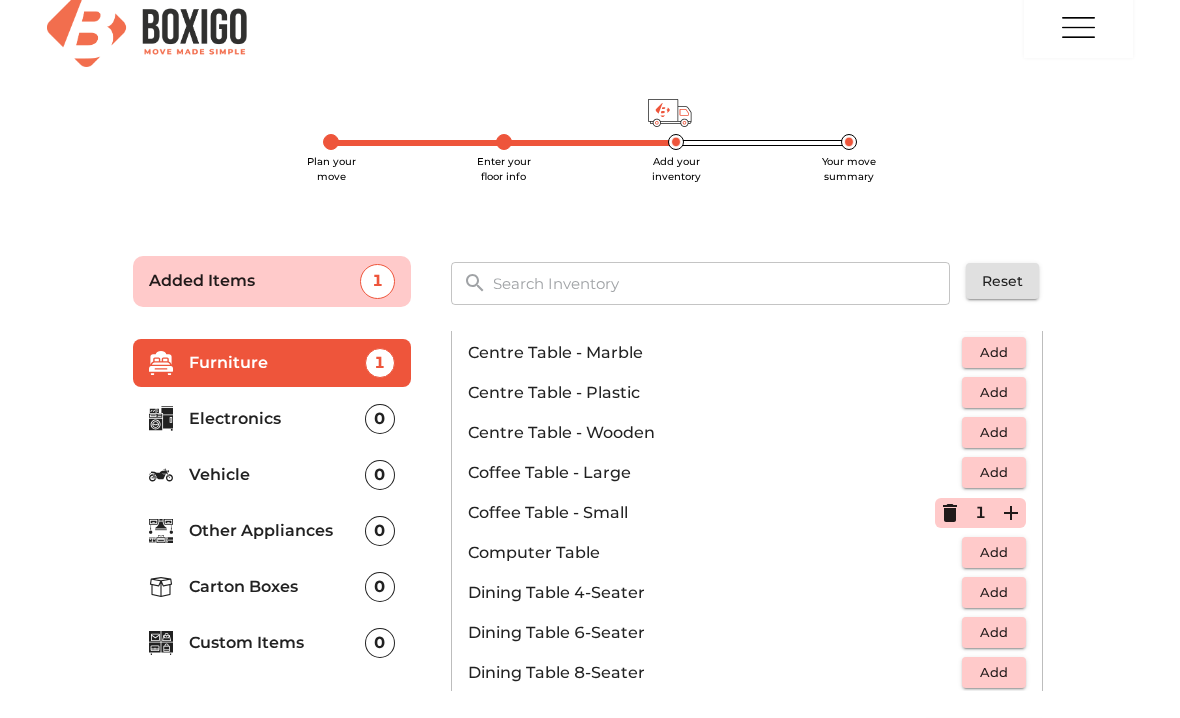 click on "Plan your   move Enter your   floor info Add your   inventory Your move   summary Added Items 1 ​ Reset Furniture 1 Electronics 0 Vehicle 0 Other Appliances 0 Carton Boxes 0 Custom Items 0 Sofa Table 1  Added Bed Side Table Add Centre Table - Glass Add Centre Table - Marble Add Centre Table - Plastic Add Centre Table - Wooden Add Coffee Table - Large Add Coffee Table - Small 1 Computer Table Add Dining Table 4-Seater Add Dining Table 6-Seater Add Dining Table 8-Seater Add Drafting Table Add Dressing Table with Mirror Add Dressing Table with Mirror - Big Add Foldable Study Table Add Folding Table Add Glass Side Table Add Glass Top Dining Table 4-Seater Add Glass Top Dining Table 6-Seater Add Glass Top Dining Table 8-Seater Add Ironing Board Table foldable Add Marble Top Dining Table 4-Seater Add Marble Top Dining Table 6-Seater Add Marble Top Dining Table 8-Seater Add Office Table Add Plastic Dining Table Add Serving Trolley Table Add Study / Computer Table Add Teapoy Table - Glass Add Teapoy Table - Wooden" at bounding box center [590, 451] 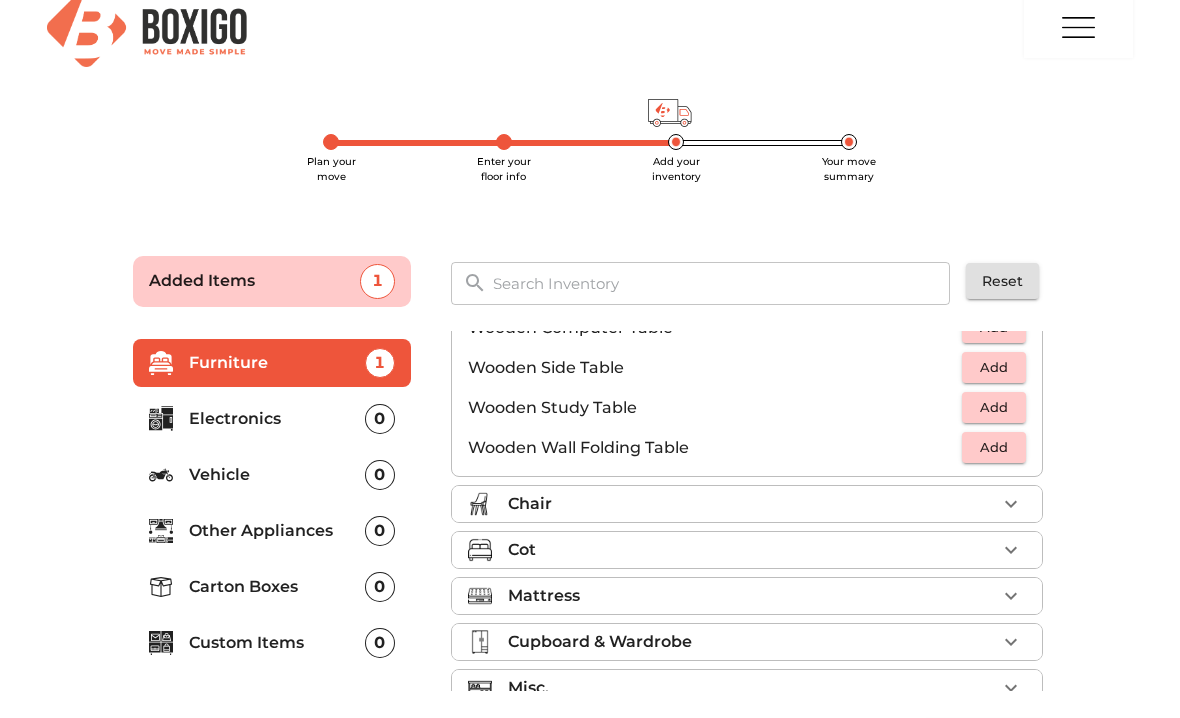 click on "Chair" at bounding box center (752, 504) 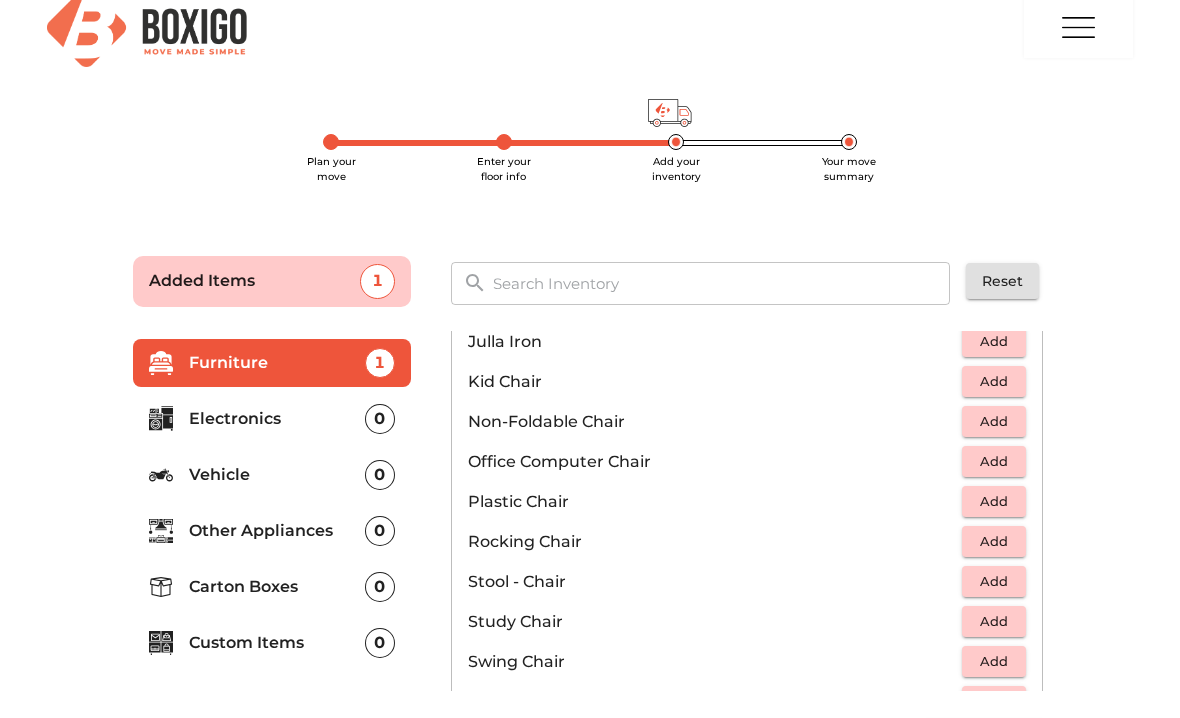 scroll, scrollTop: 607, scrollLeft: 0, axis: vertical 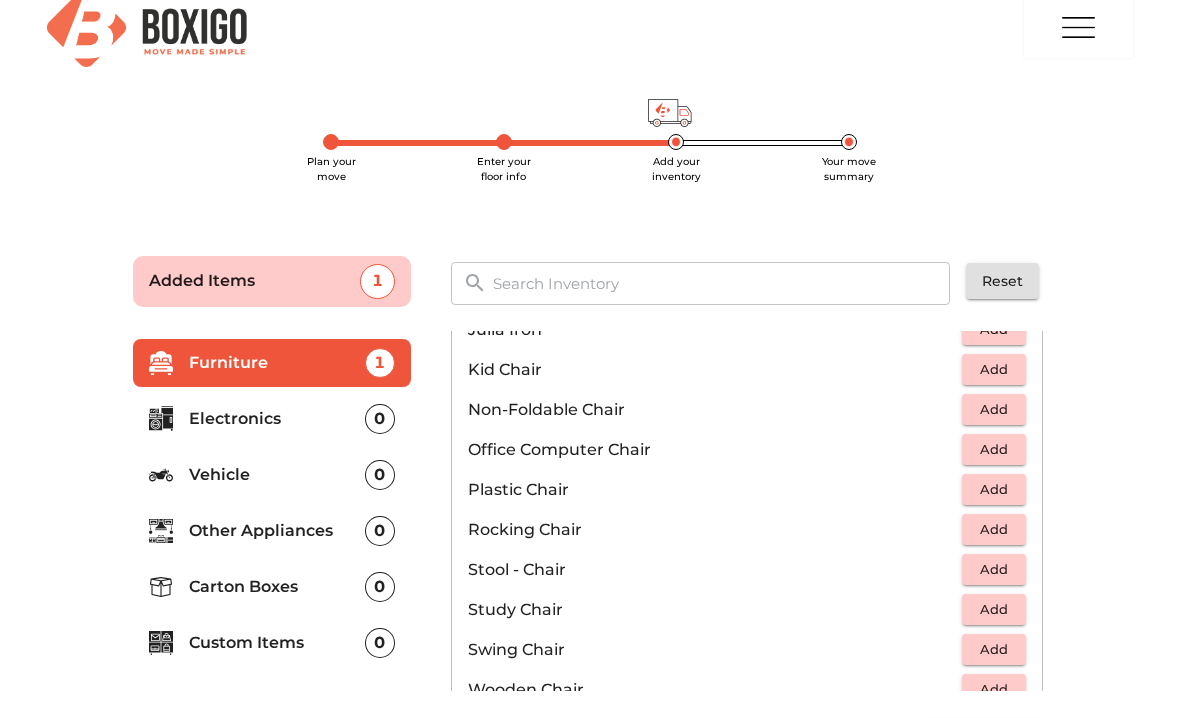 click on "Add" at bounding box center (994, 489) 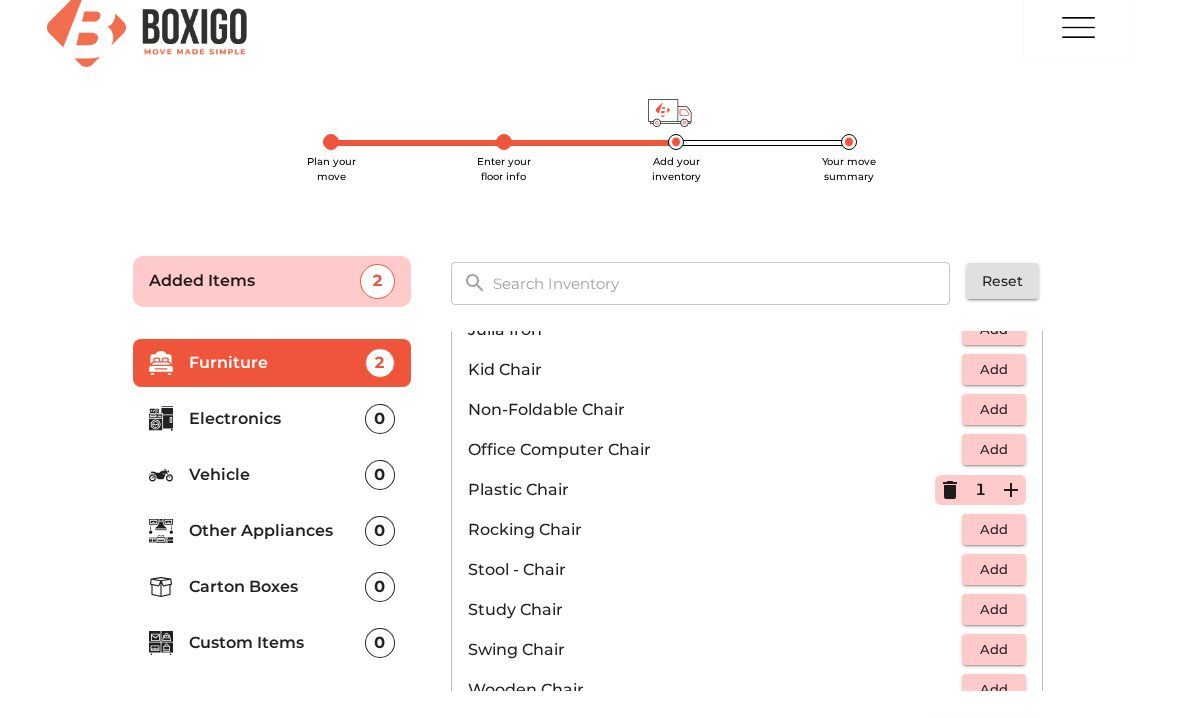 click 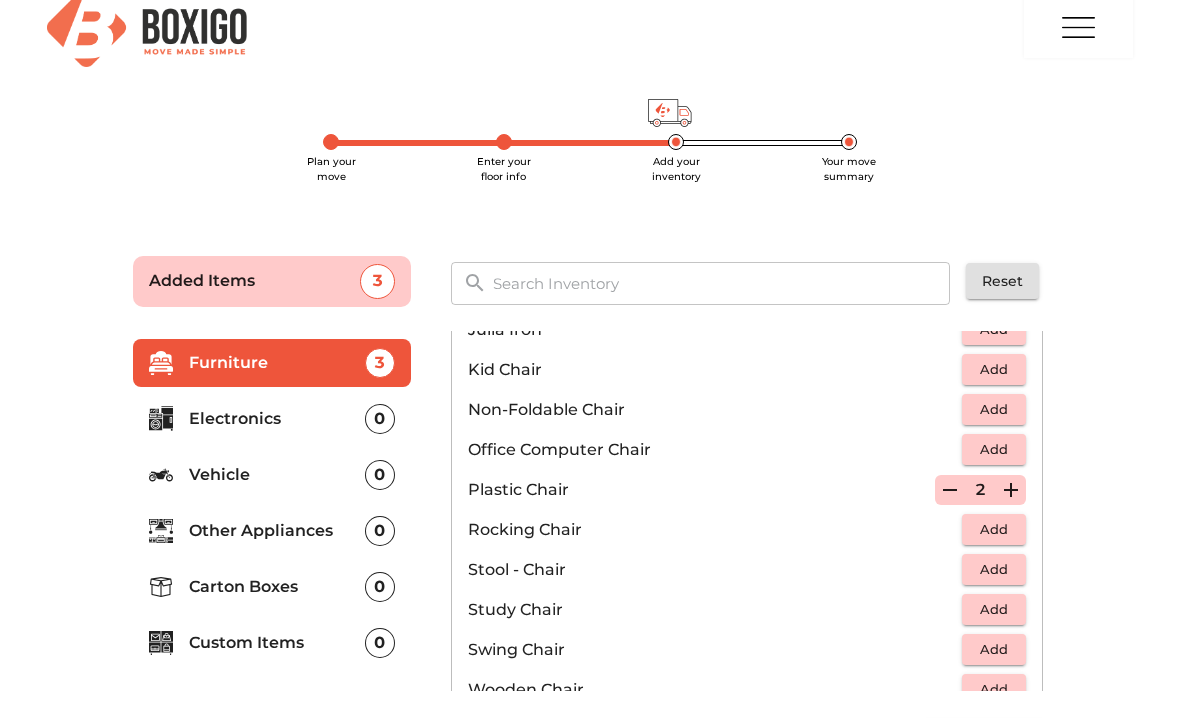 click 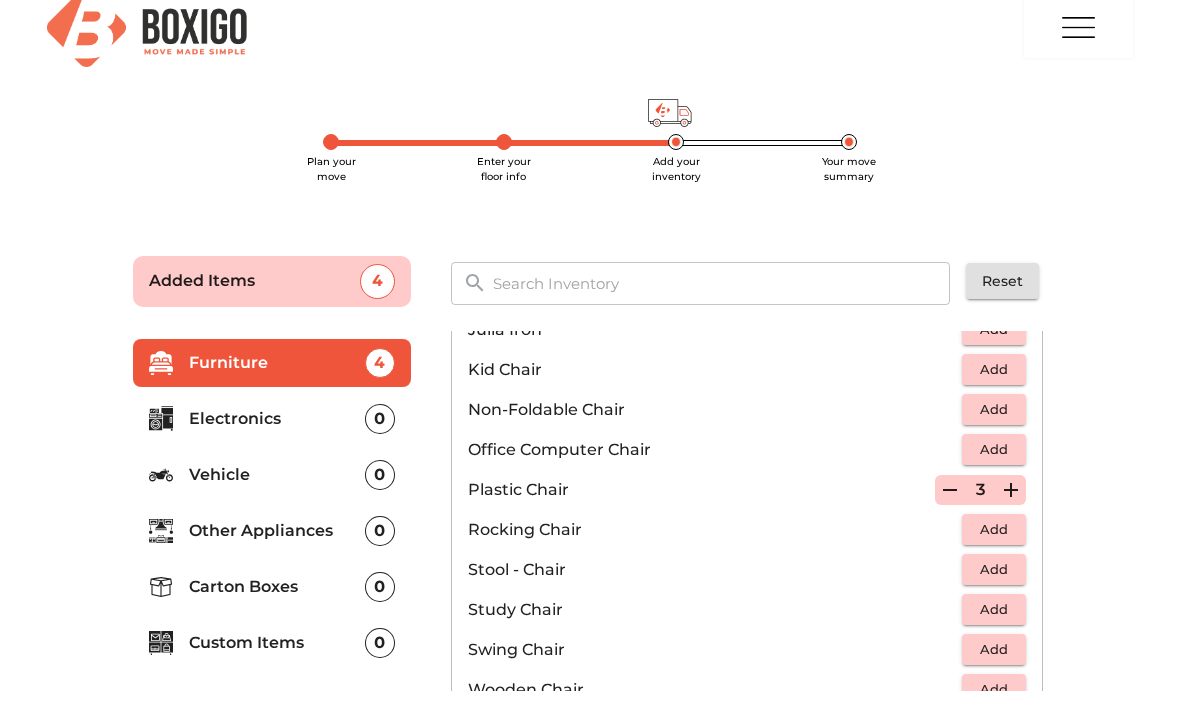 click 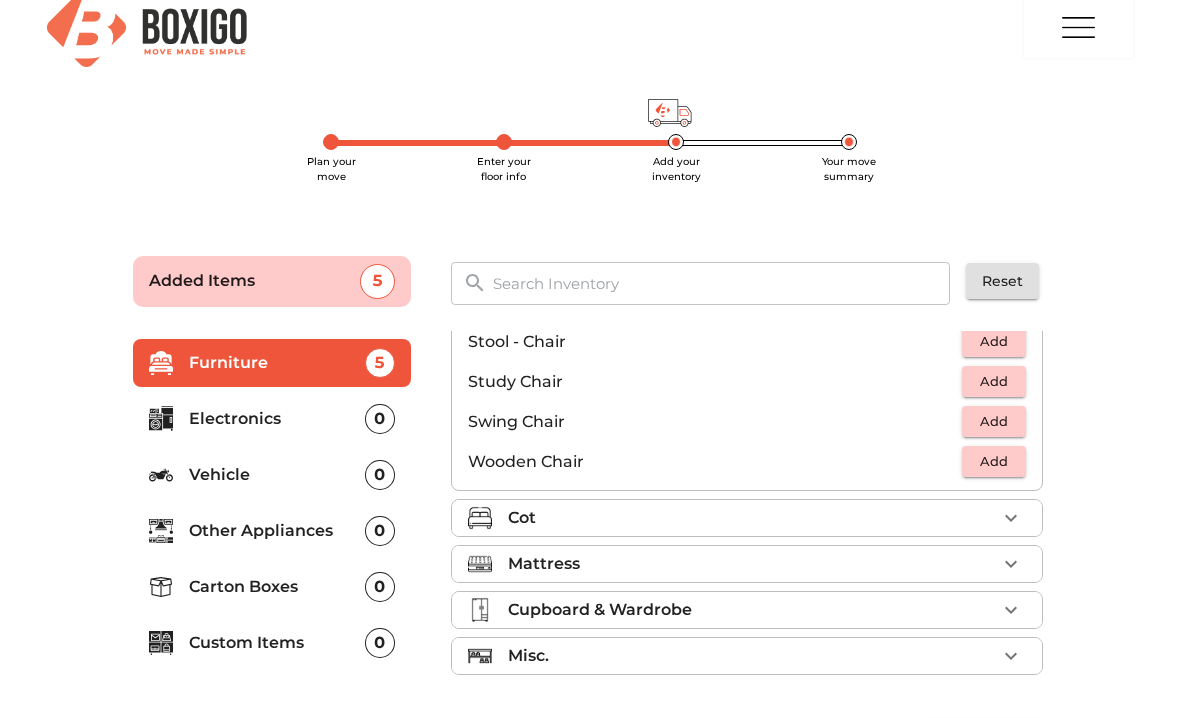 click on "Cot" at bounding box center (752, 518) 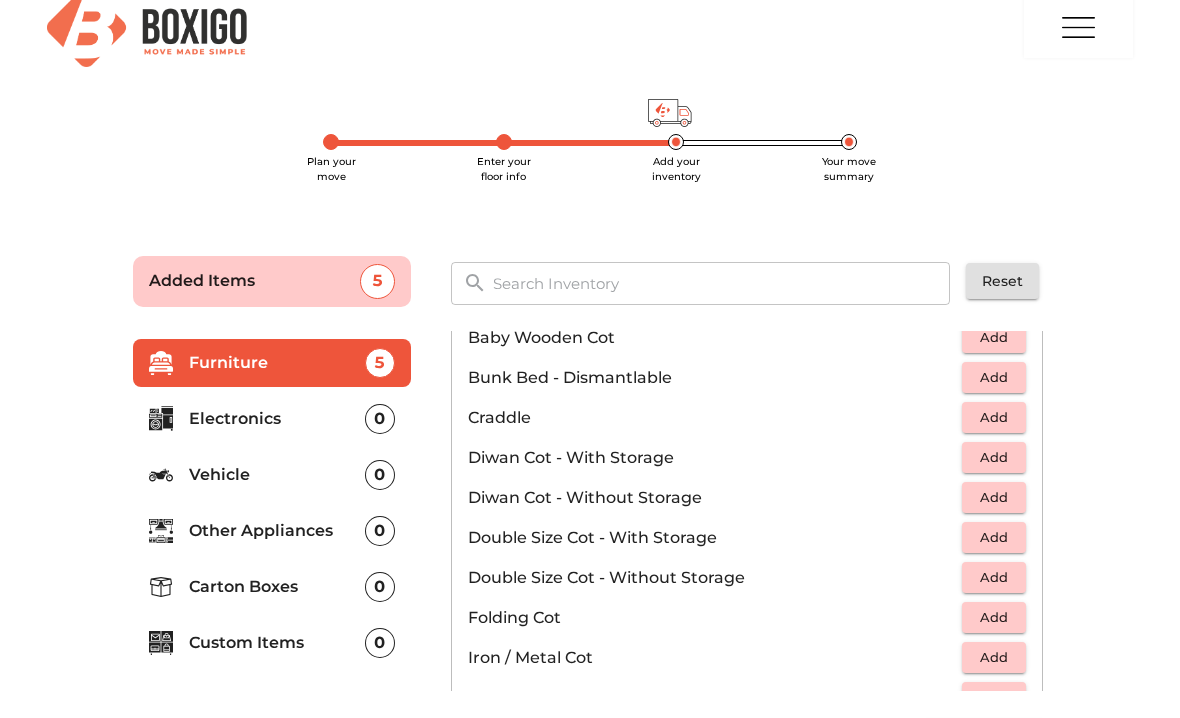 scroll, scrollTop: 209, scrollLeft: 0, axis: vertical 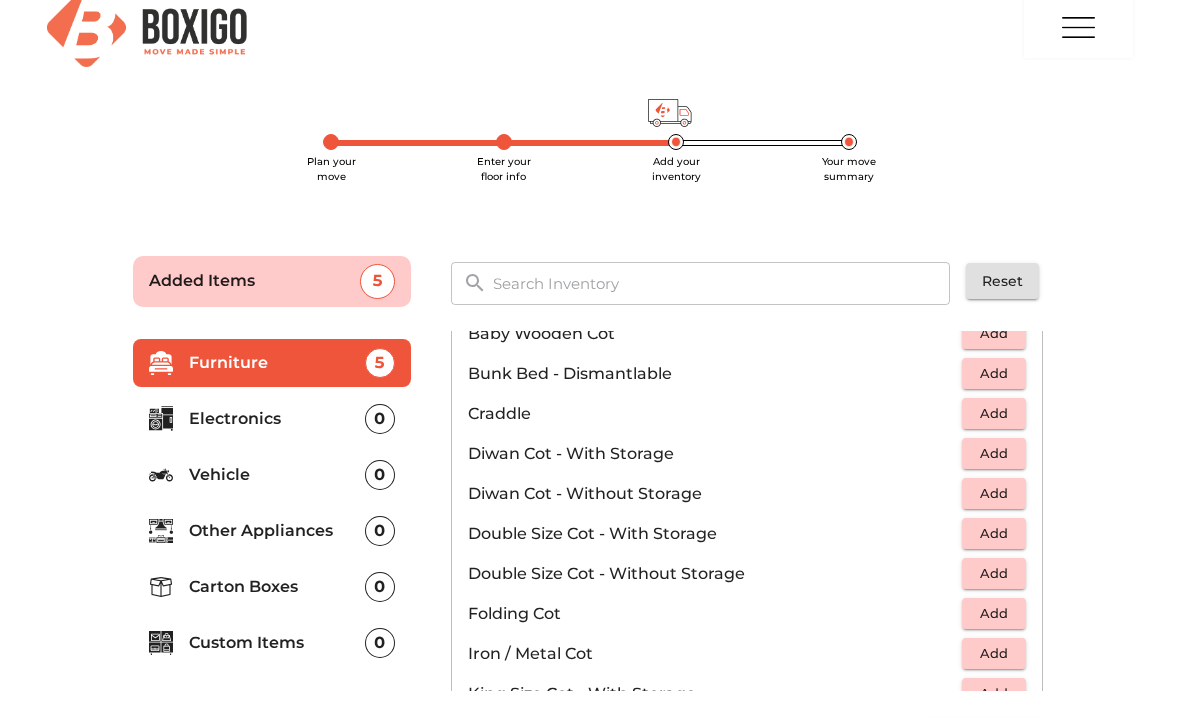 click on "Add" at bounding box center (994, 493) 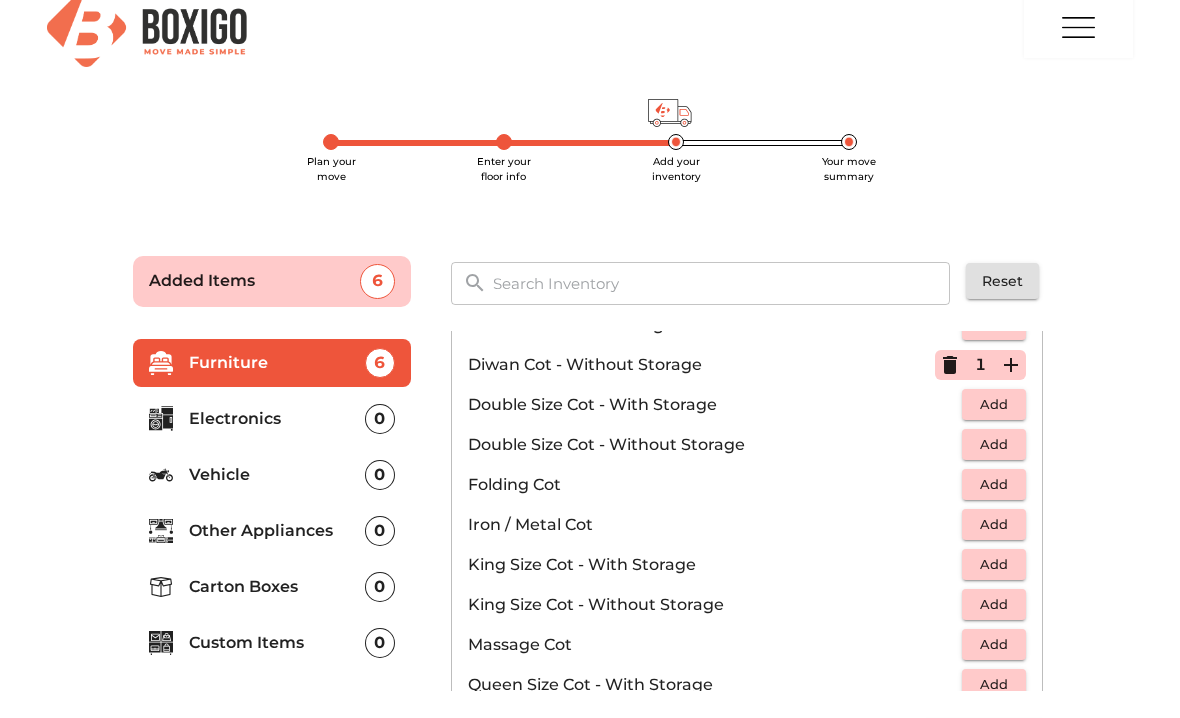 scroll, scrollTop: 339, scrollLeft: 0, axis: vertical 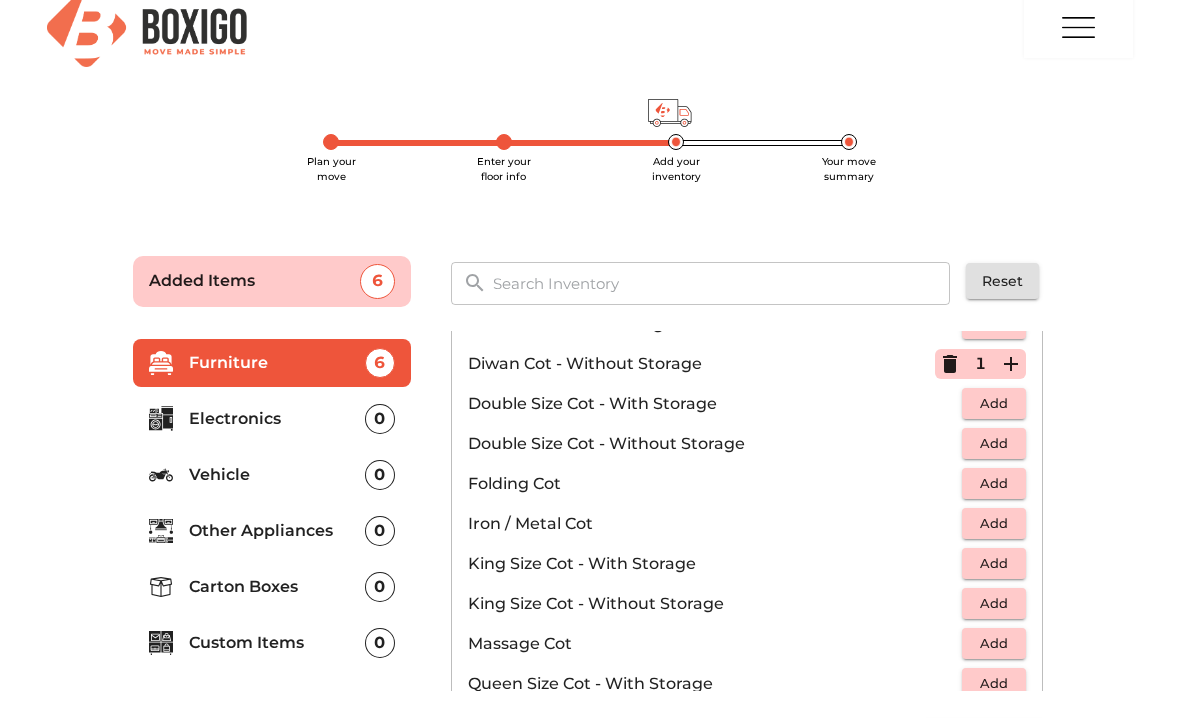click on "Add" at bounding box center [994, 603] 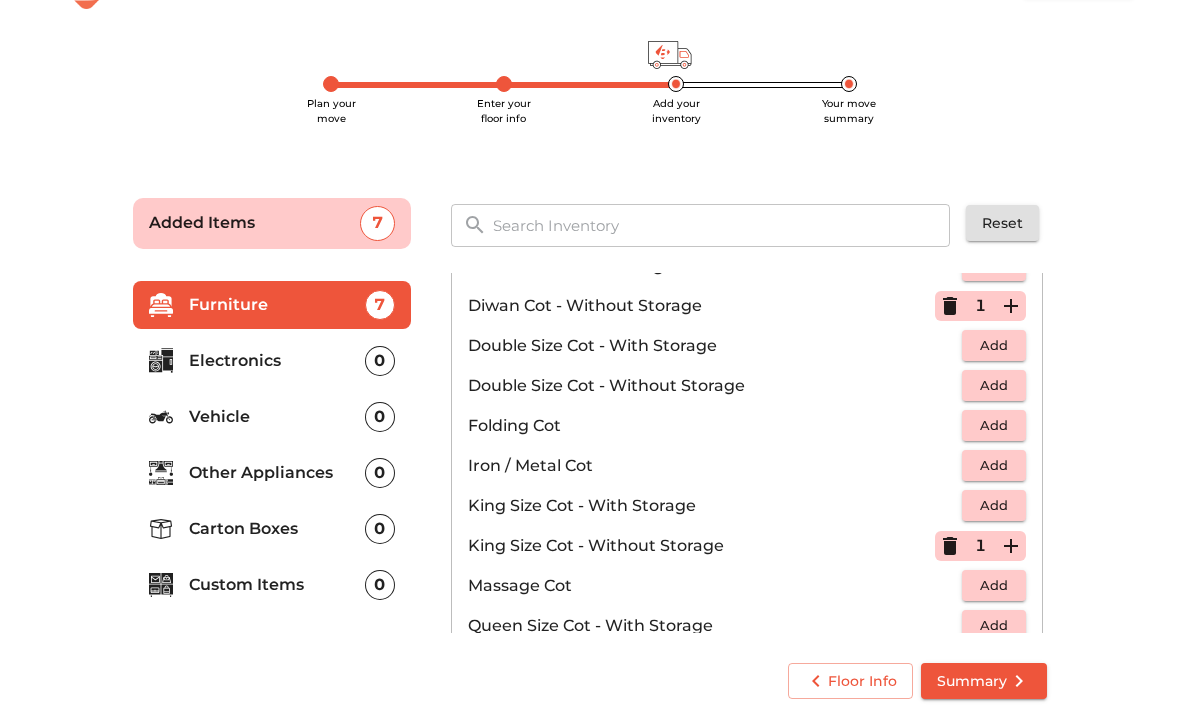 scroll, scrollTop: 83, scrollLeft: 0, axis: vertical 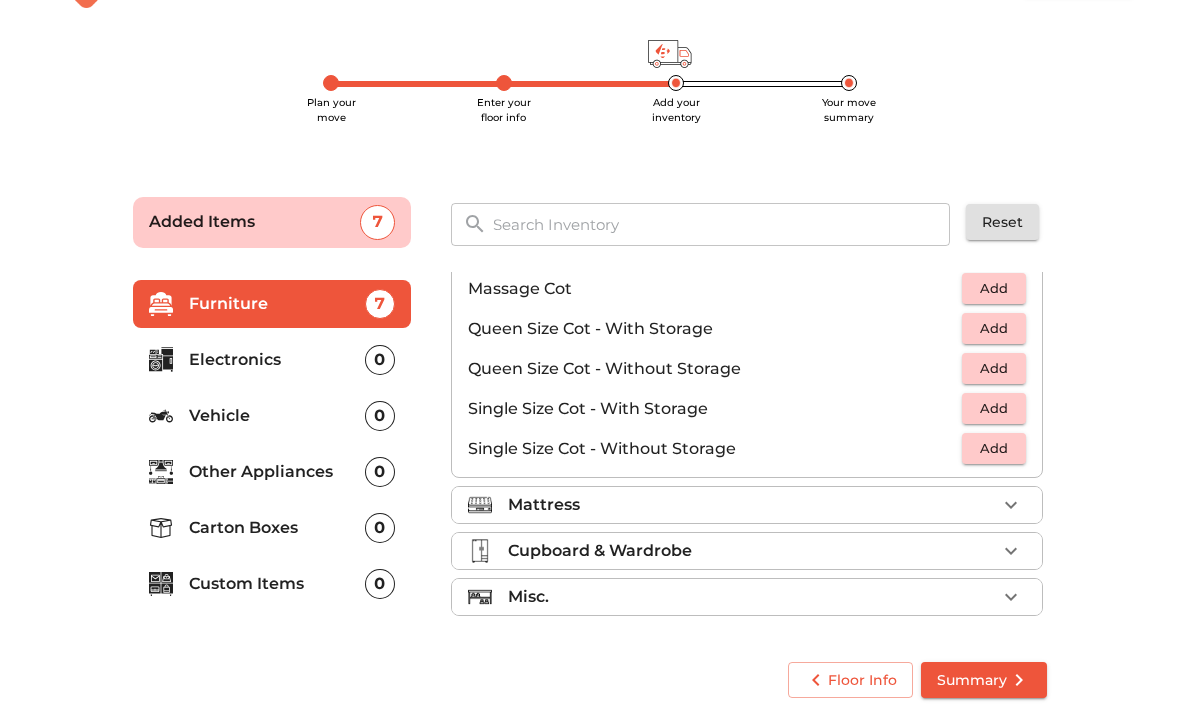 click on "Mattress" at bounding box center [752, 505] 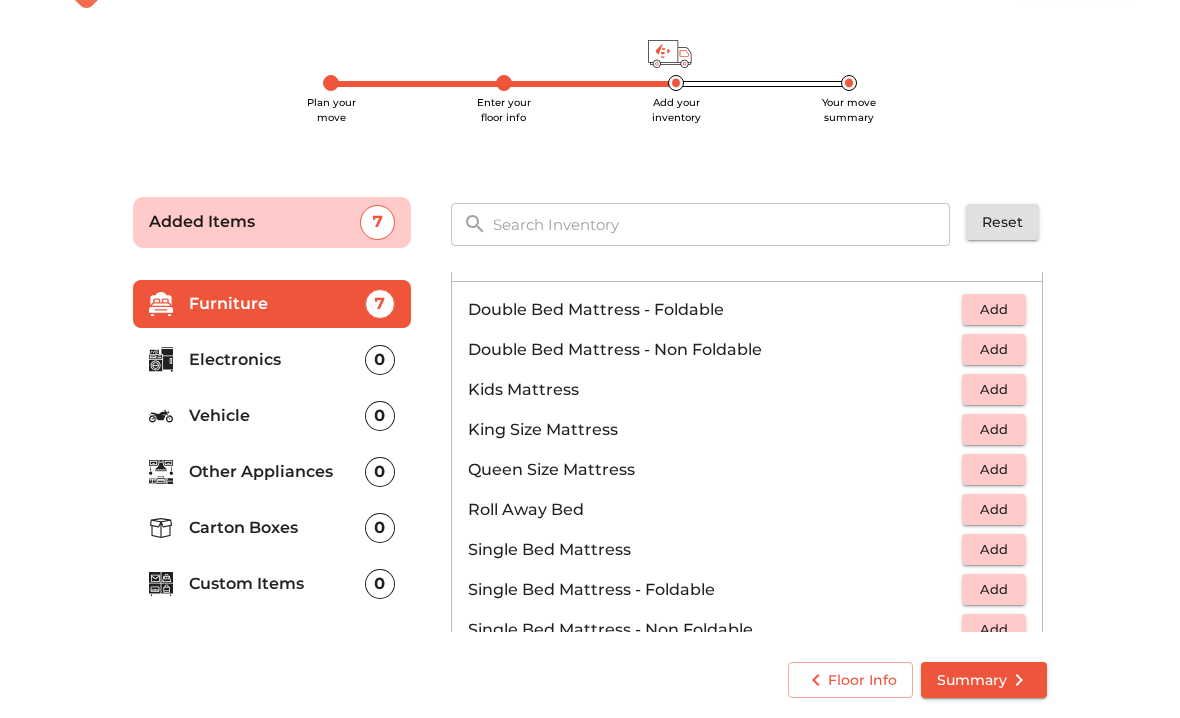 scroll, scrollTop: 196, scrollLeft: 0, axis: vertical 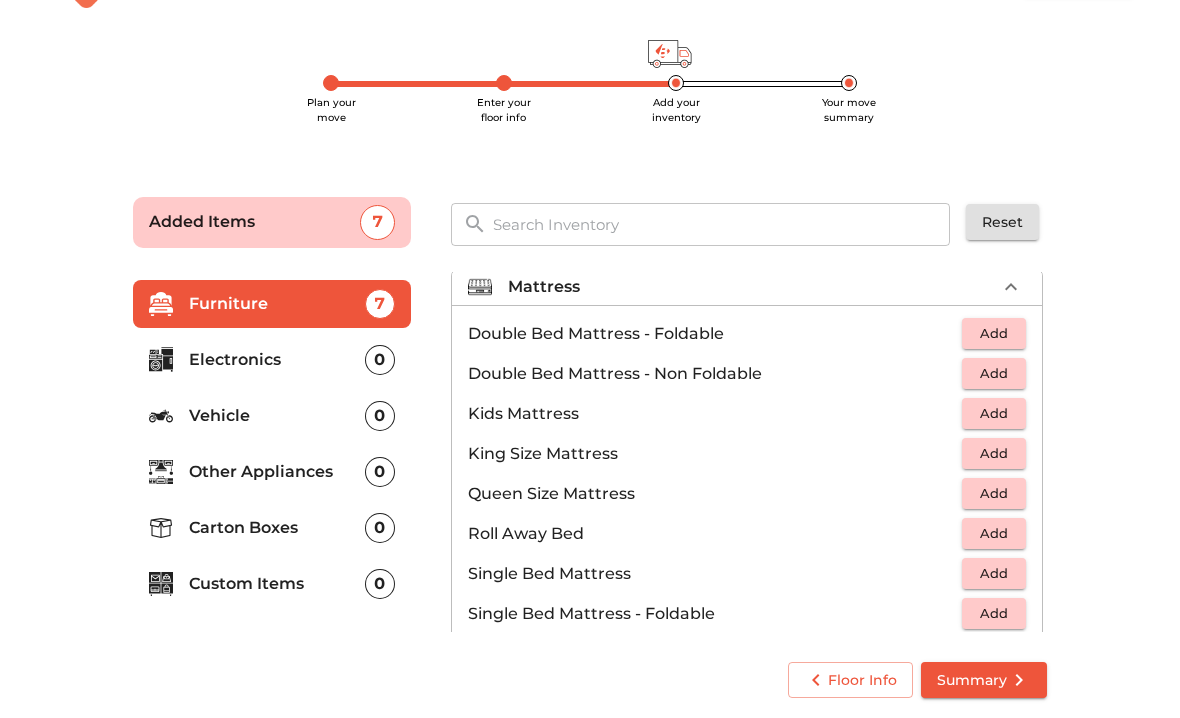 click on "Add" at bounding box center (994, 453) 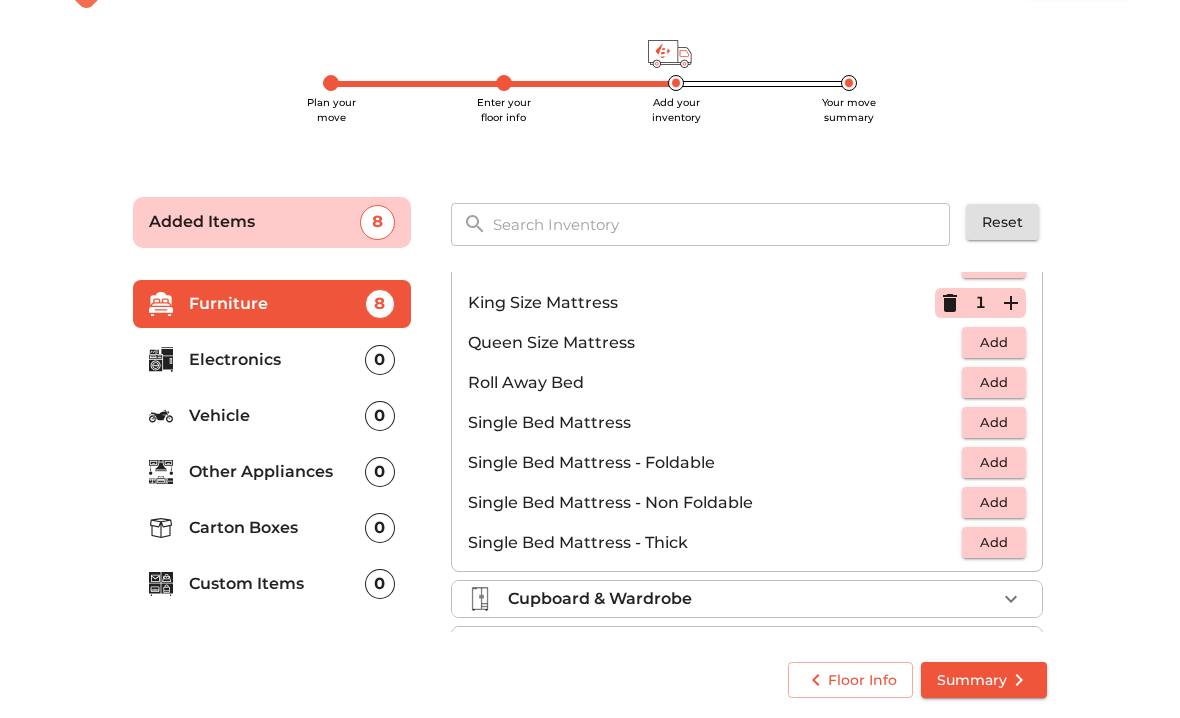scroll, scrollTop: 353, scrollLeft: 0, axis: vertical 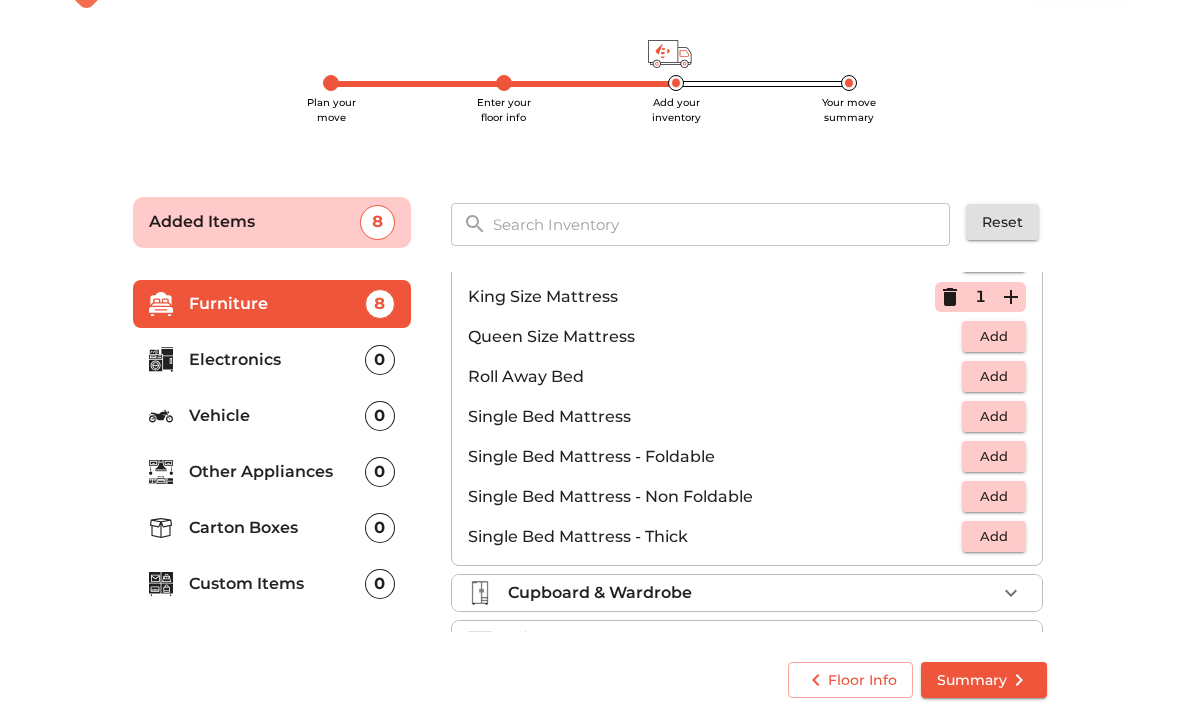 click on "Add" at bounding box center [994, 416] 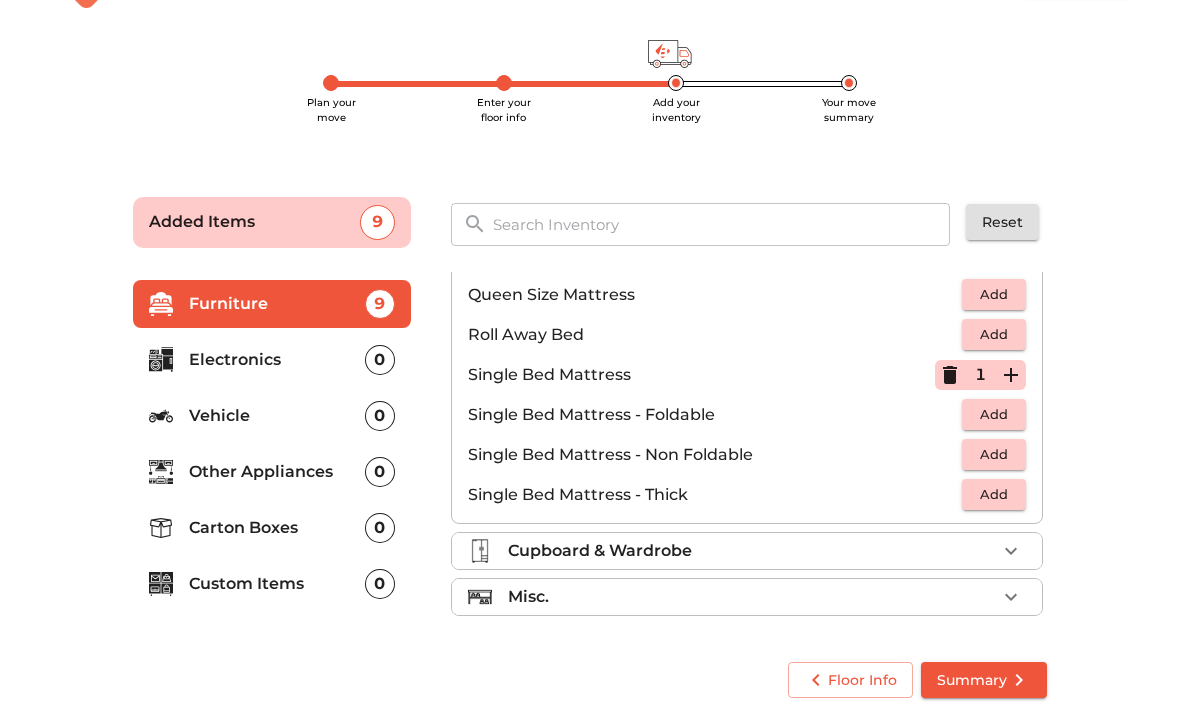 scroll, scrollTop: 395, scrollLeft: 0, axis: vertical 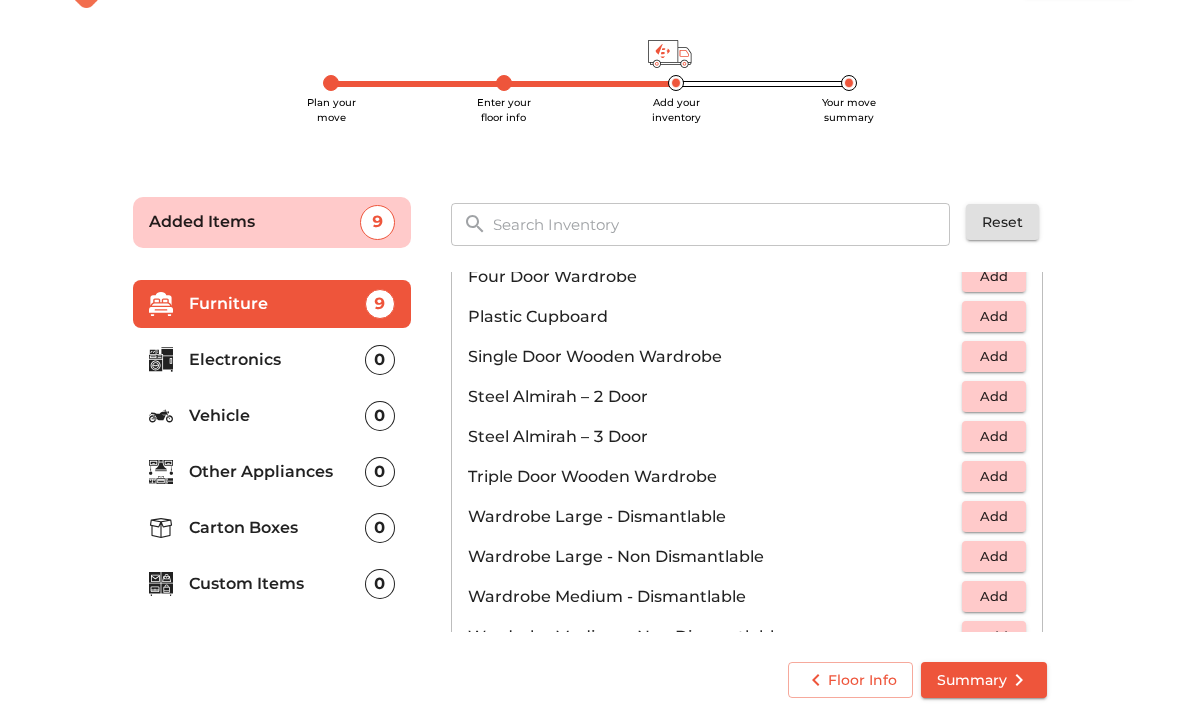 click on "Add" at bounding box center (994, 396) 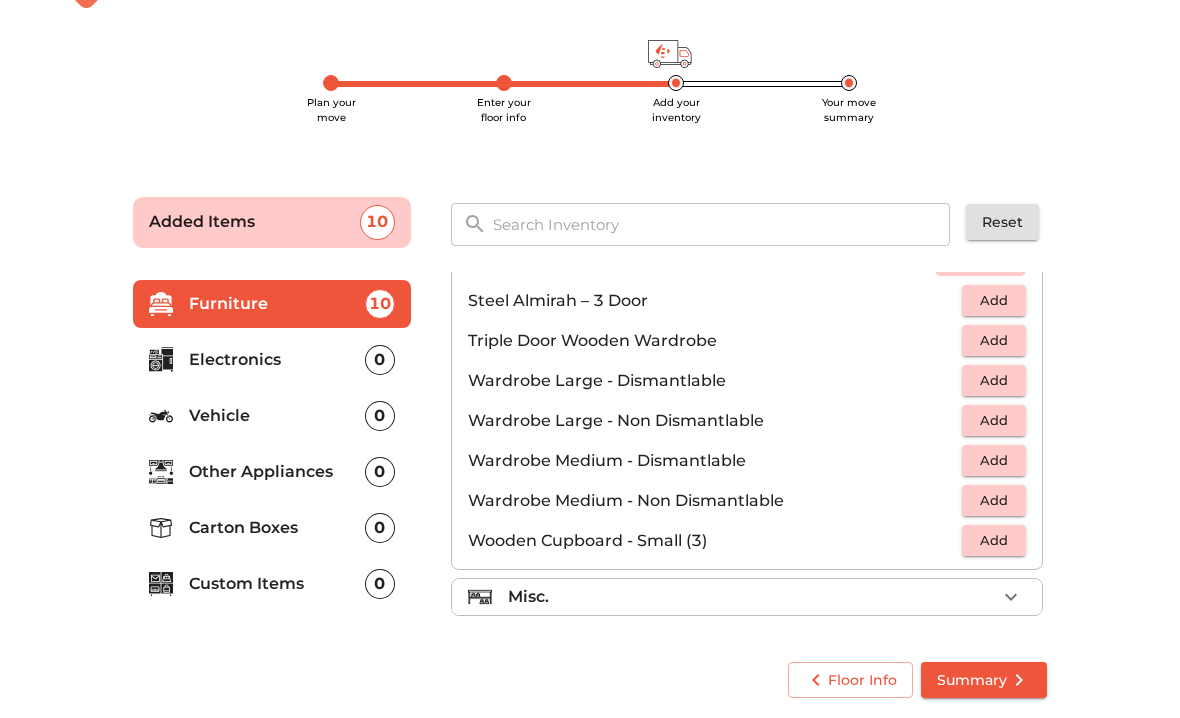 scroll, scrollTop: 675, scrollLeft: 0, axis: vertical 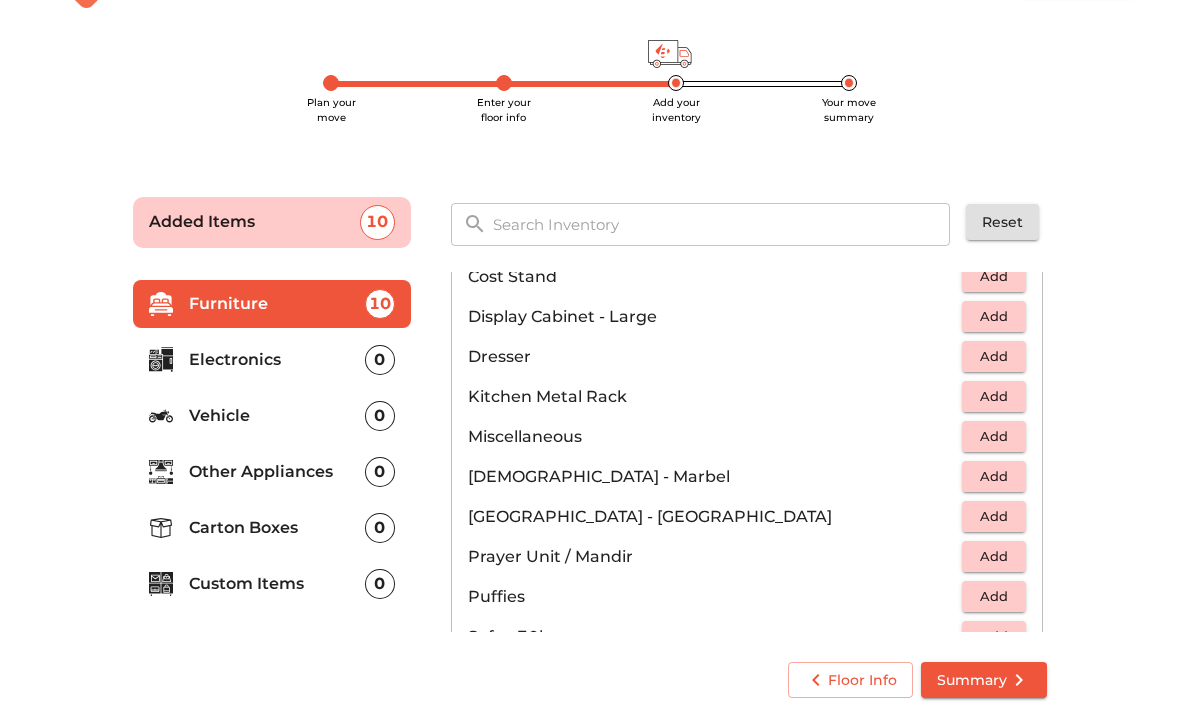 click on "Add" at bounding box center (994, 396) 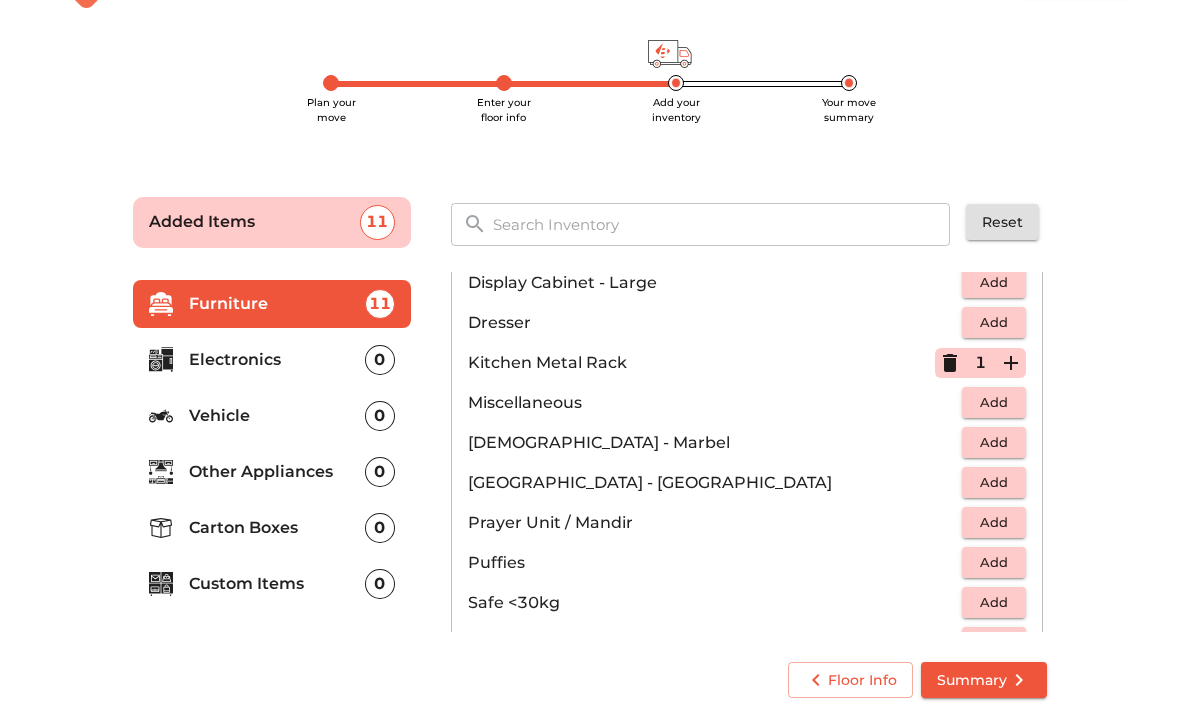 scroll, scrollTop: 662, scrollLeft: 0, axis: vertical 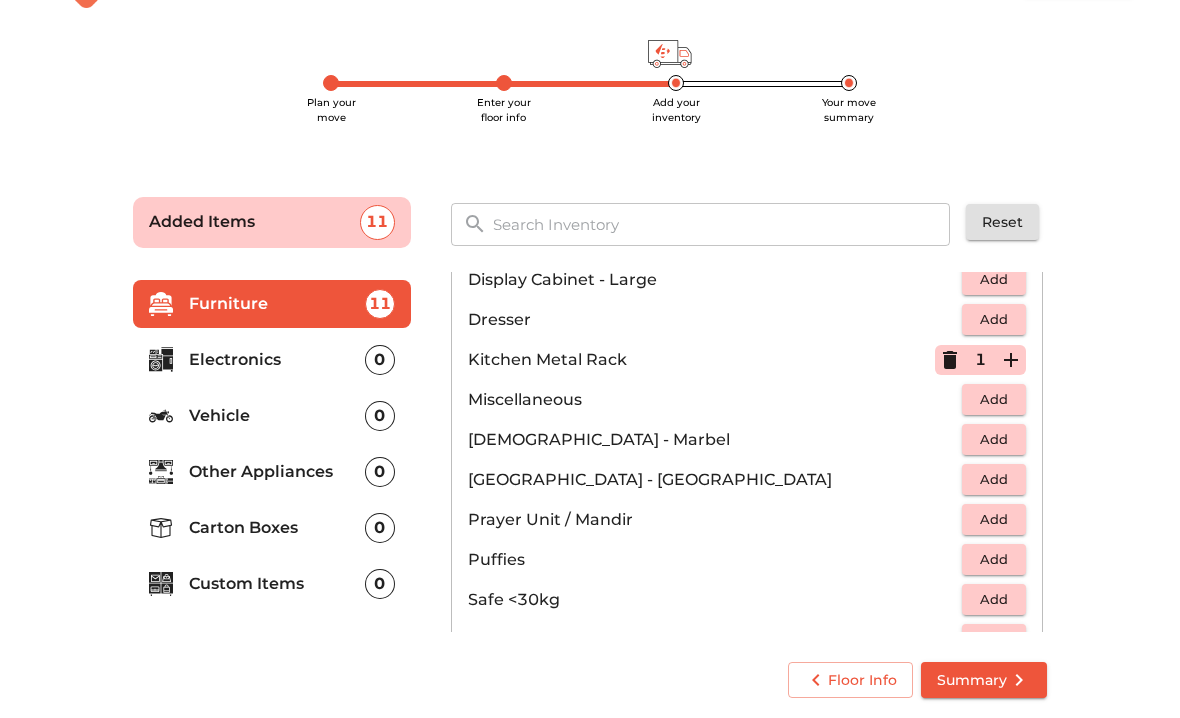 click on "Add" at bounding box center [994, 399] 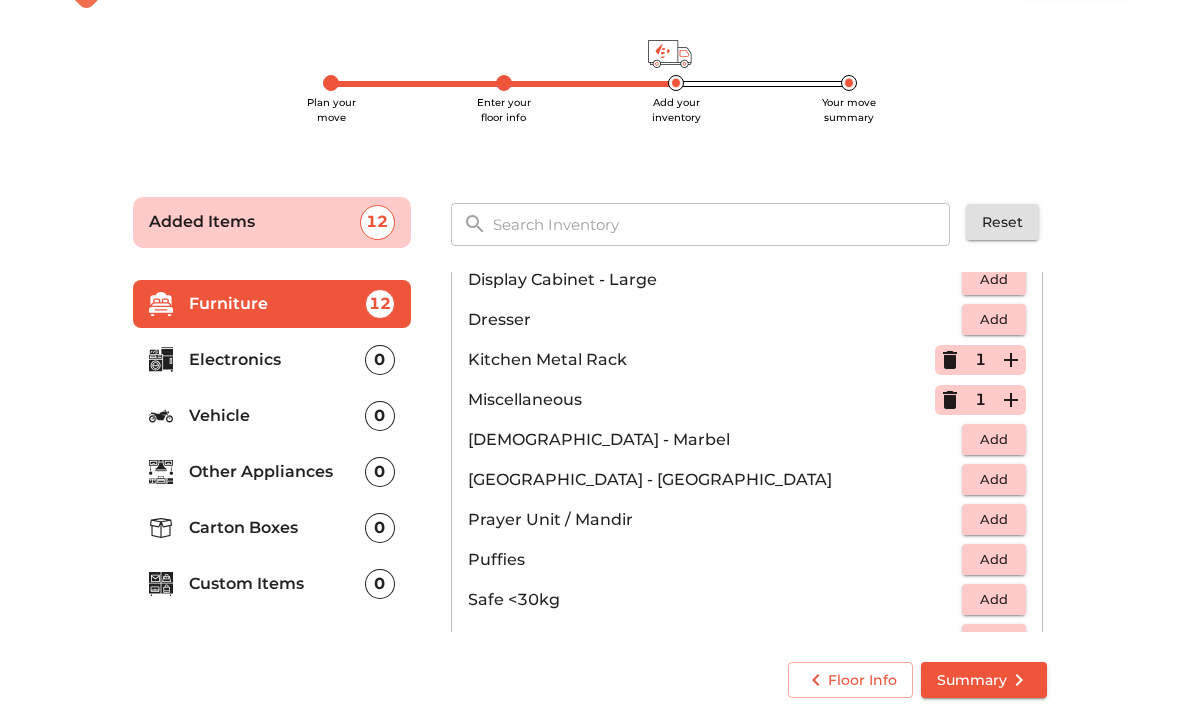 click 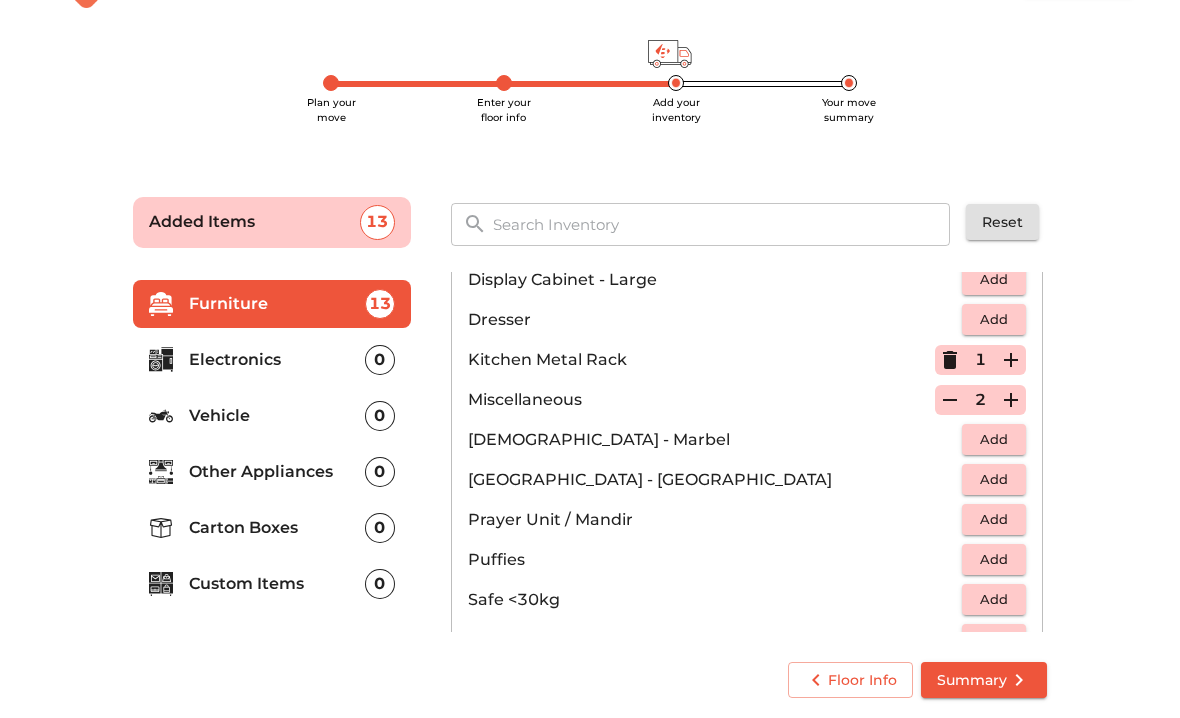 click 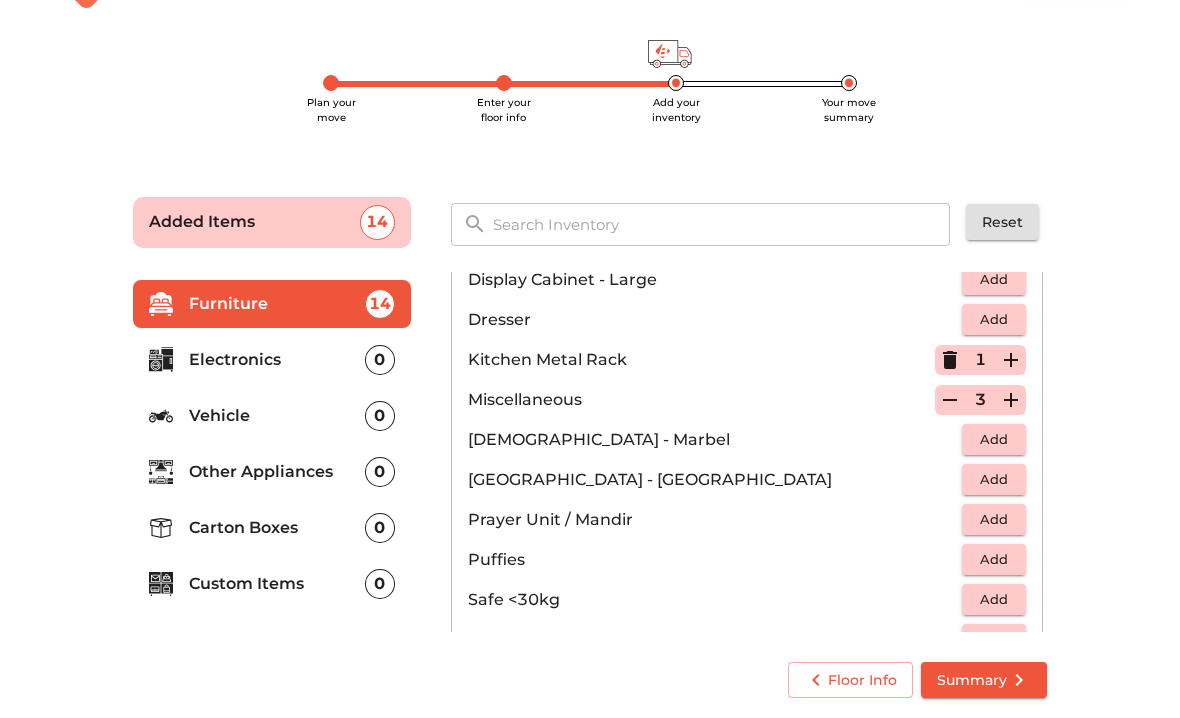 click 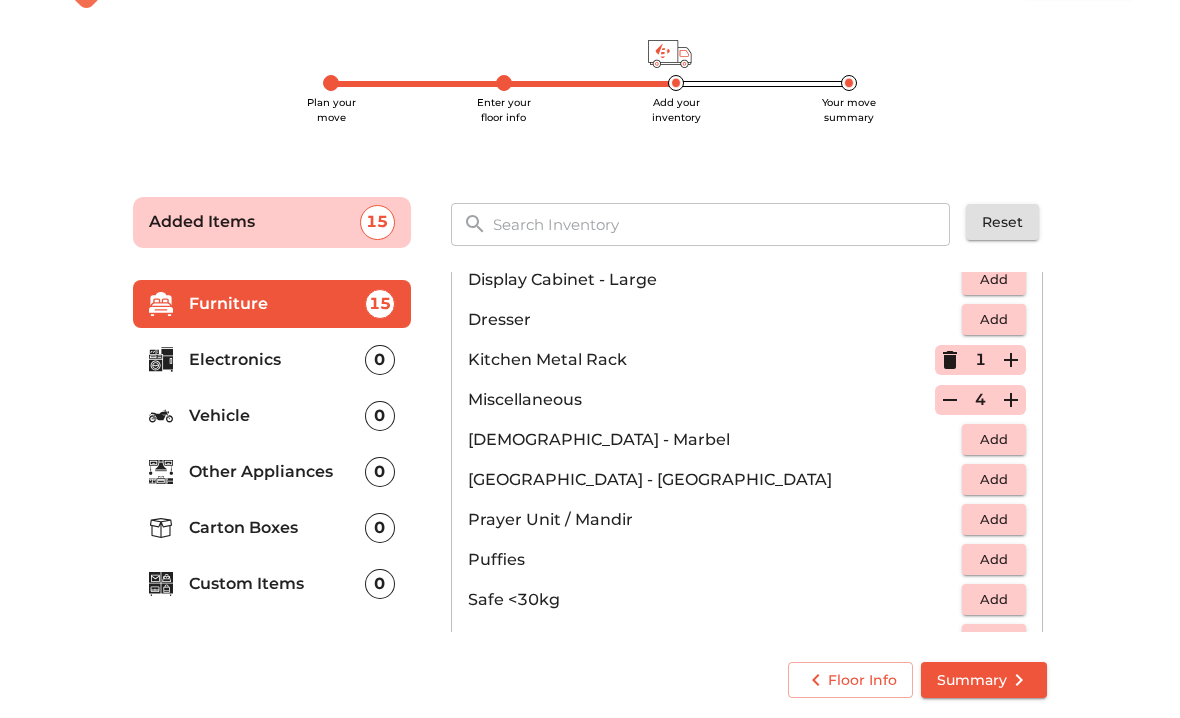 click 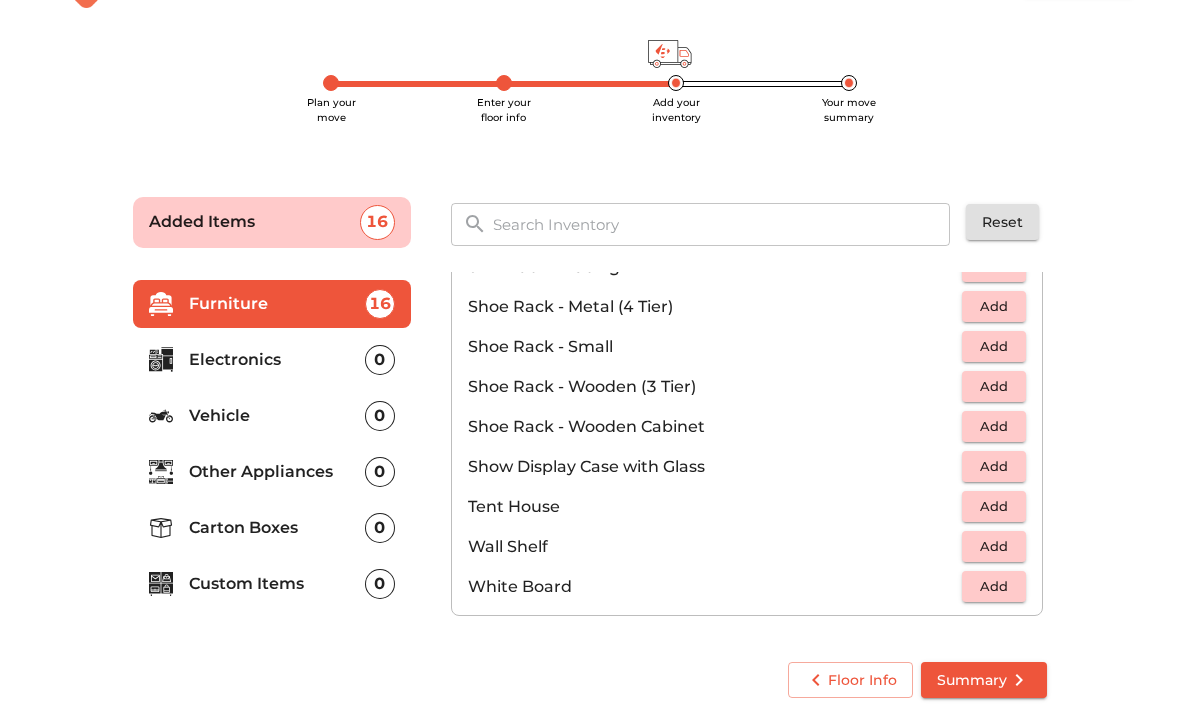 scroll, scrollTop: 1075, scrollLeft: 0, axis: vertical 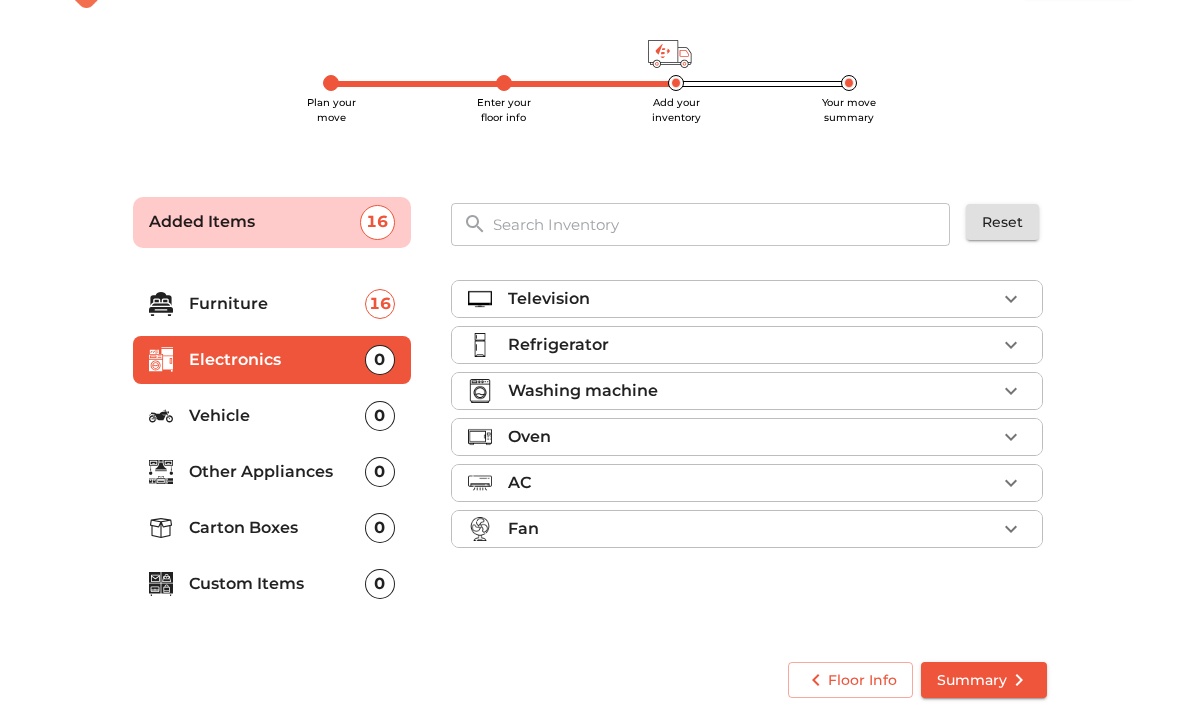 click at bounding box center (1011, 299) 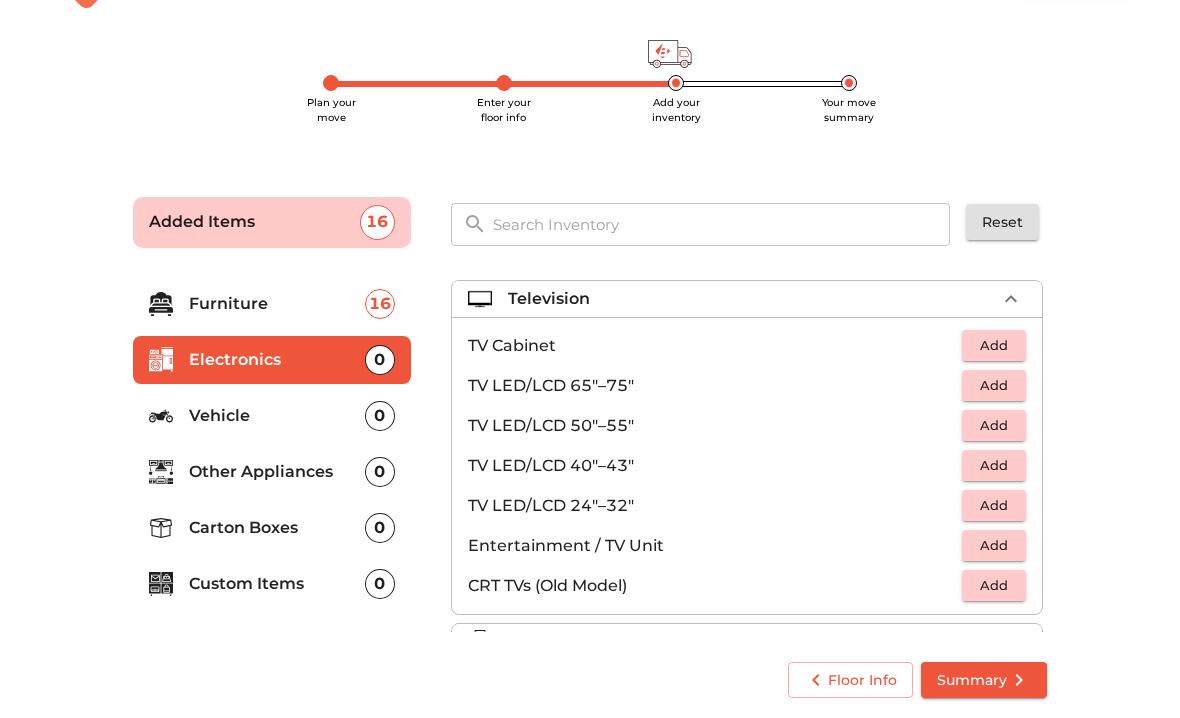 click on "Add" at bounding box center [994, 465] 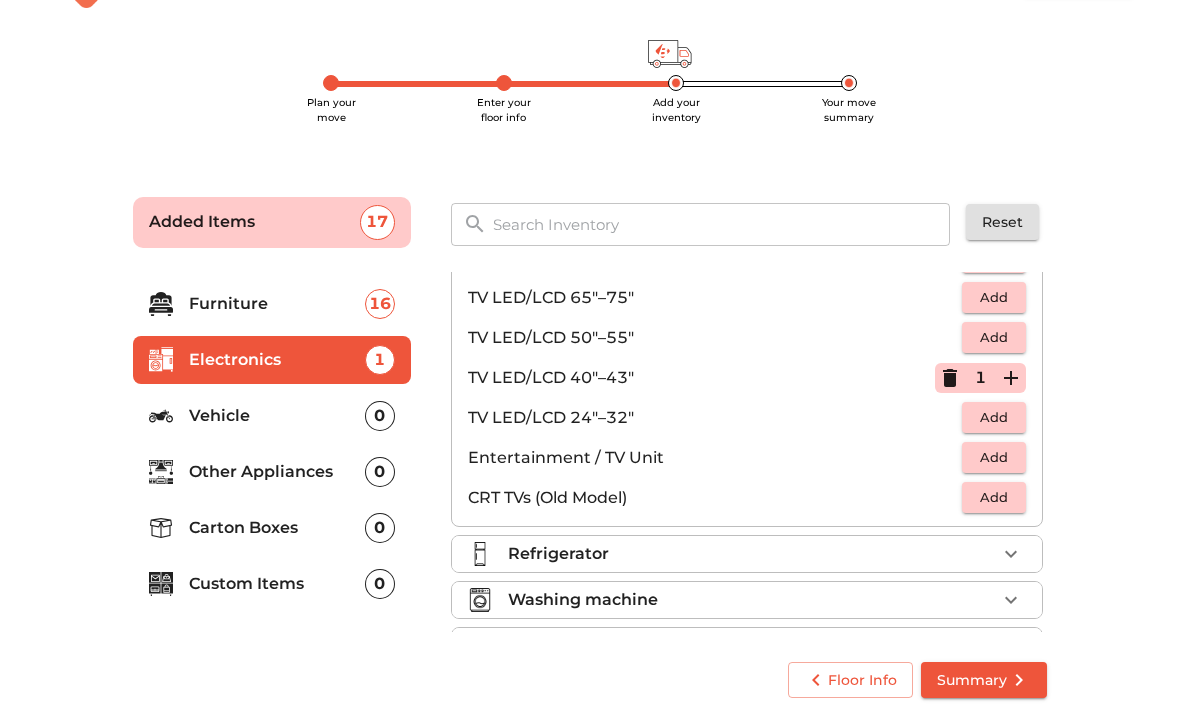 scroll, scrollTop: 218, scrollLeft: 0, axis: vertical 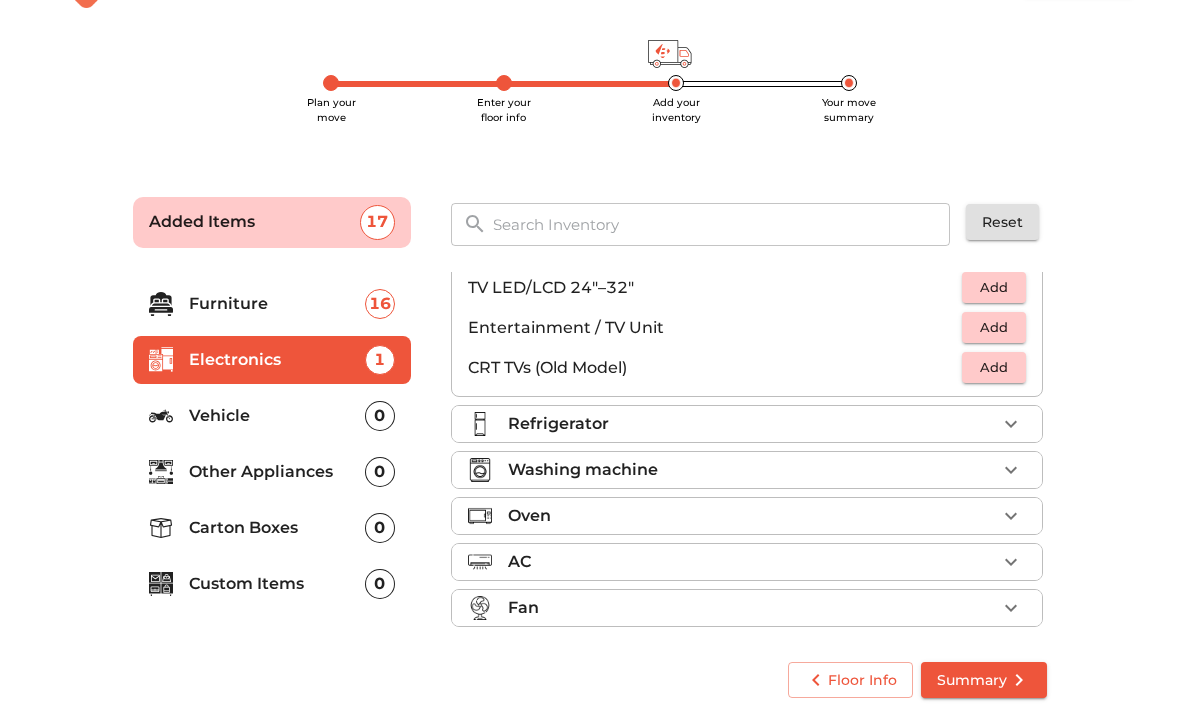 click on "Refrigerator" at bounding box center [752, 424] 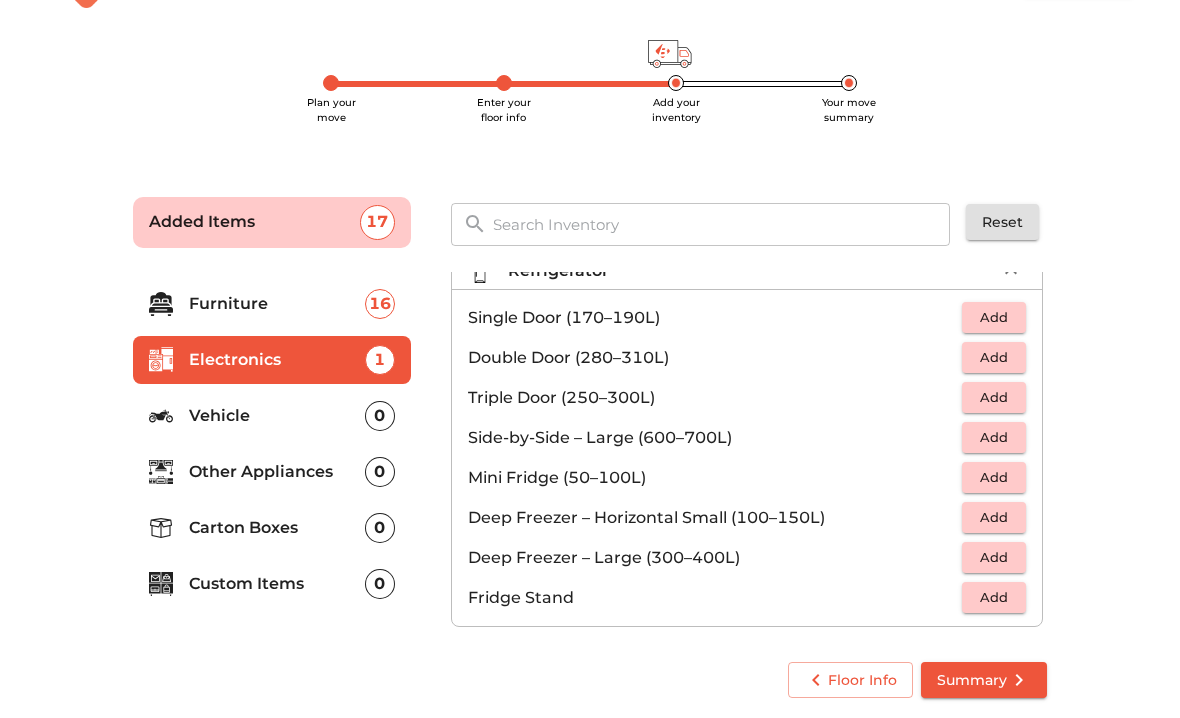 scroll, scrollTop: 53, scrollLeft: 0, axis: vertical 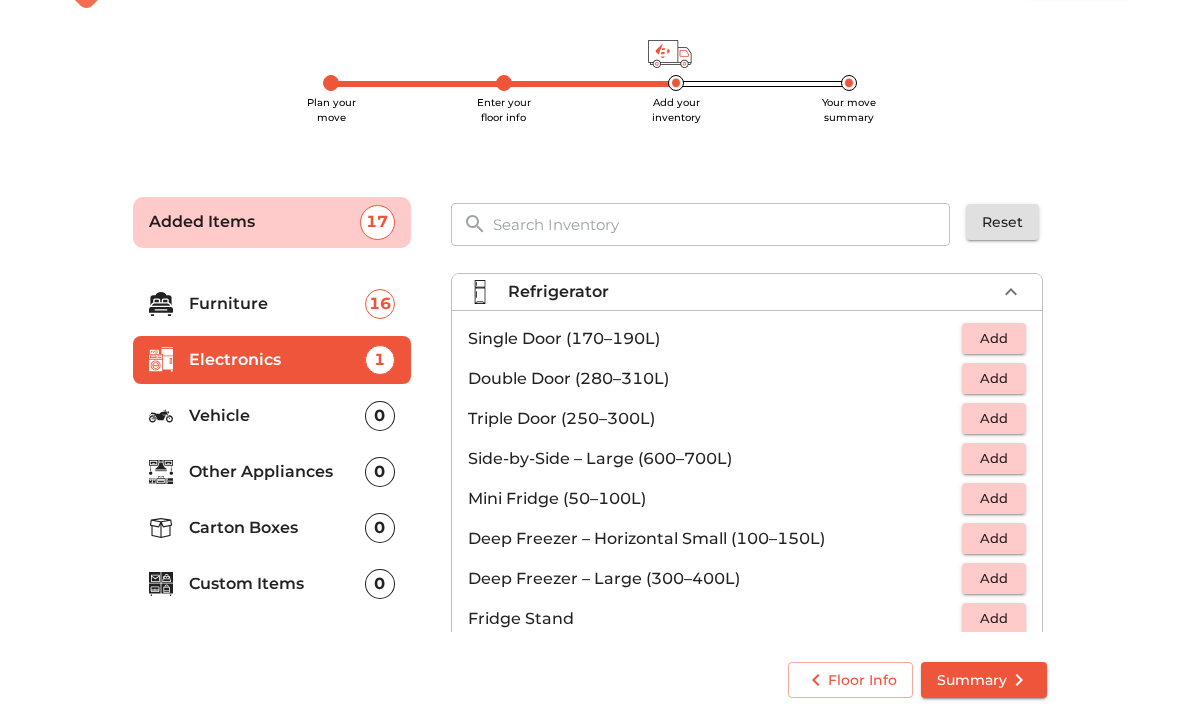 click on "Add" at bounding box center [994, 338] 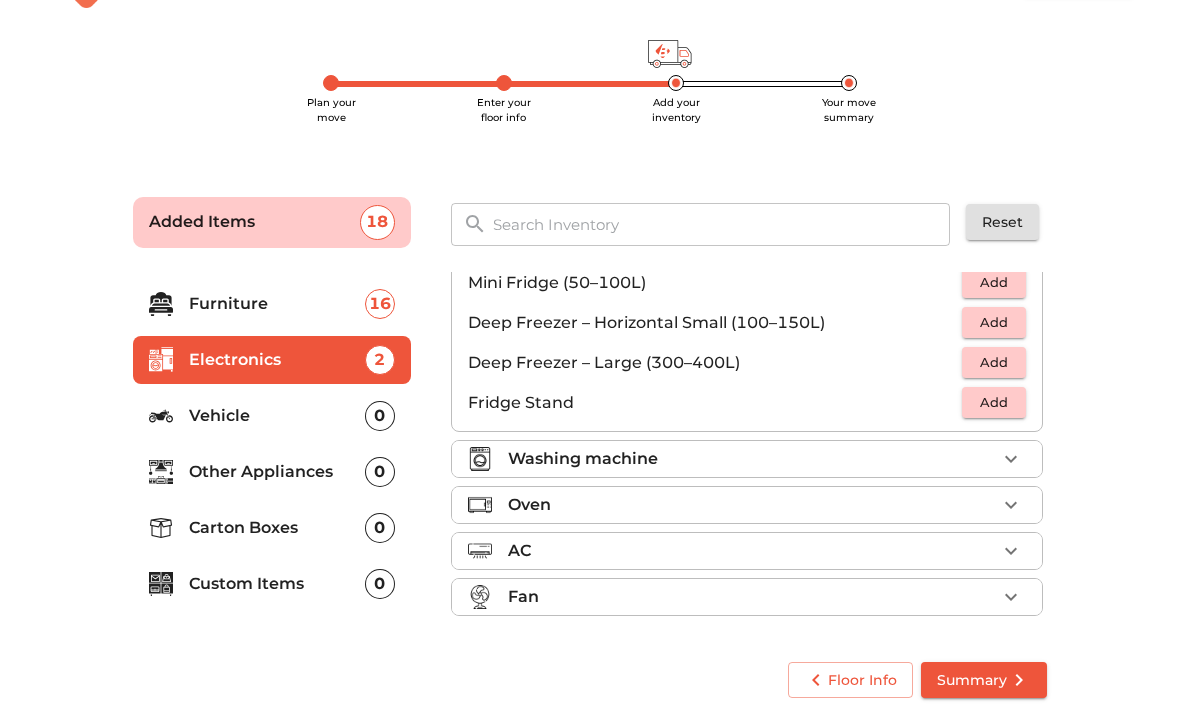 click on "Washing machine" at bounding box center (752, 459) 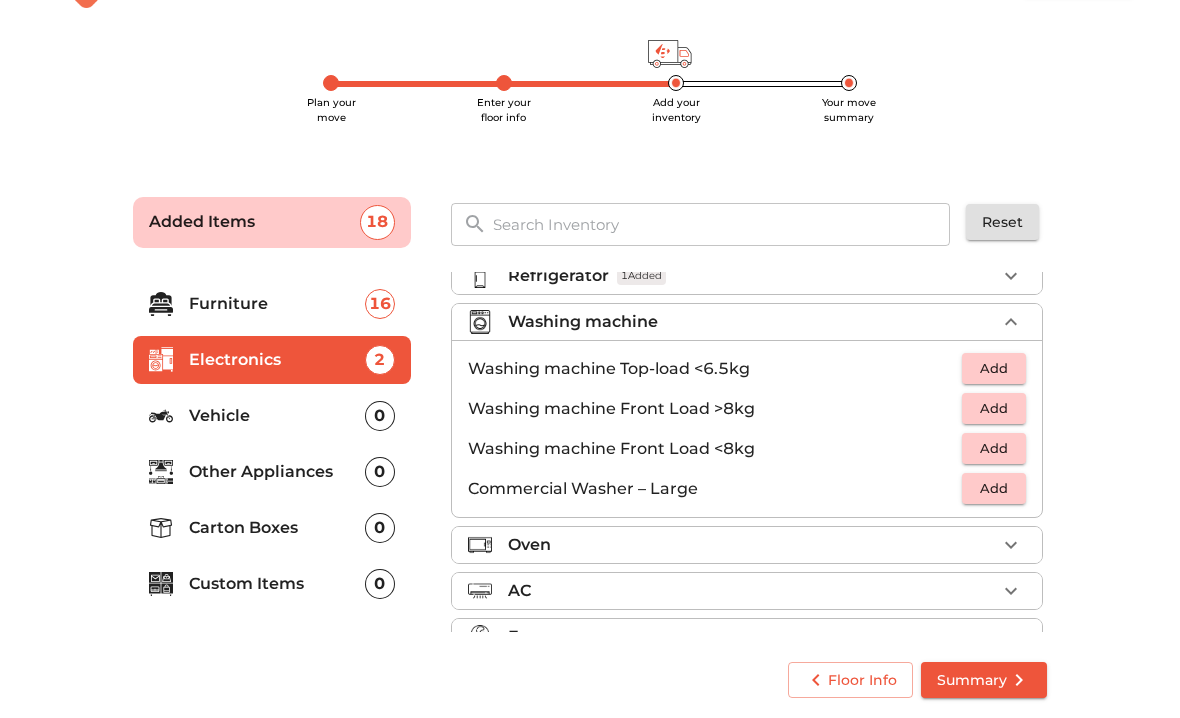 scroll, scrollTop: 61, scrollLeft: 0, axis: vertical 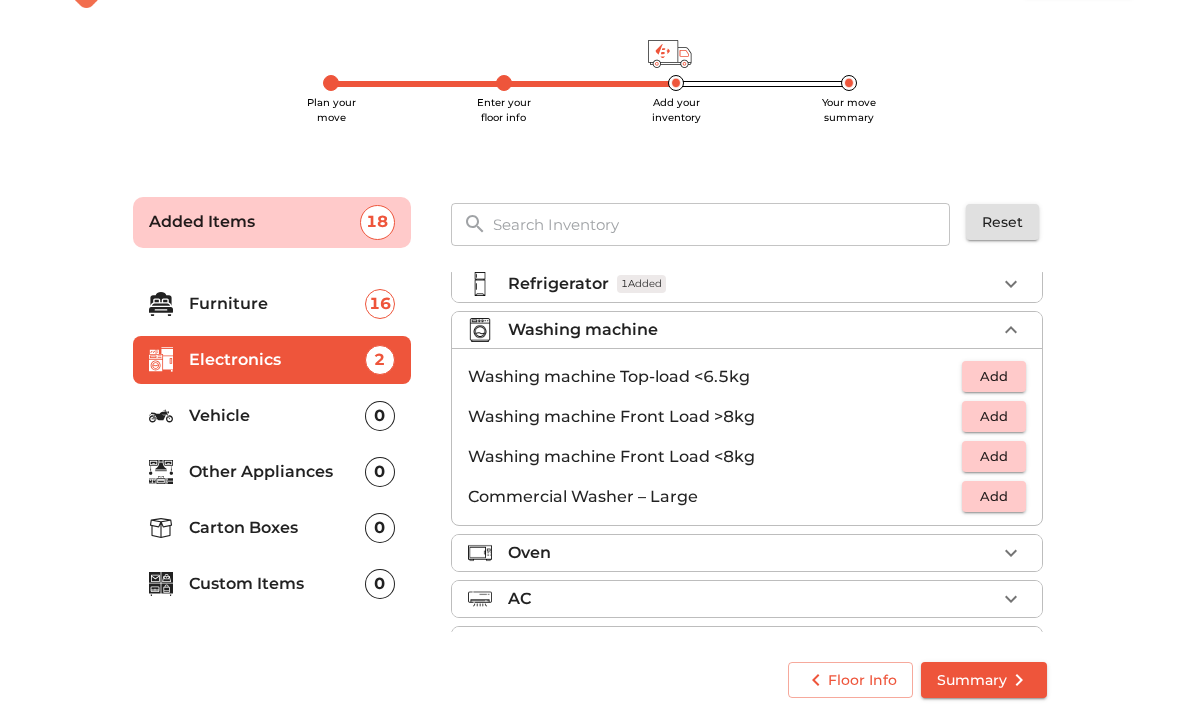 click on "Add" at bounding box center (994, 416) 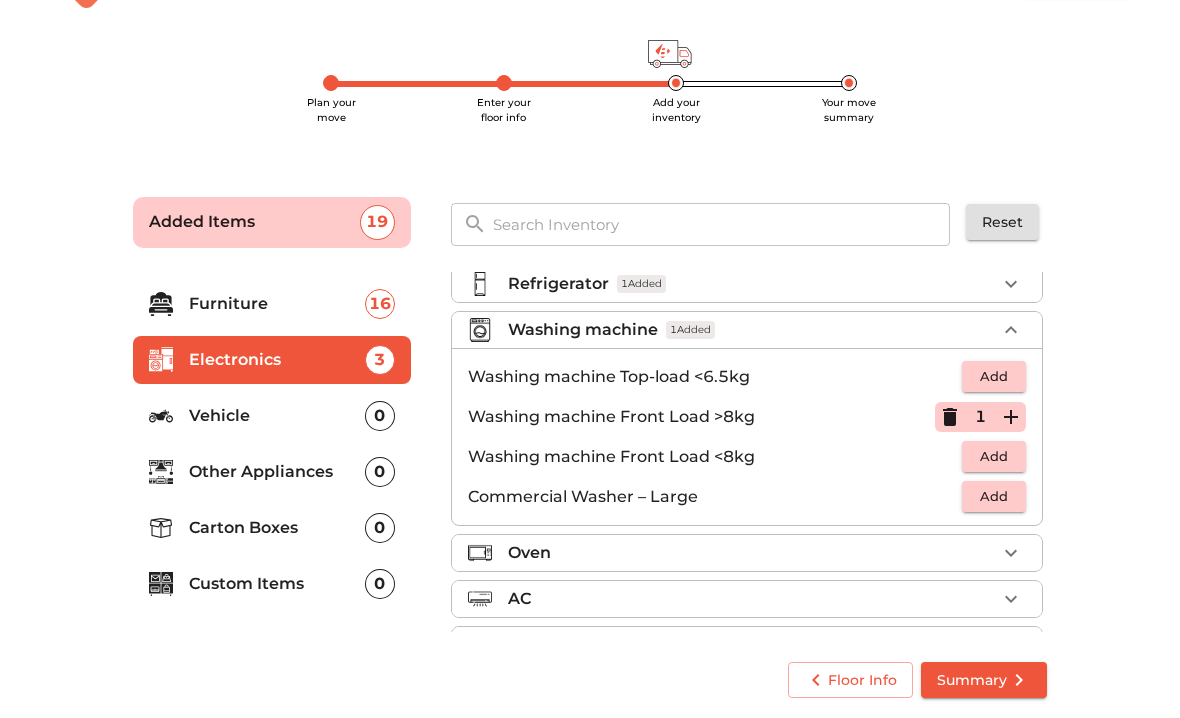 click 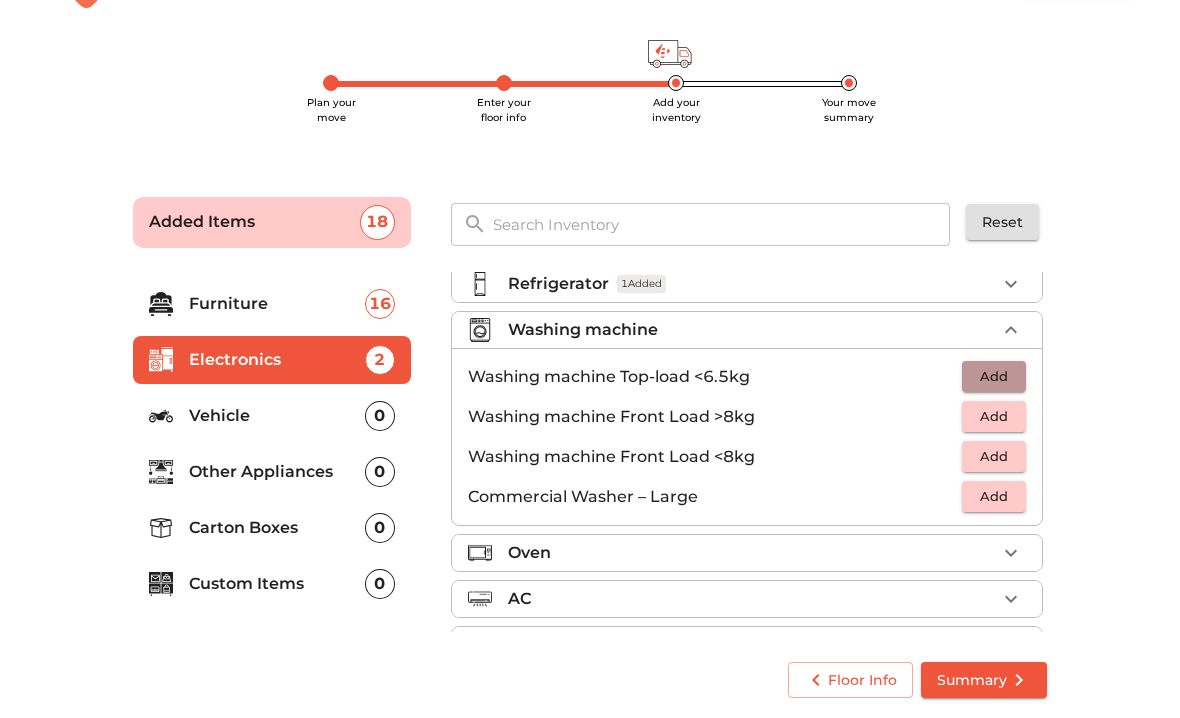 click on "Add" at bounding box center (994, 376) 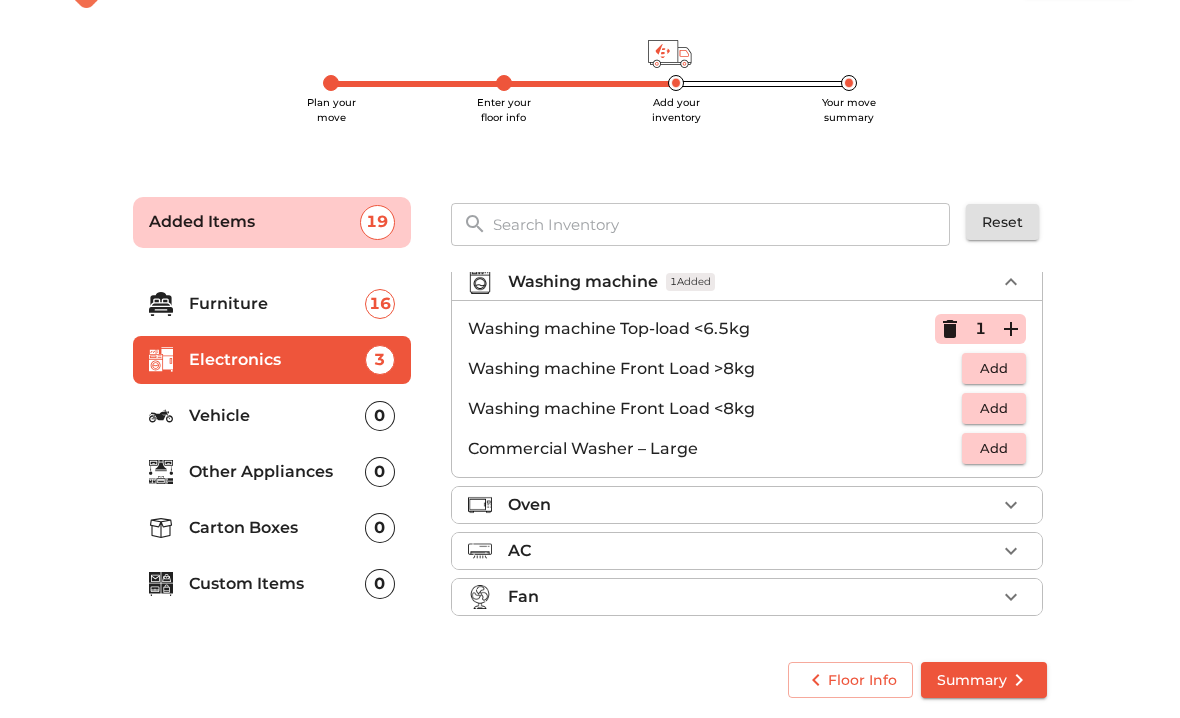 click on "Oven" at bounding box center (752, 505) 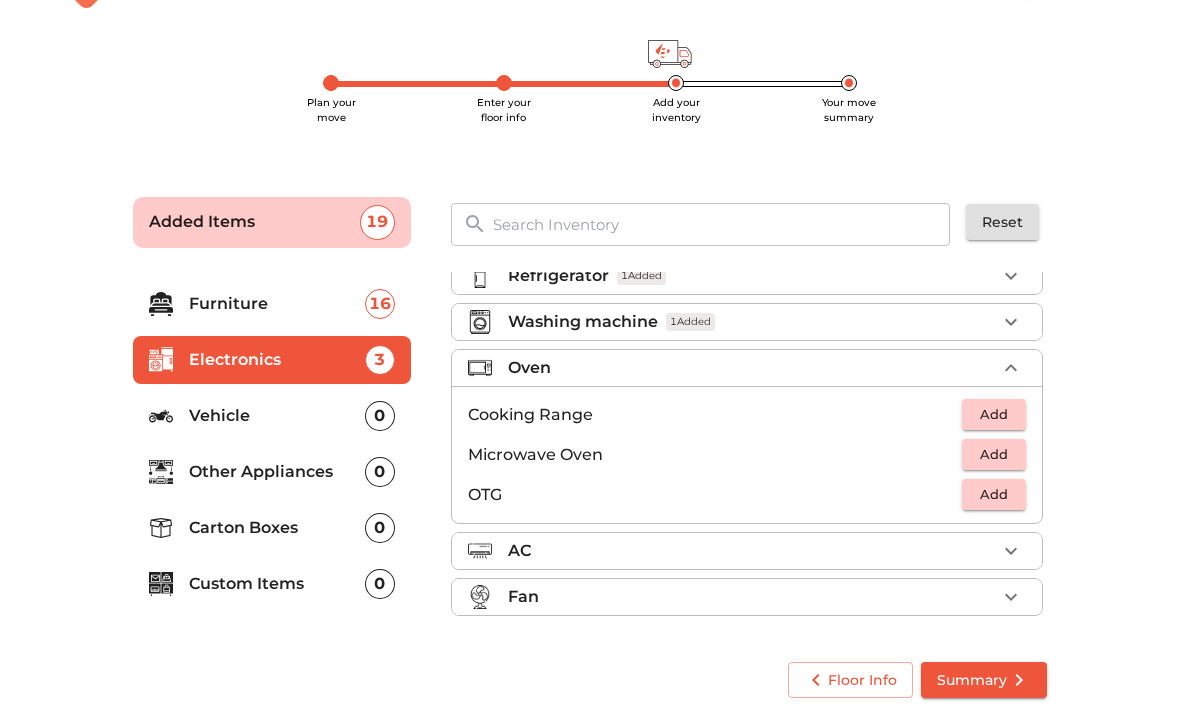 scroll, scrollTop: 69, scrollLeft: 0, axis: vertical 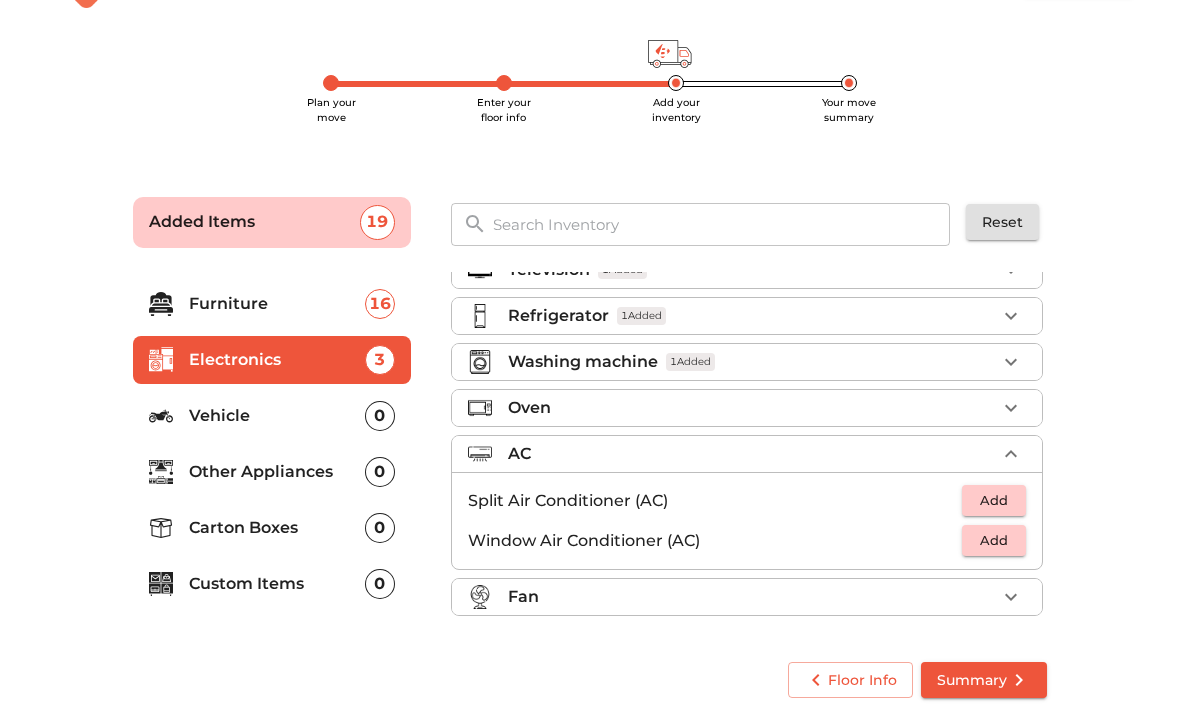 click on "Fan" at bounding box center [752, 597] 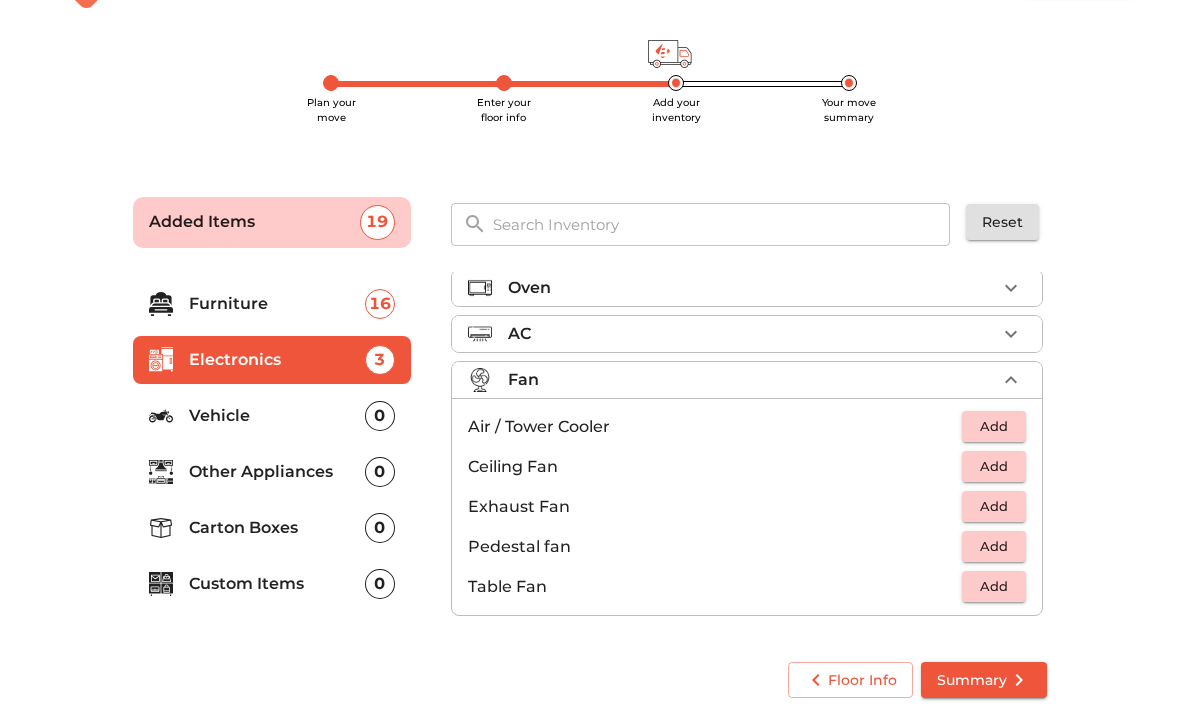 scroll, scrollTop: 149, scrollLeft: 0, axis: vertical 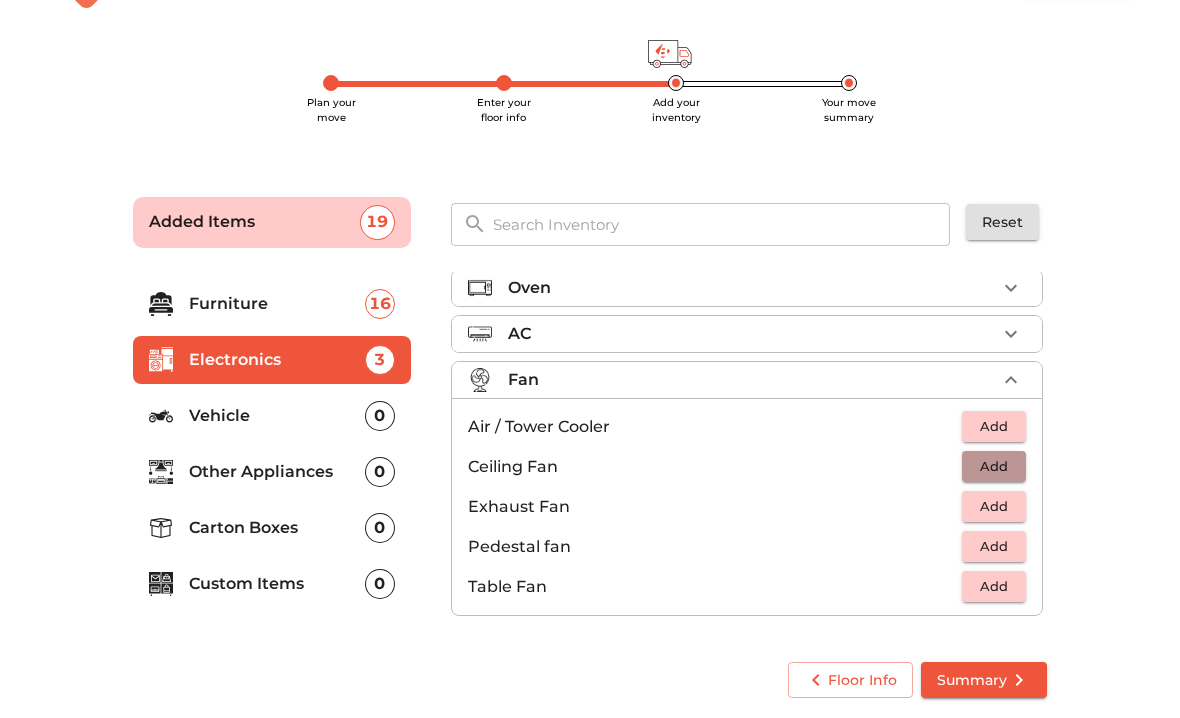 click on "Add" at bounding box center [994, 466] 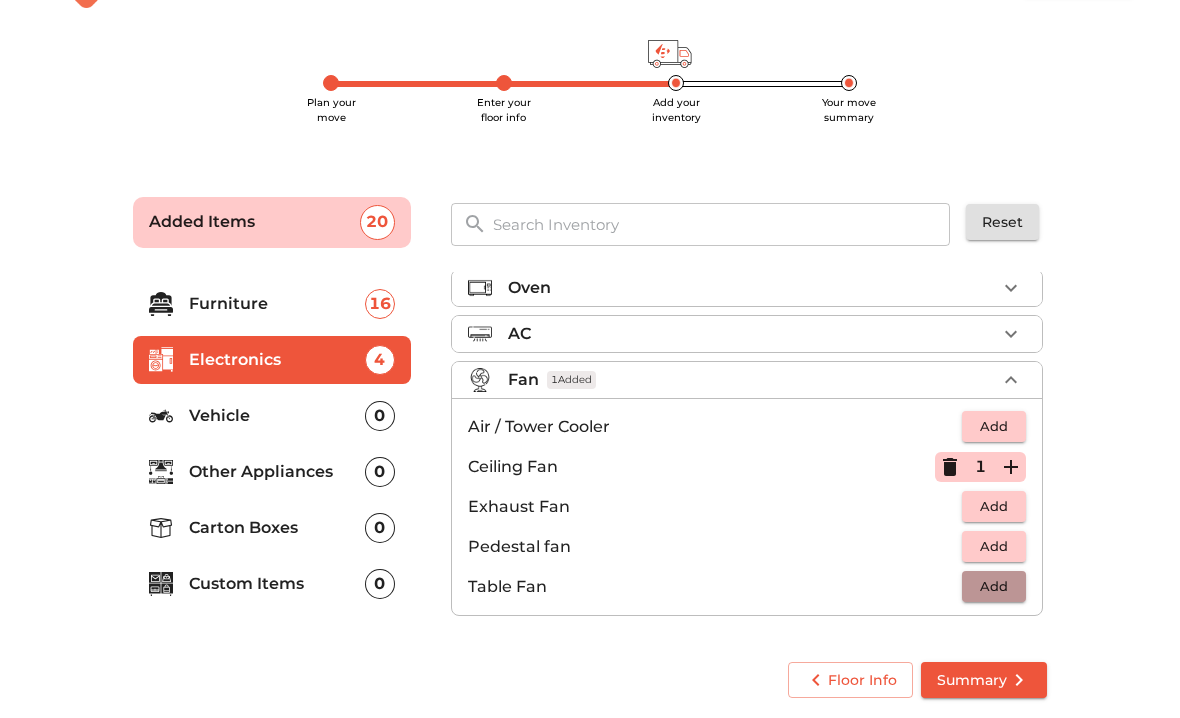 click on "Add" at bounding box center [994, 586] 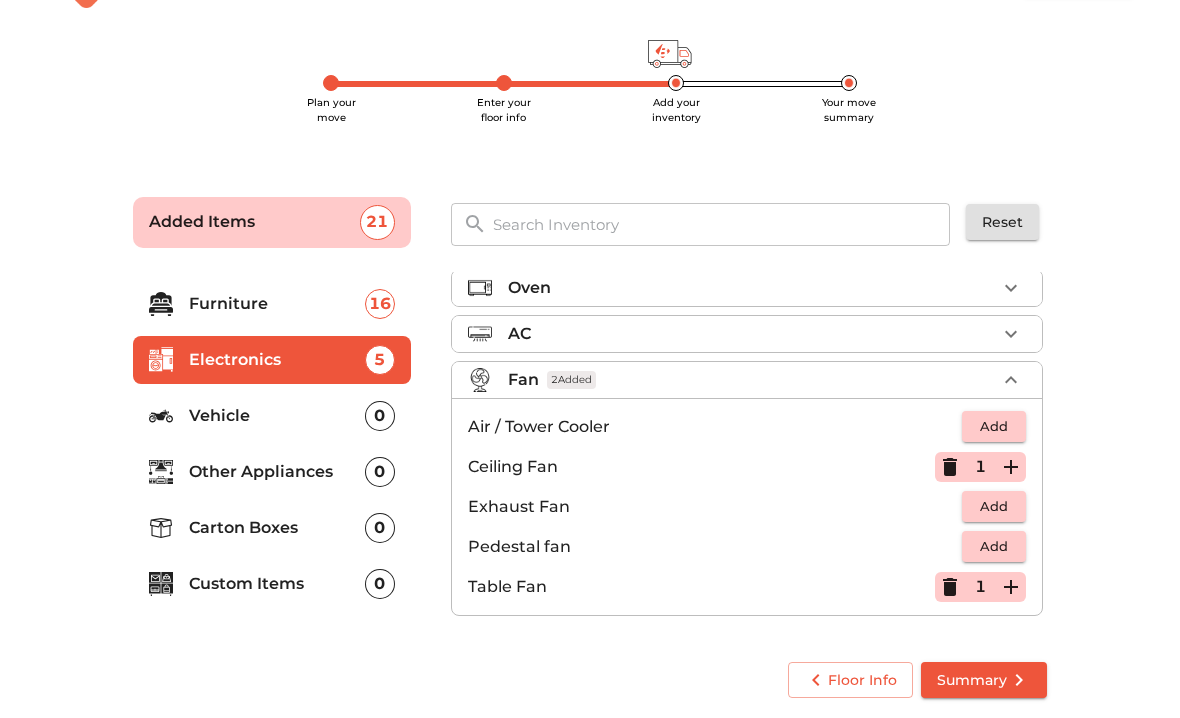 click on "Vehicle" at bounding box center (277, 416) 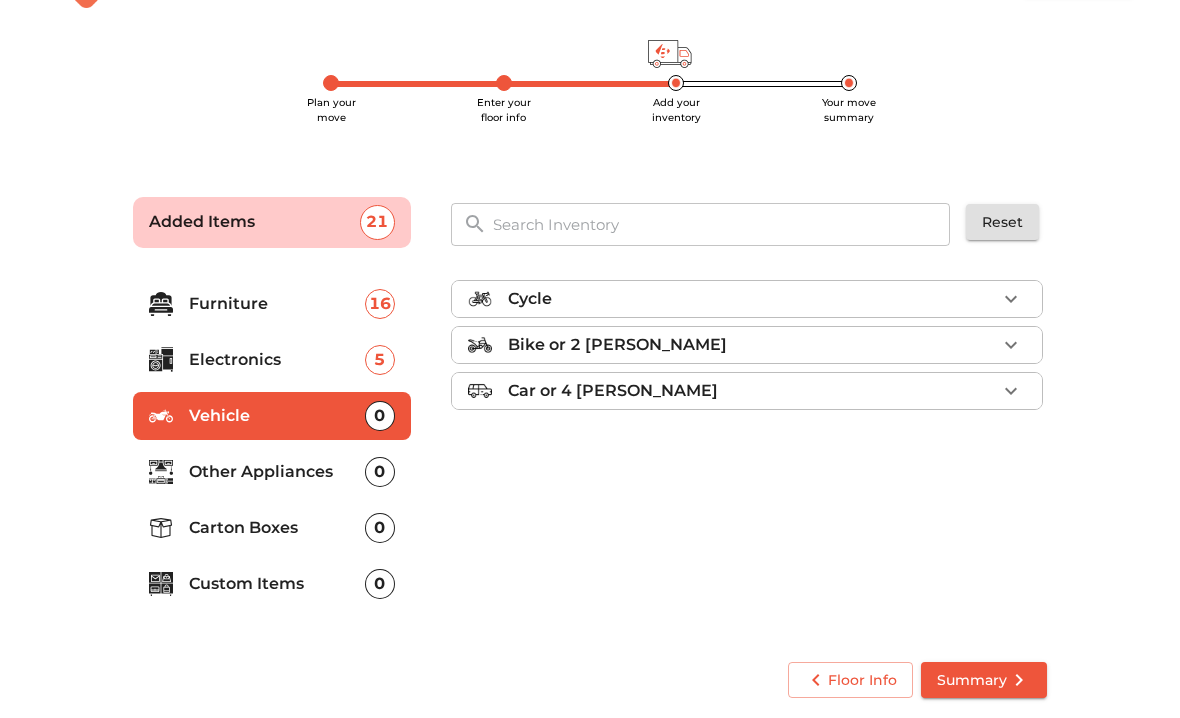 click on "Other Appliances" at bounding box center [277, 472] 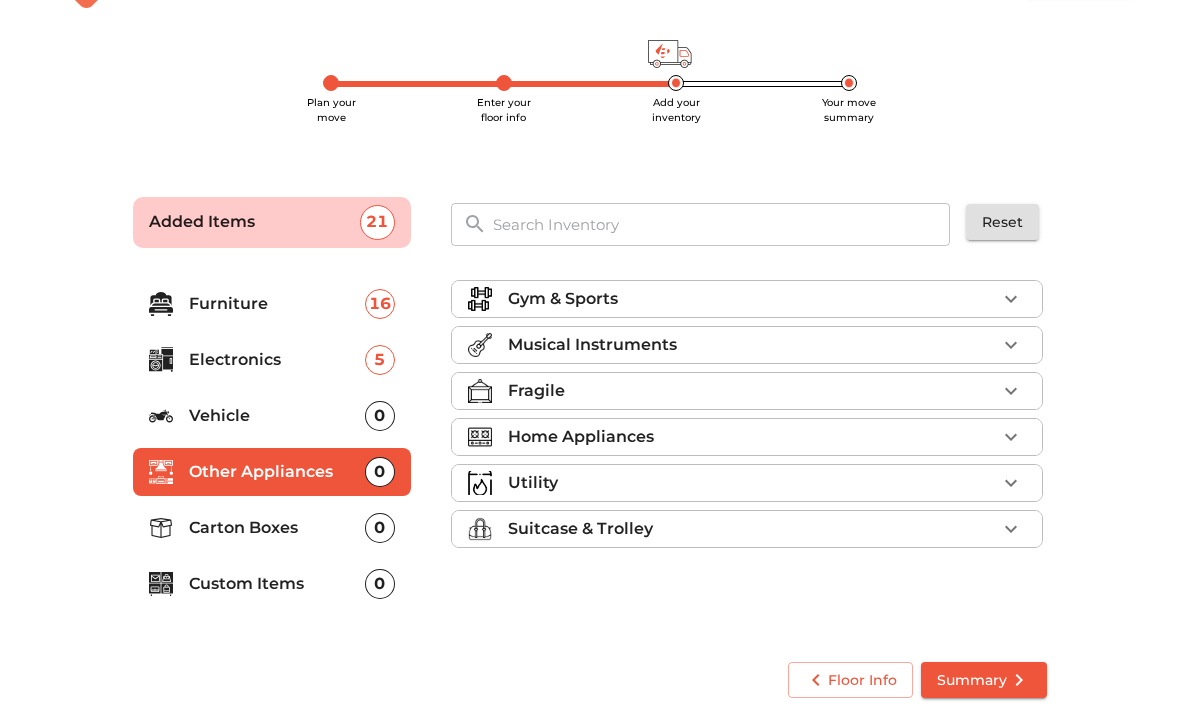 click on "Fragile" at bounding box center [752, 391] 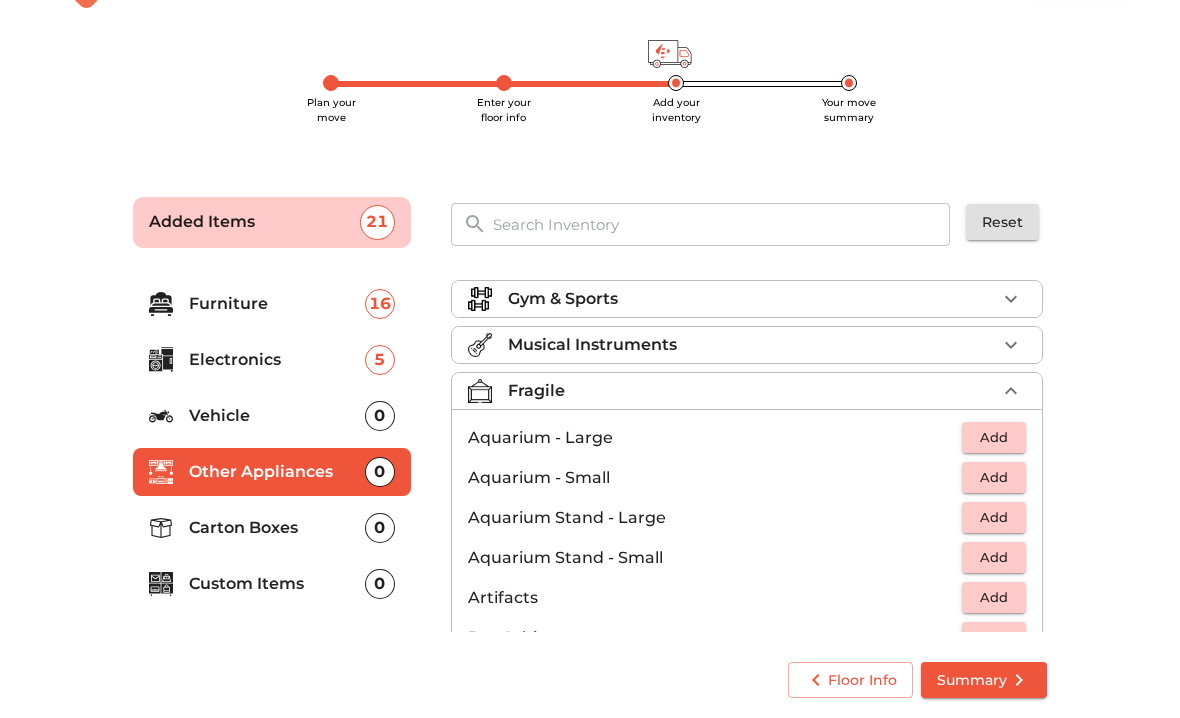 click on "Fragile" at bounding box center [752, 391] 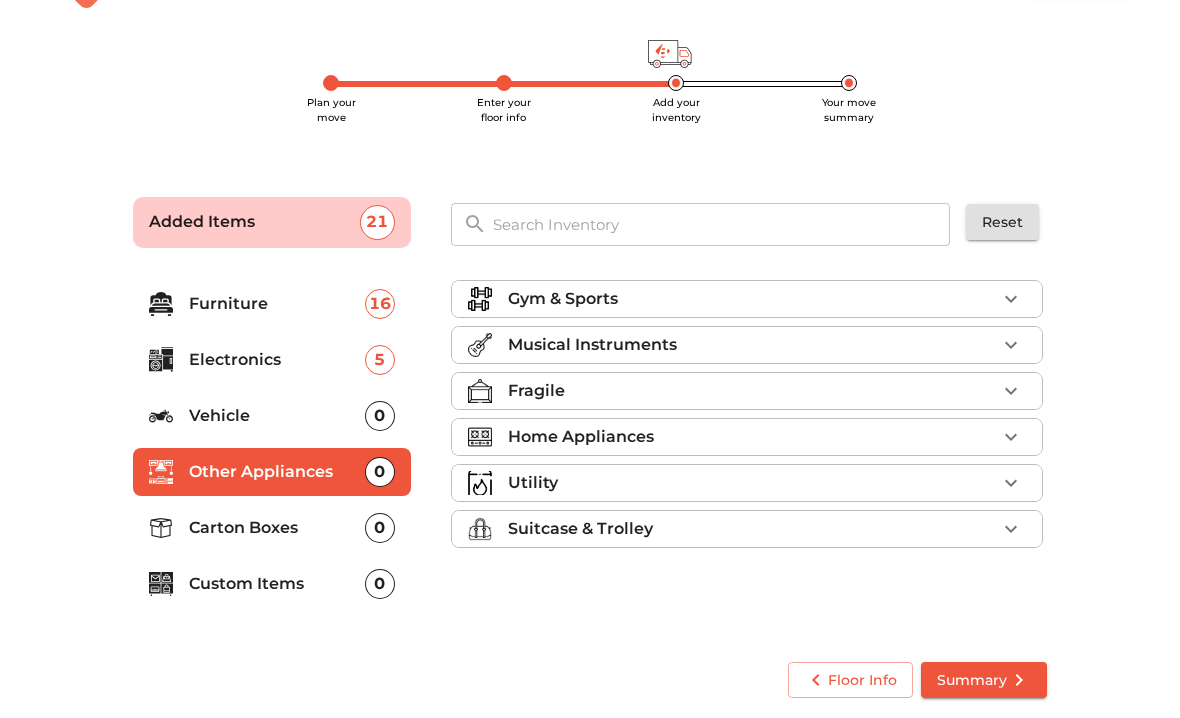 click on "Fragile" at bounding box center (752, 391) 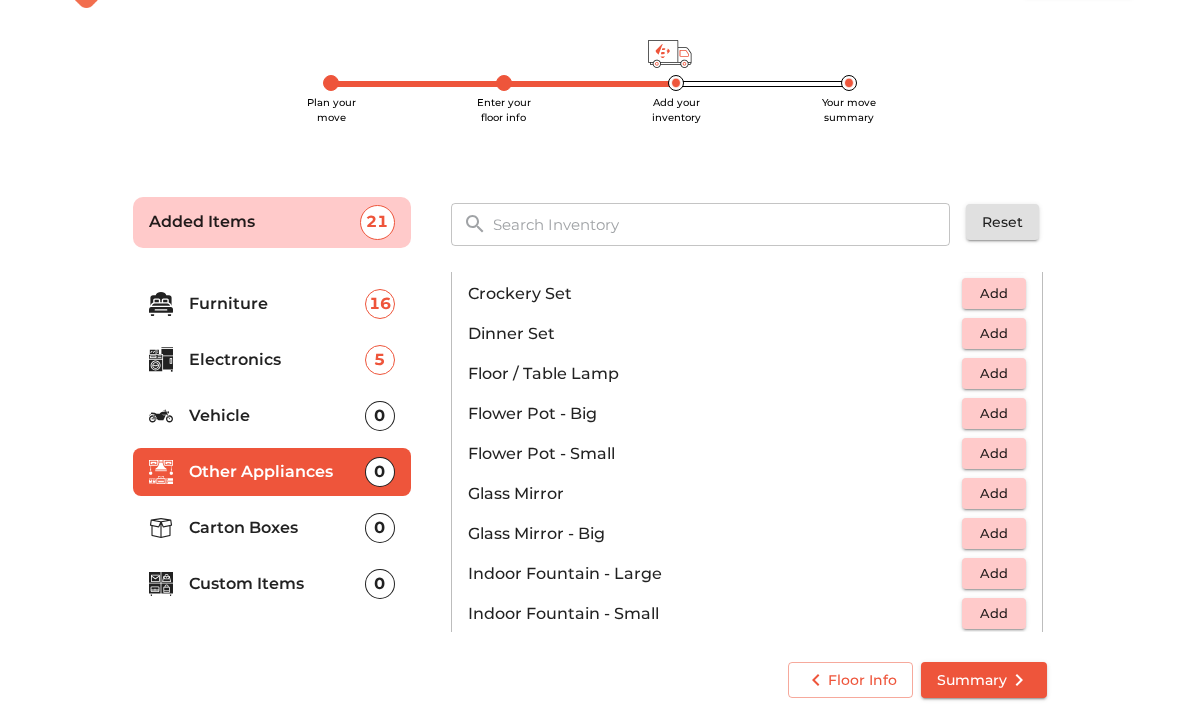 scroll, scrollTop: 494, scrollLeft: 0, axis: vertical 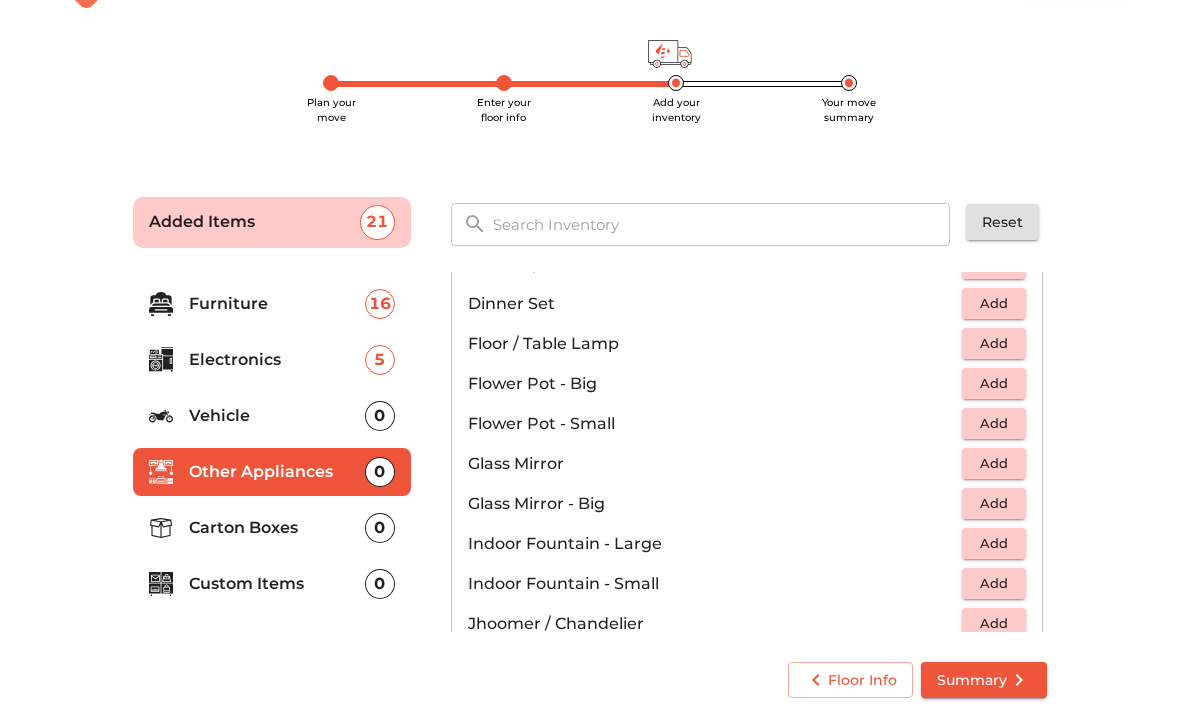 click on "Add" at bounding box center (994, 383) 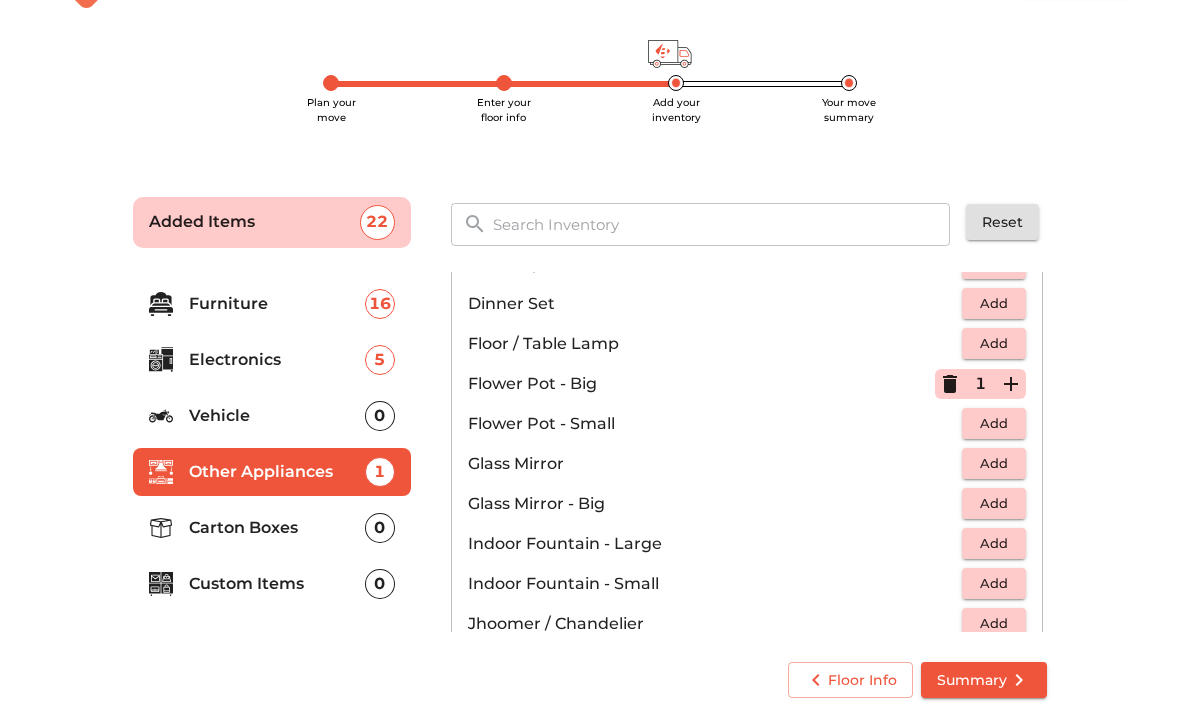 click 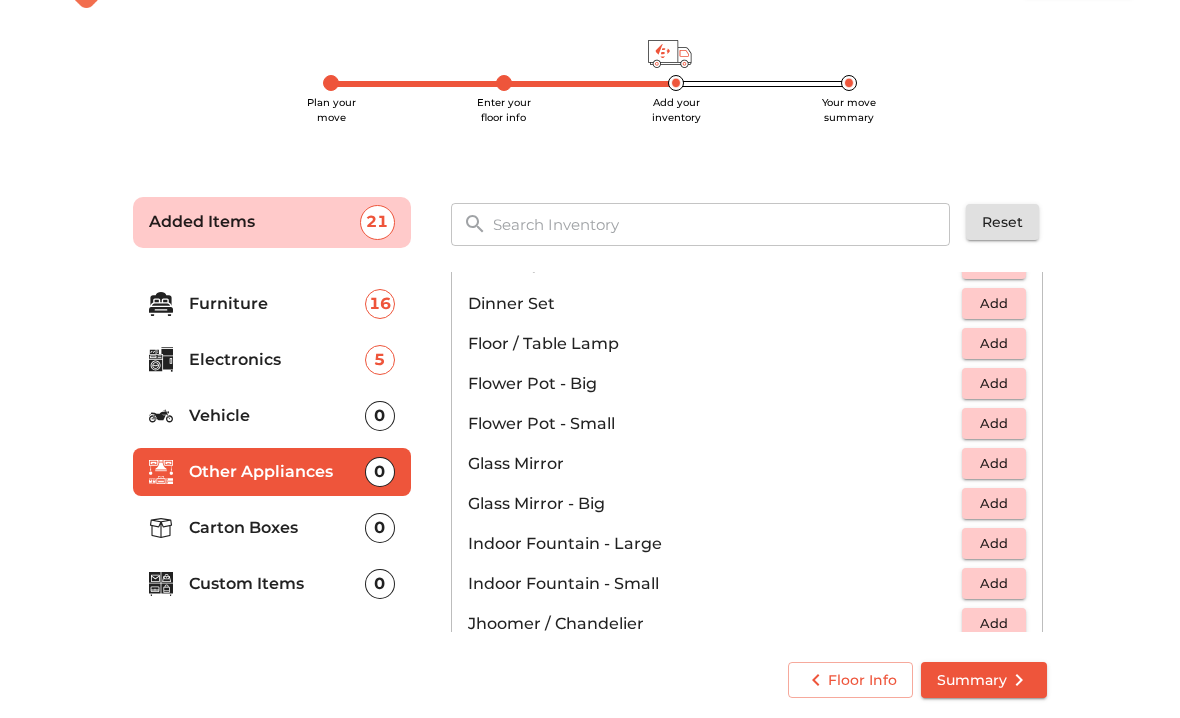click on "Add" at bounding box center [994, 383] 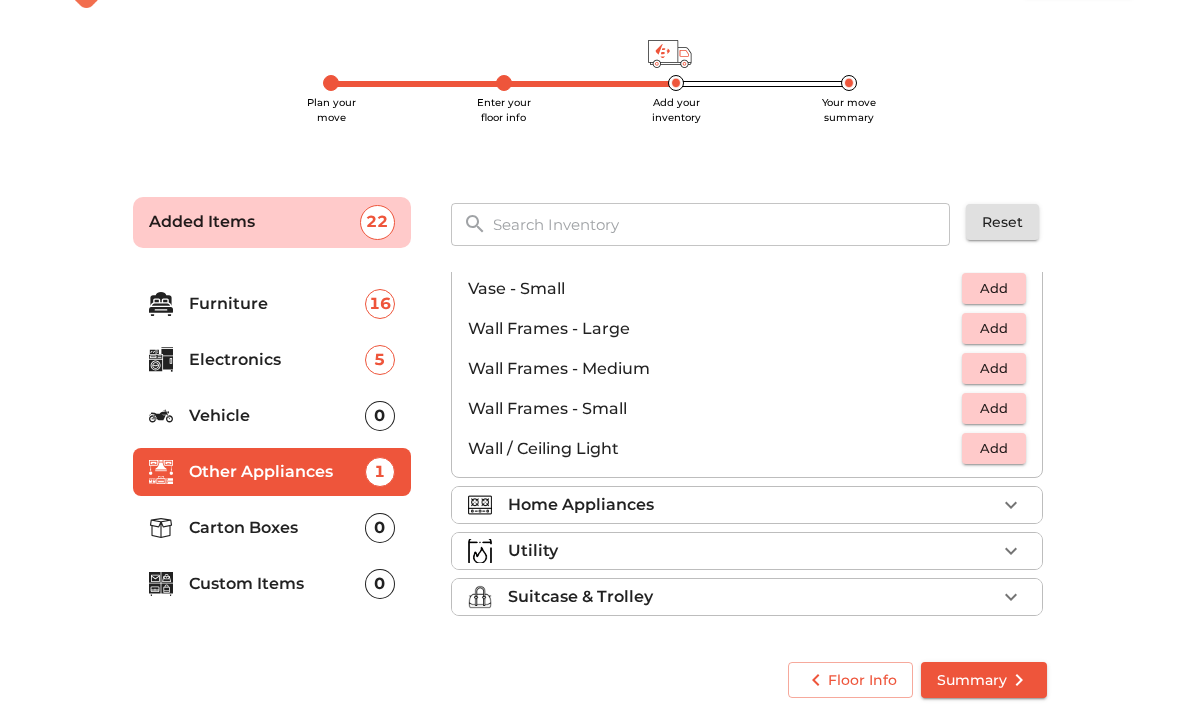 scroll, scrollTop: 1349, scrollLeft: 0, axis: vertical 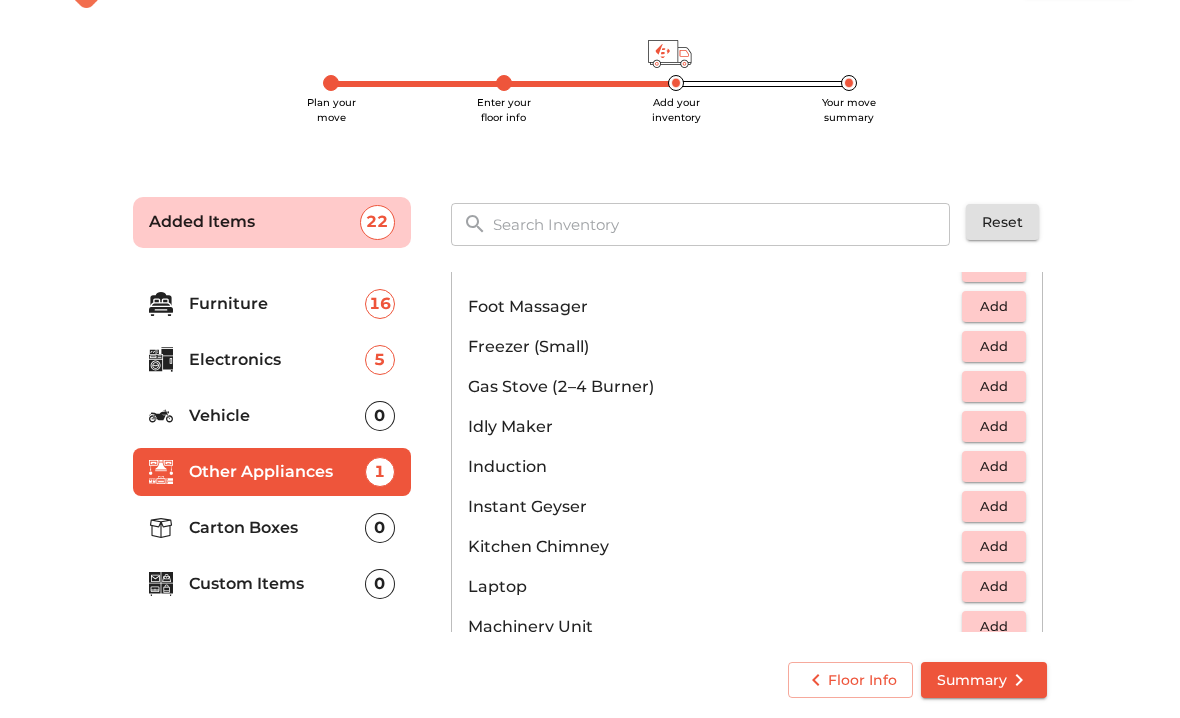 click on "Add" at bounding box center (994, 386) 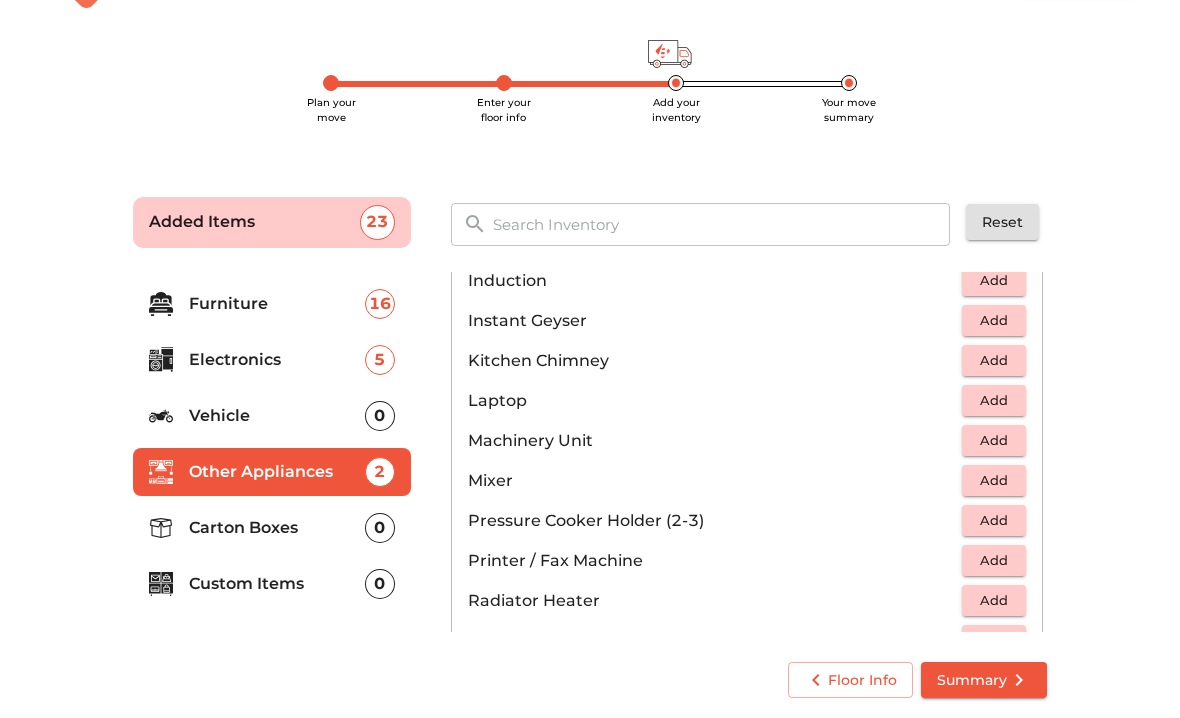 scroll, scrollTop: 1022, scrollLeft: 0, axis: vertical 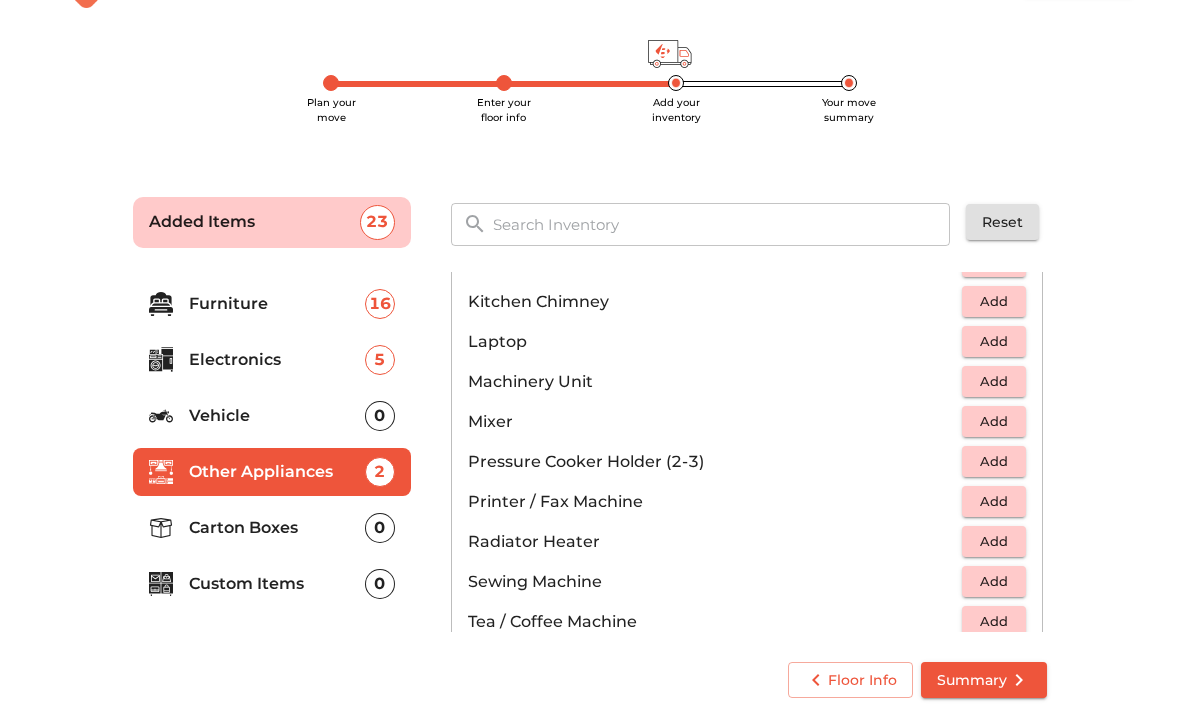 click on "Add" at bounding box center [994, 421] 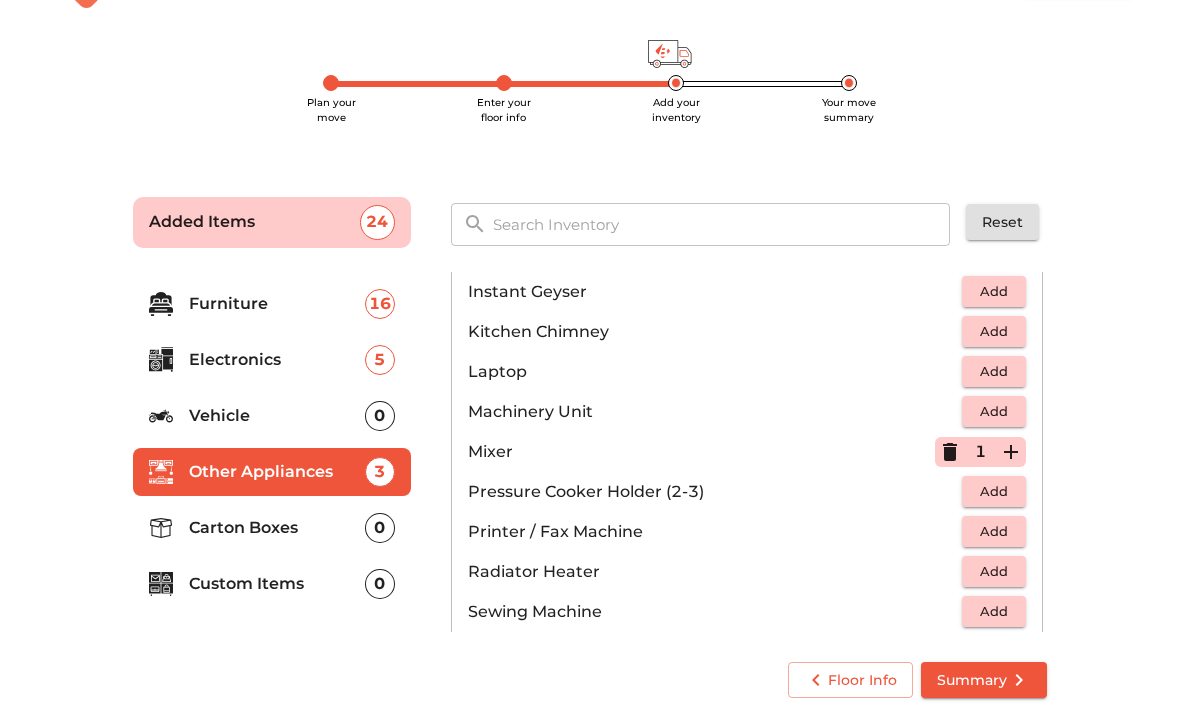 scroll, scrollTop: 989, scrollLeft: 0, axis: vertical 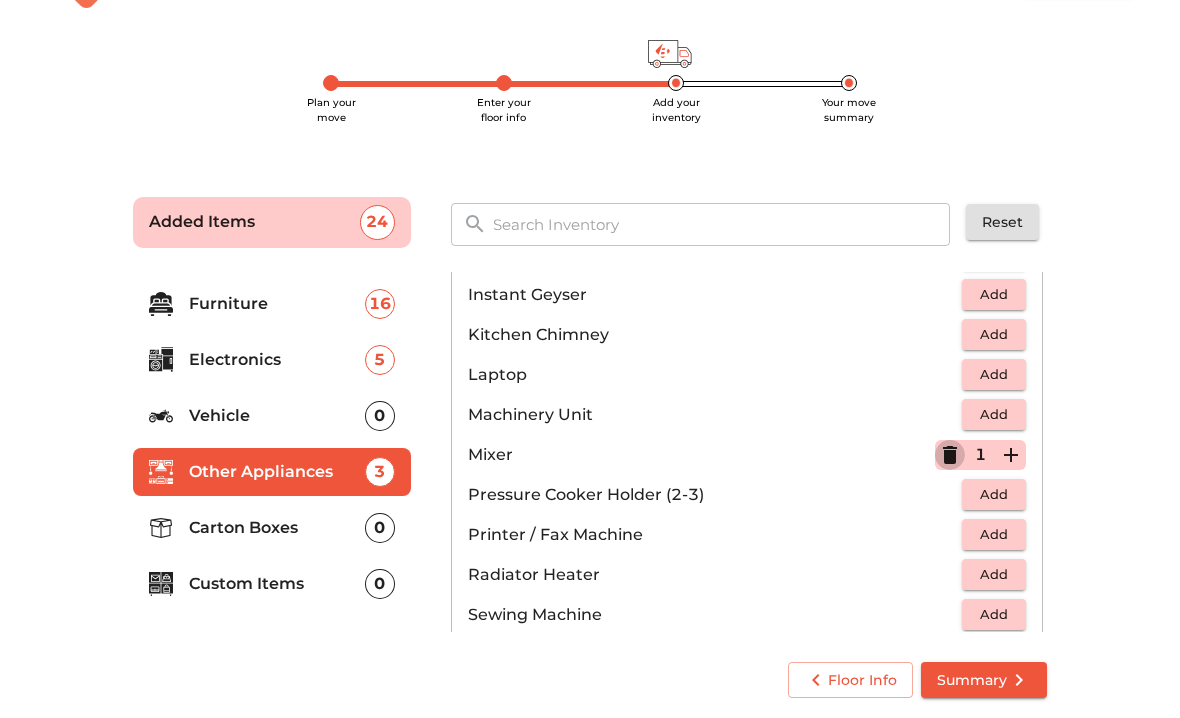 click 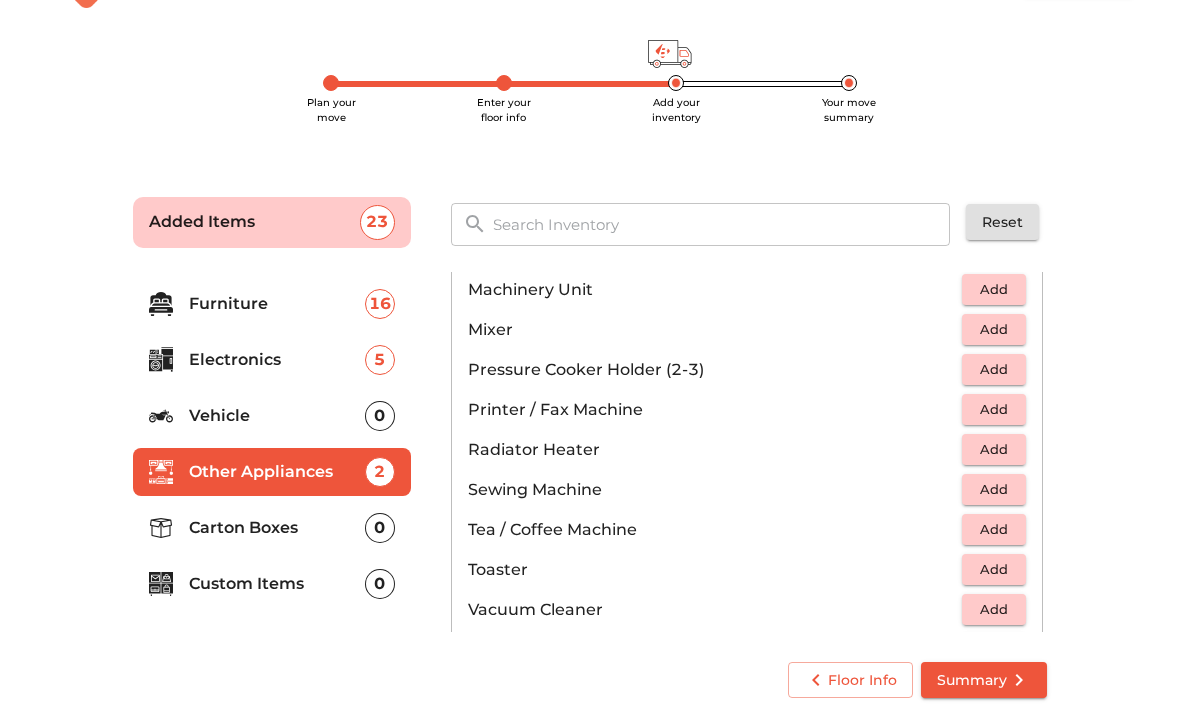 scroll, scrollTop: 1143, scrollLeft: 0, axis: vertical 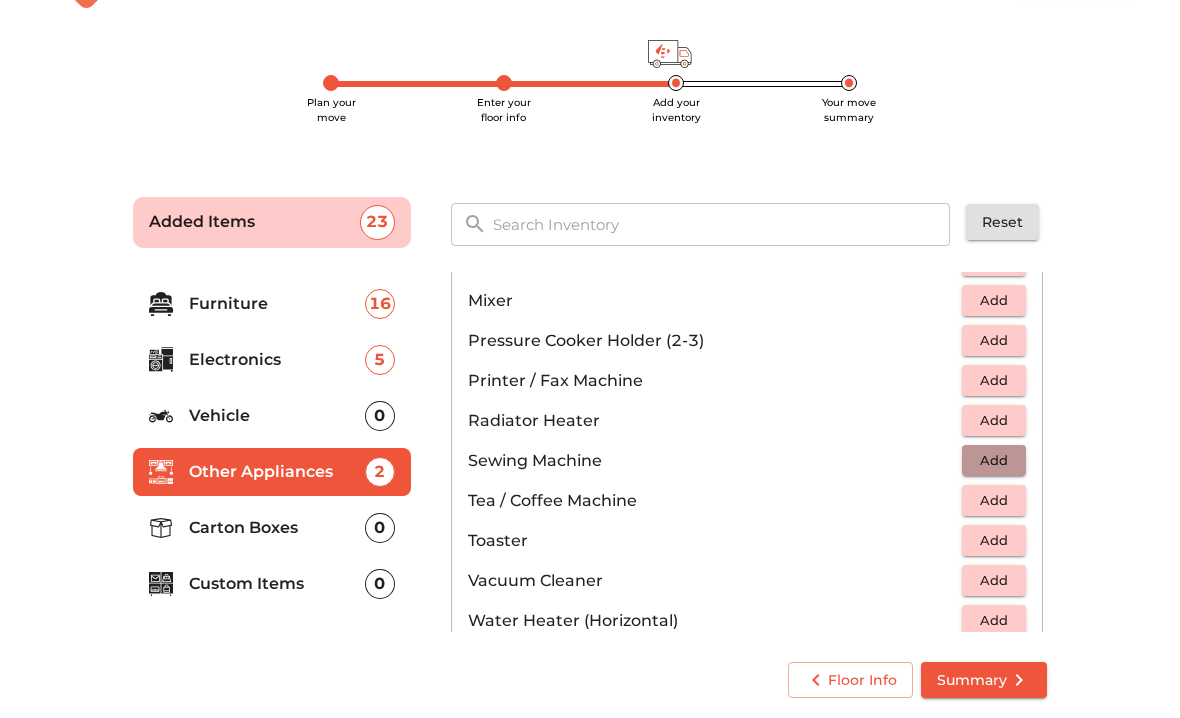 click on "Add" at bounding box center [994, 460] 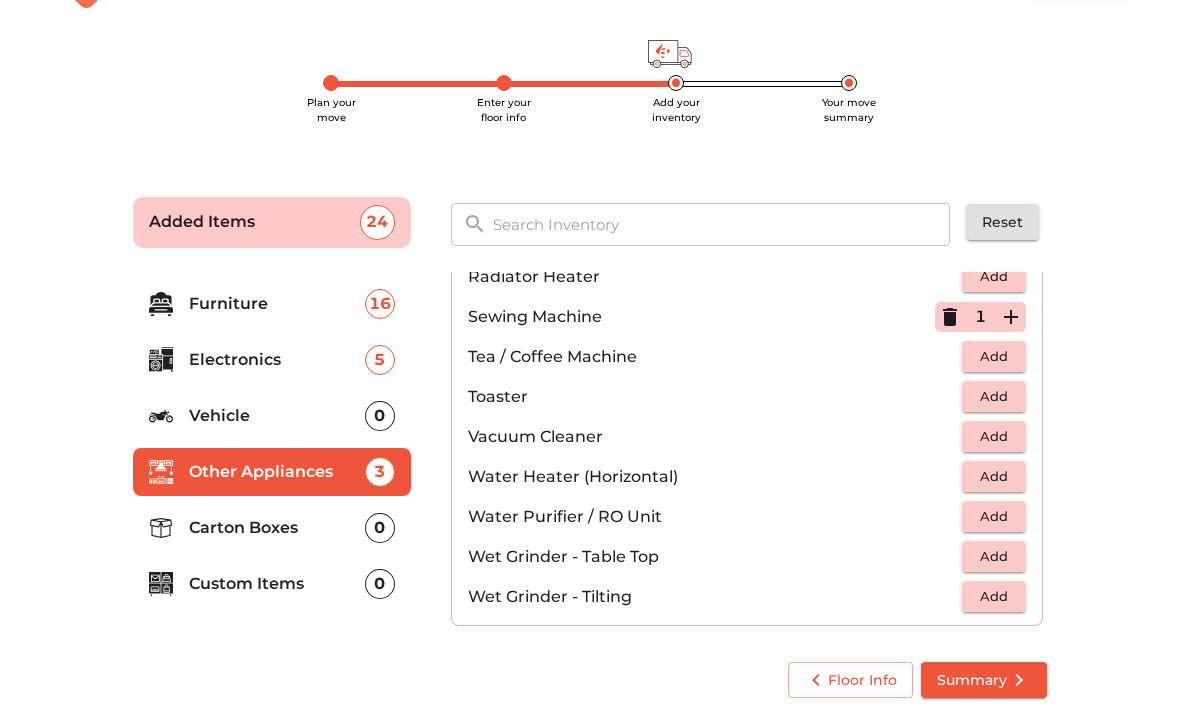 scroll, scrollTop: 1302, scrollLeft: 0, axis: vertical 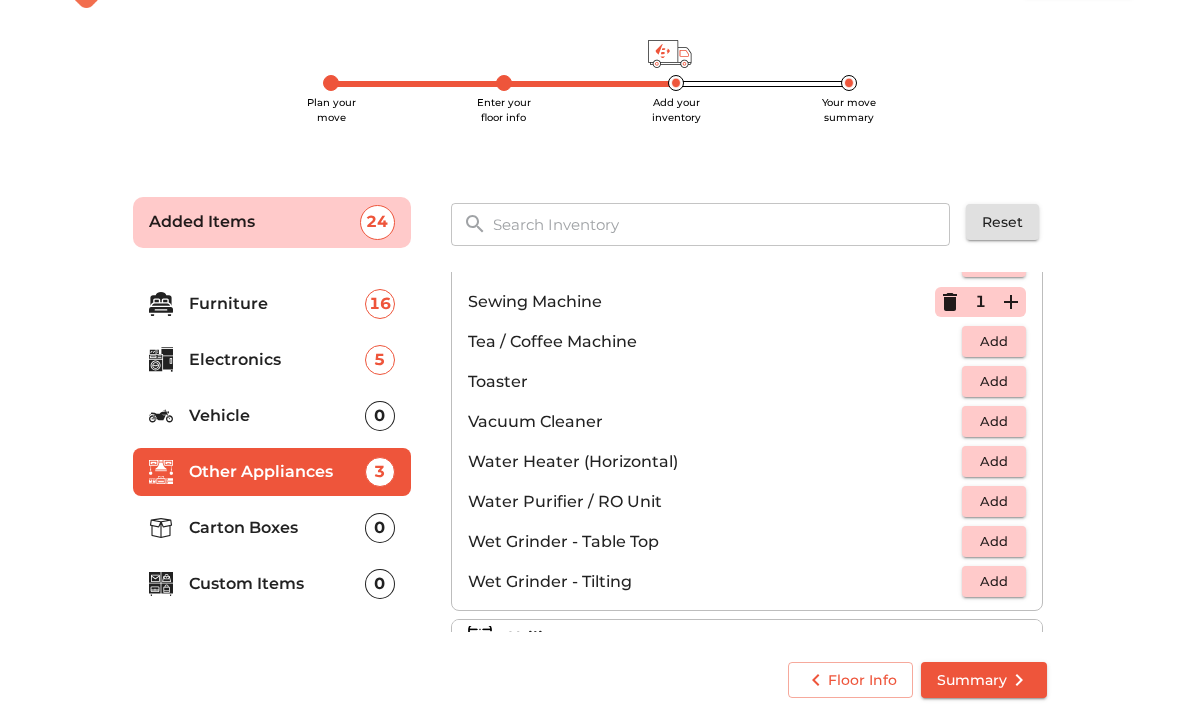 click on "Add" at bounding box center [994, 461] 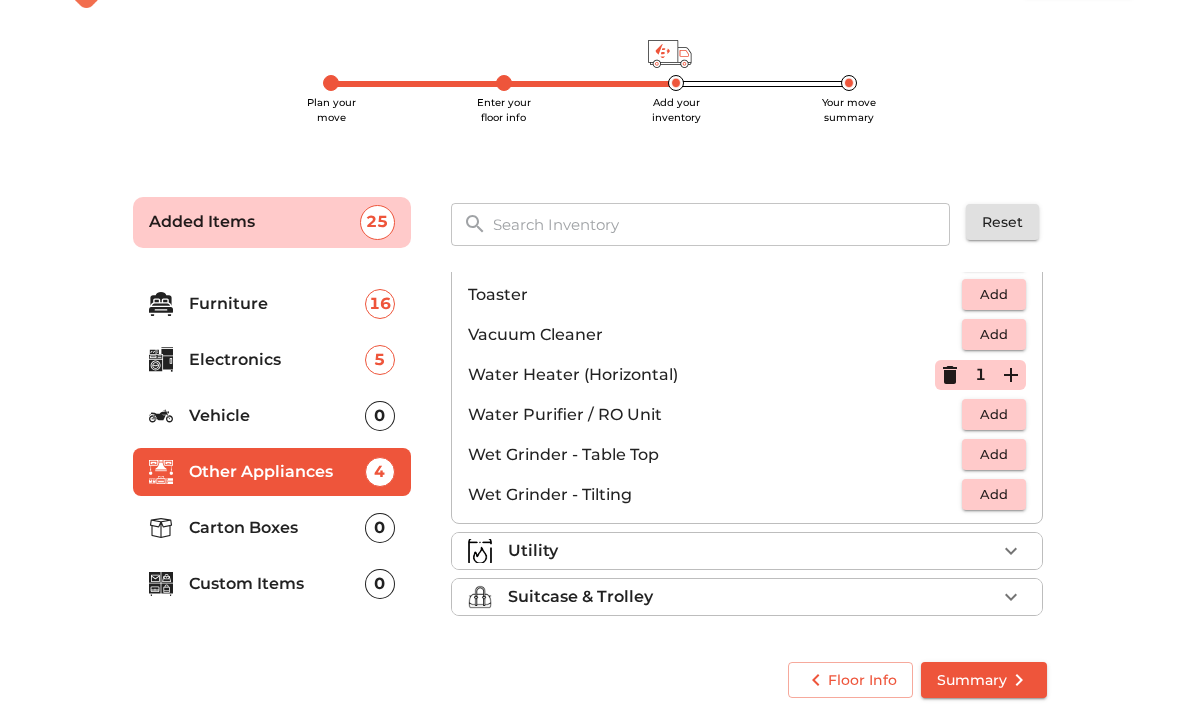 scroll, scrollTop: 1389, scrollLeft: 0, axis: vertical 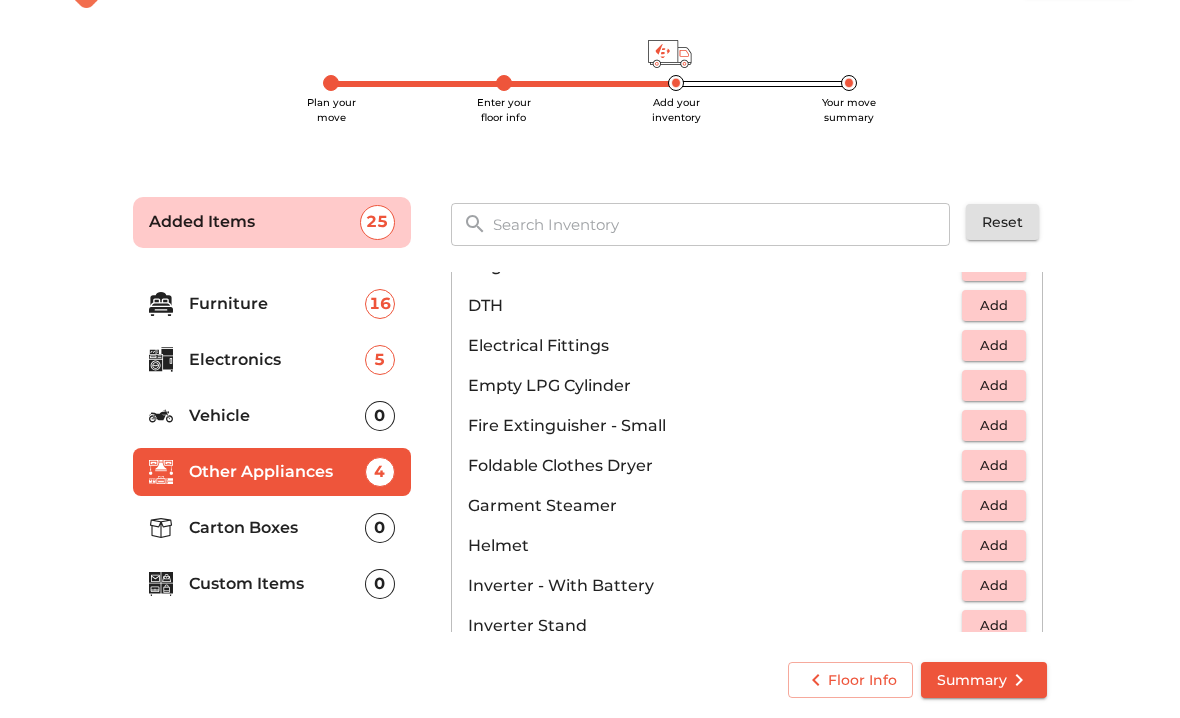 click on "Add" at bounding box center (994, 385) 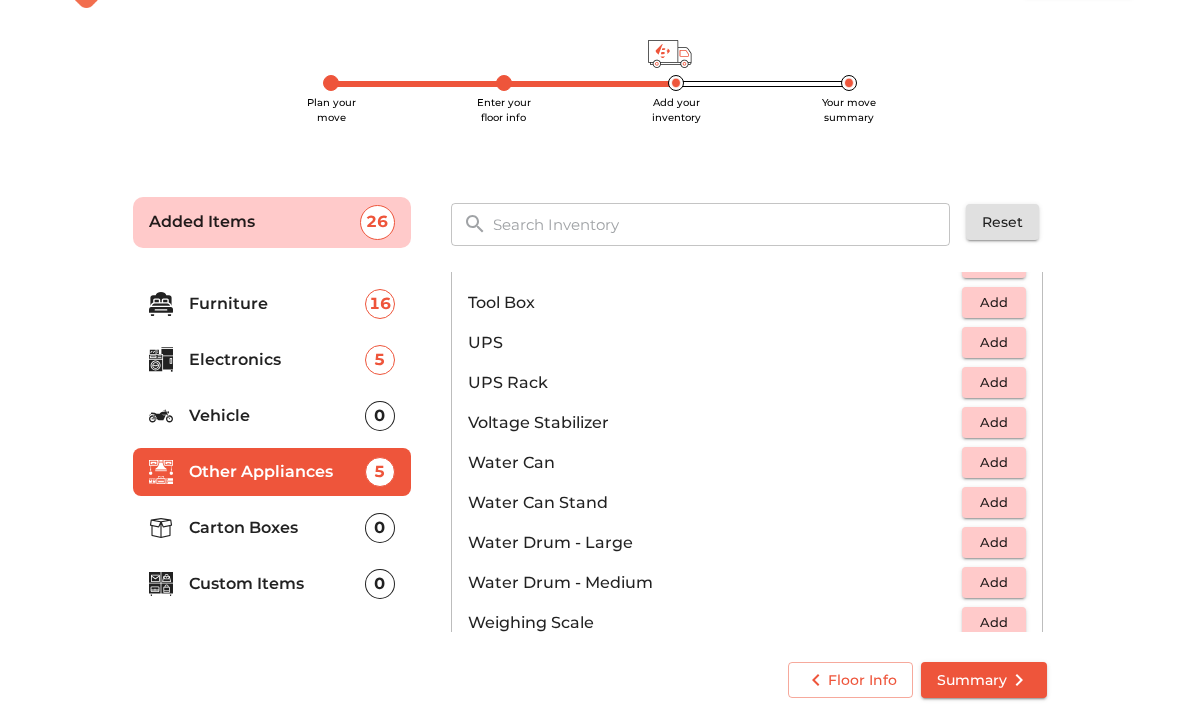 scroll, scrollTop: 1350, scrollLeft: 0, axis: vertical 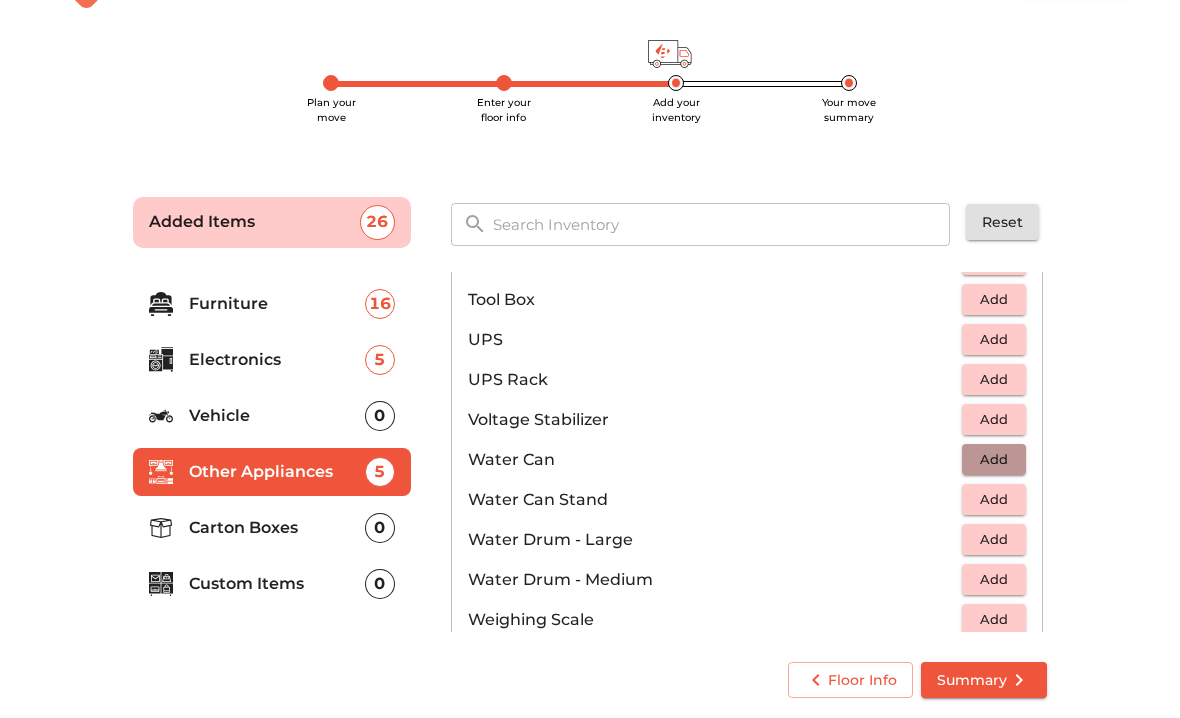 click on "Add" at bounding box center [994, 459] 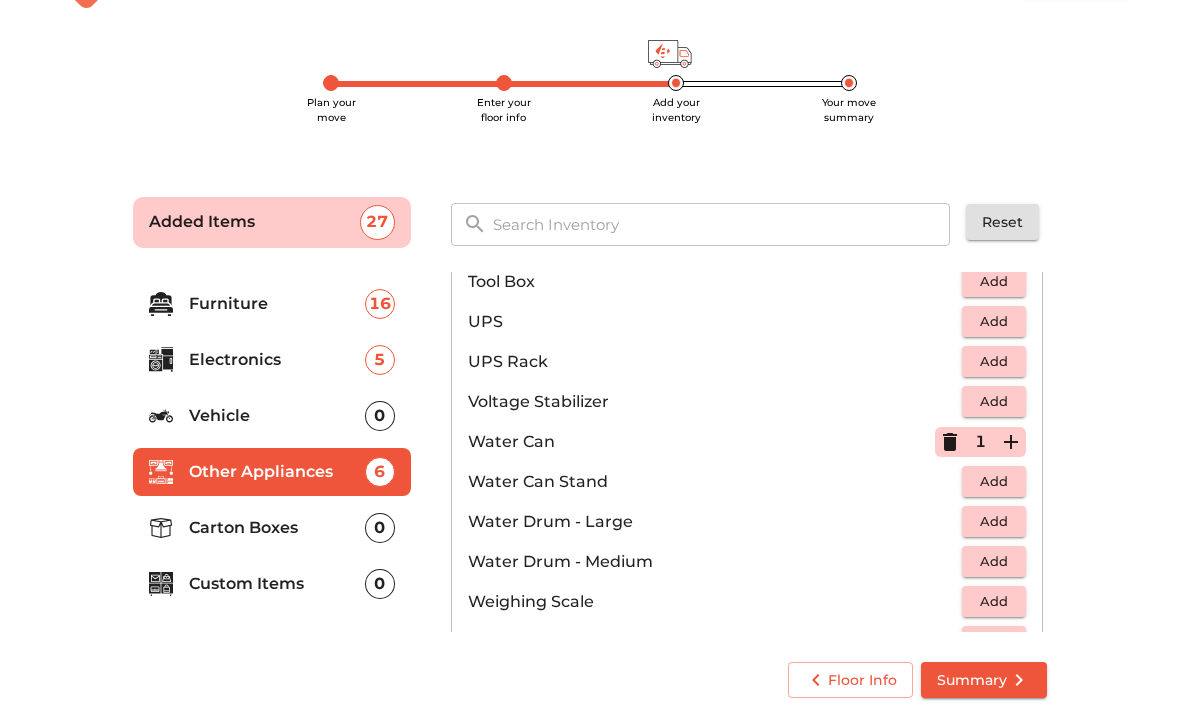 scroll, scrollTop: 1395, scrollLeft: 0, axis: vertical 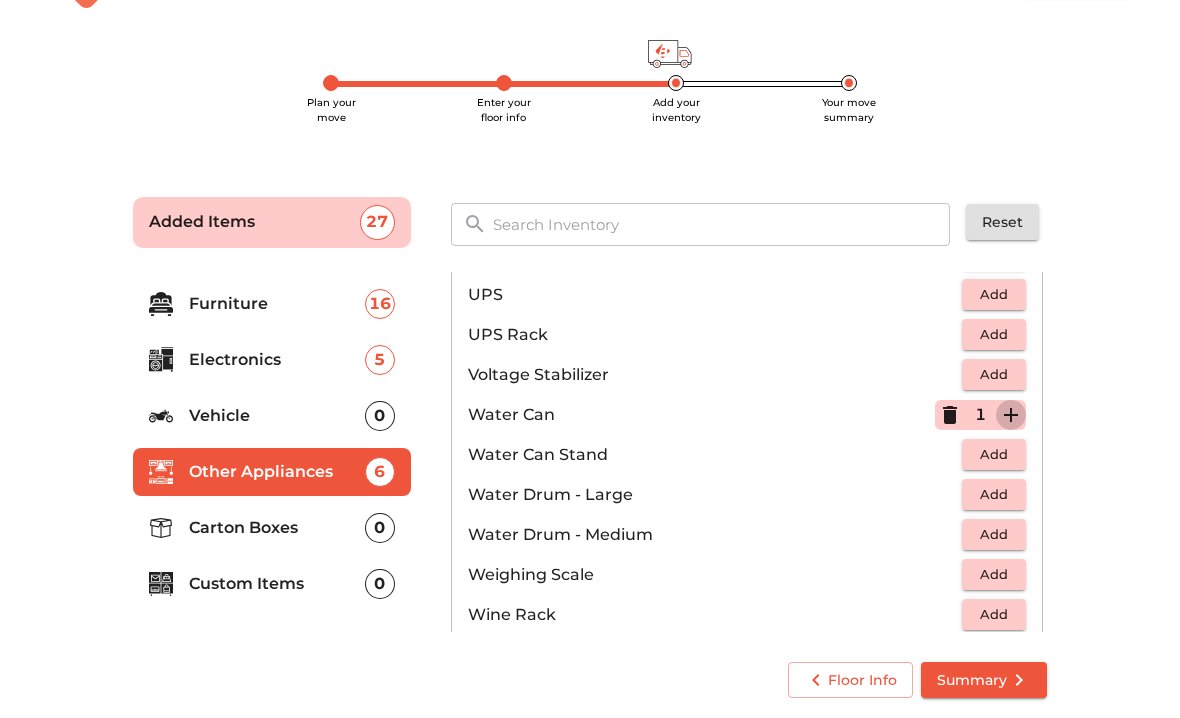 click 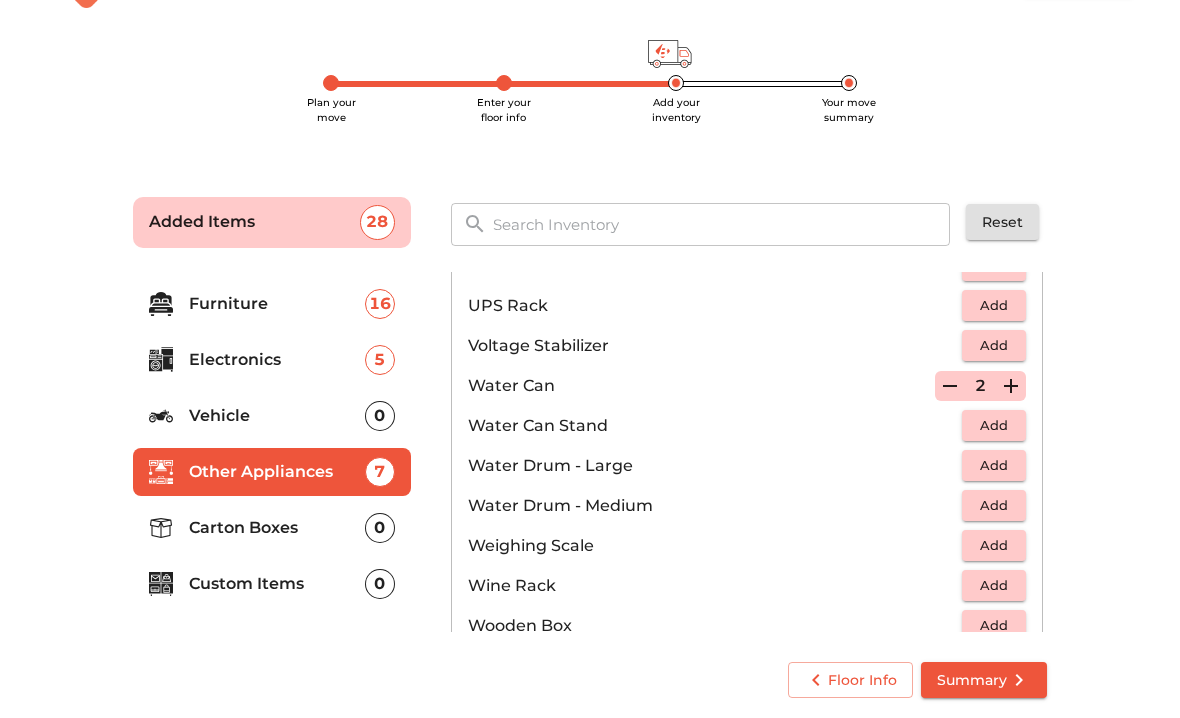 scroll, scrollTop: 1446, scrollLeft: 0, axis: vertical 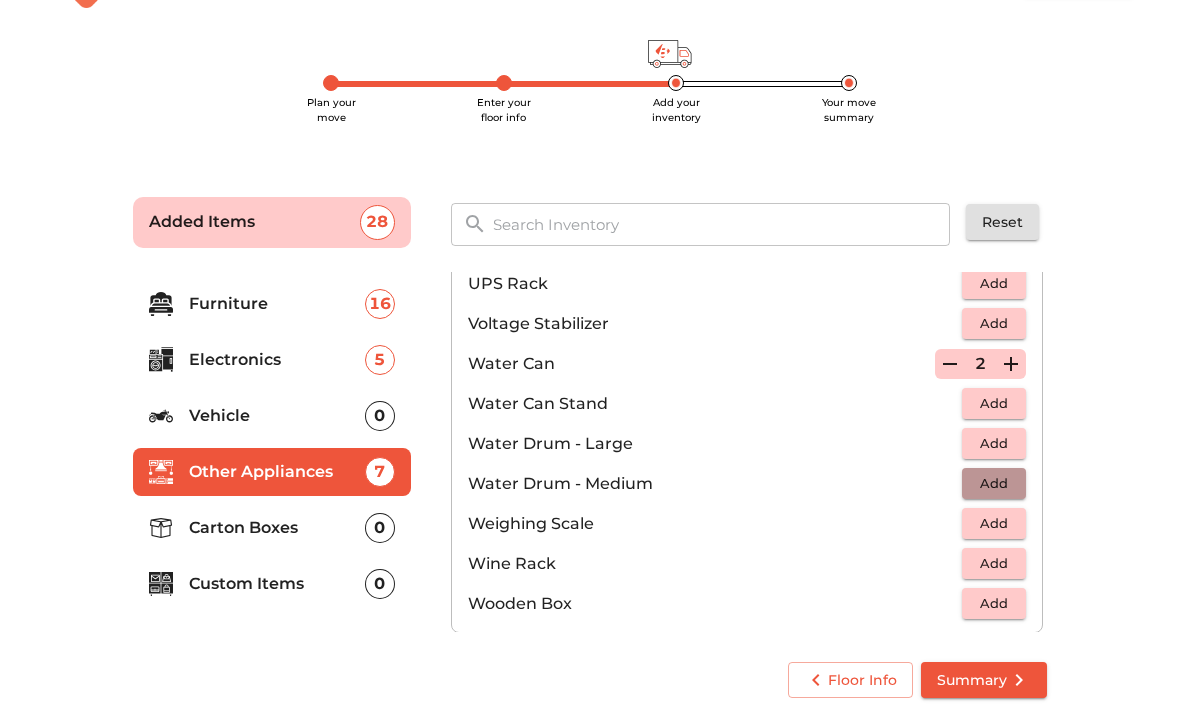 click on "Add" at bounding box center (994, 483) 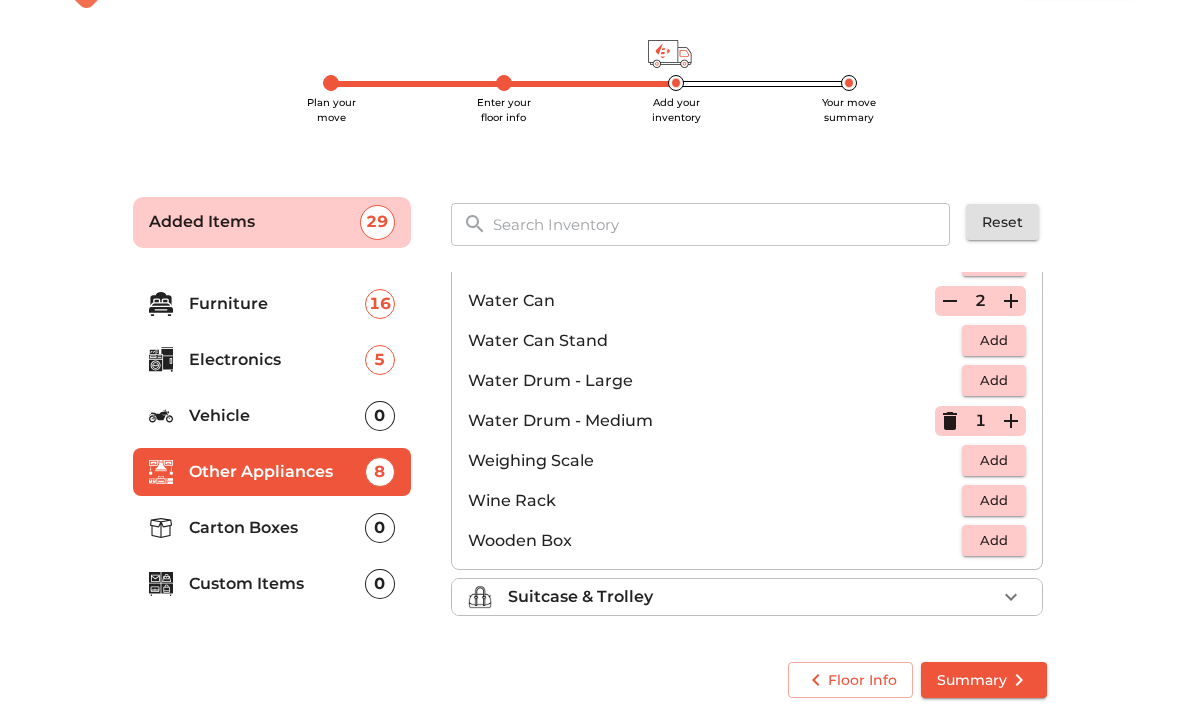 scroll, scrollTop: 1509, scrollLeft: 0, axis: vertical 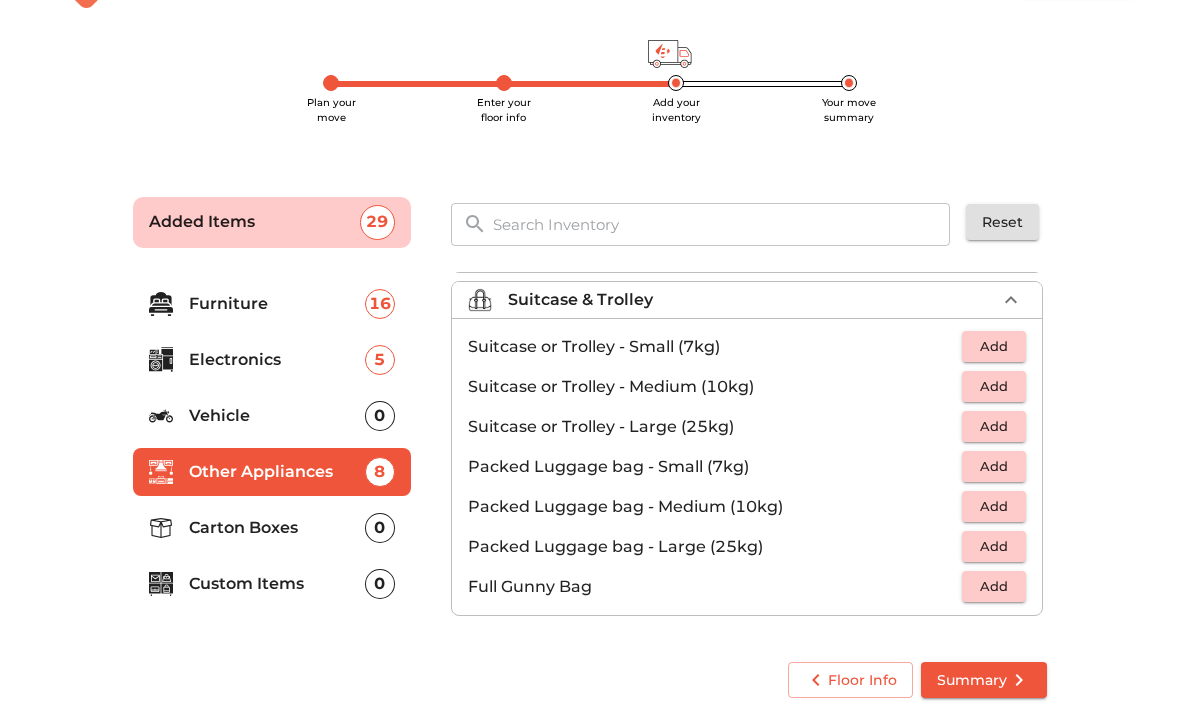 click on "Add" at bounding box center [994, 386] 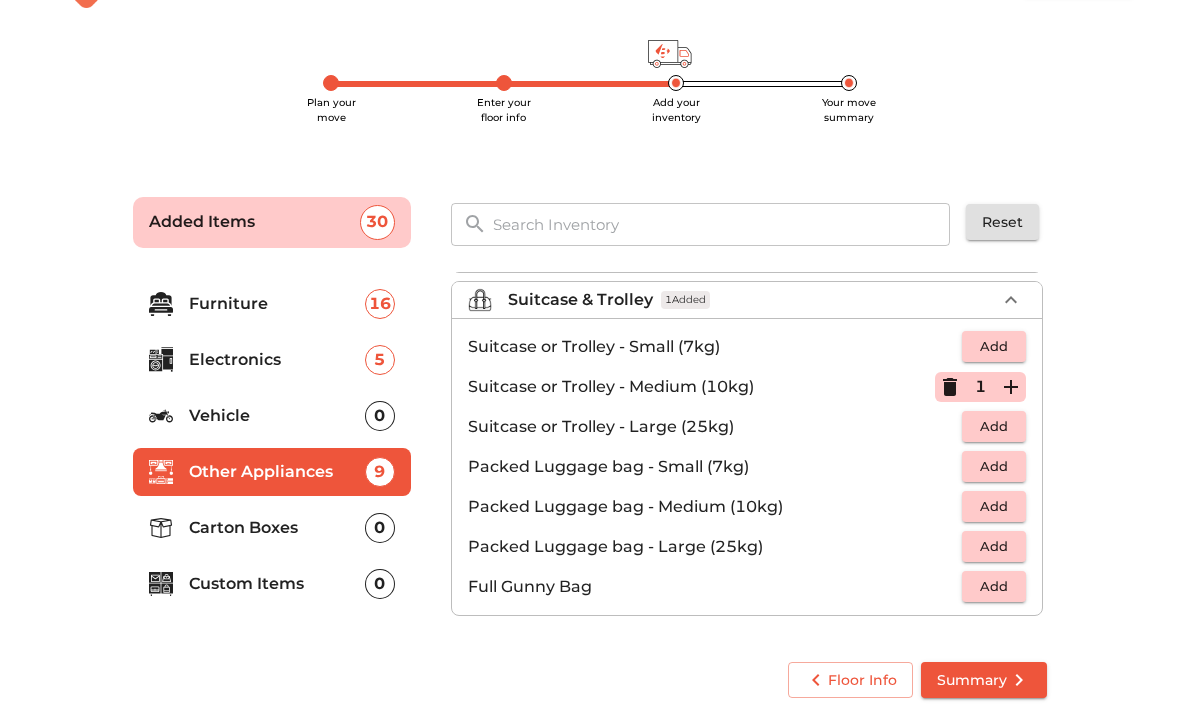 scroll, scrollTop: 229, scrollLeft: 0, axis: vertical 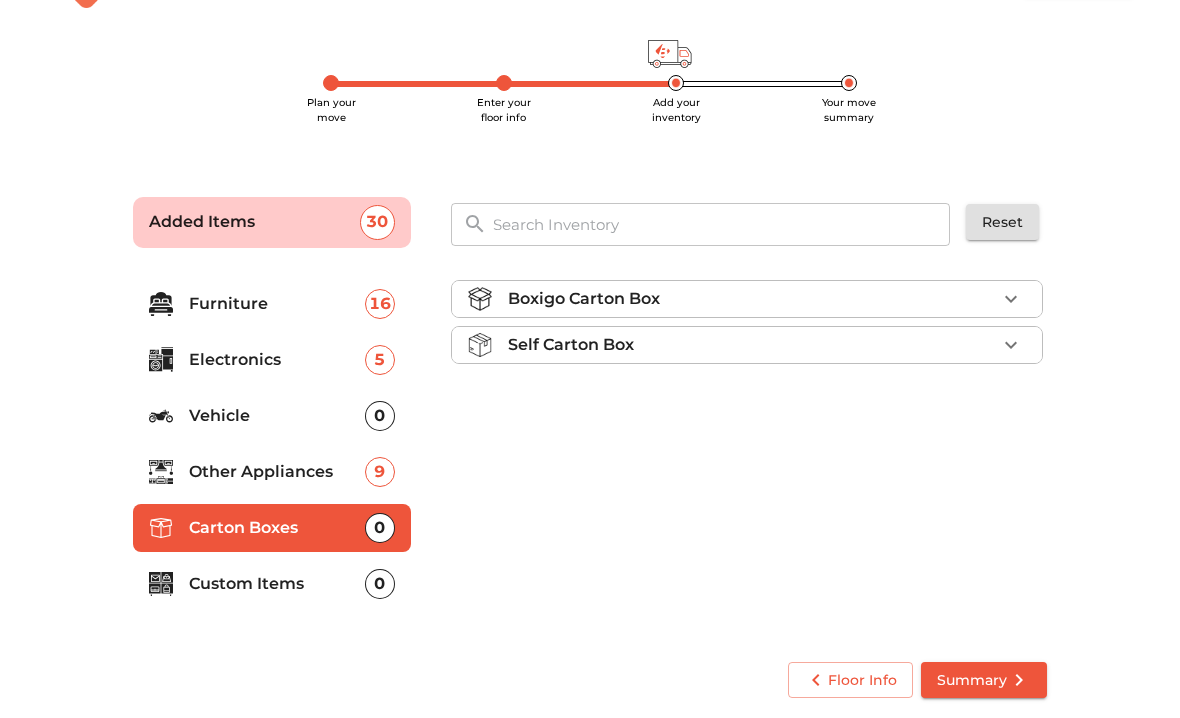 click on "Boxigo Carton Box" at bounding box center [584, 299] 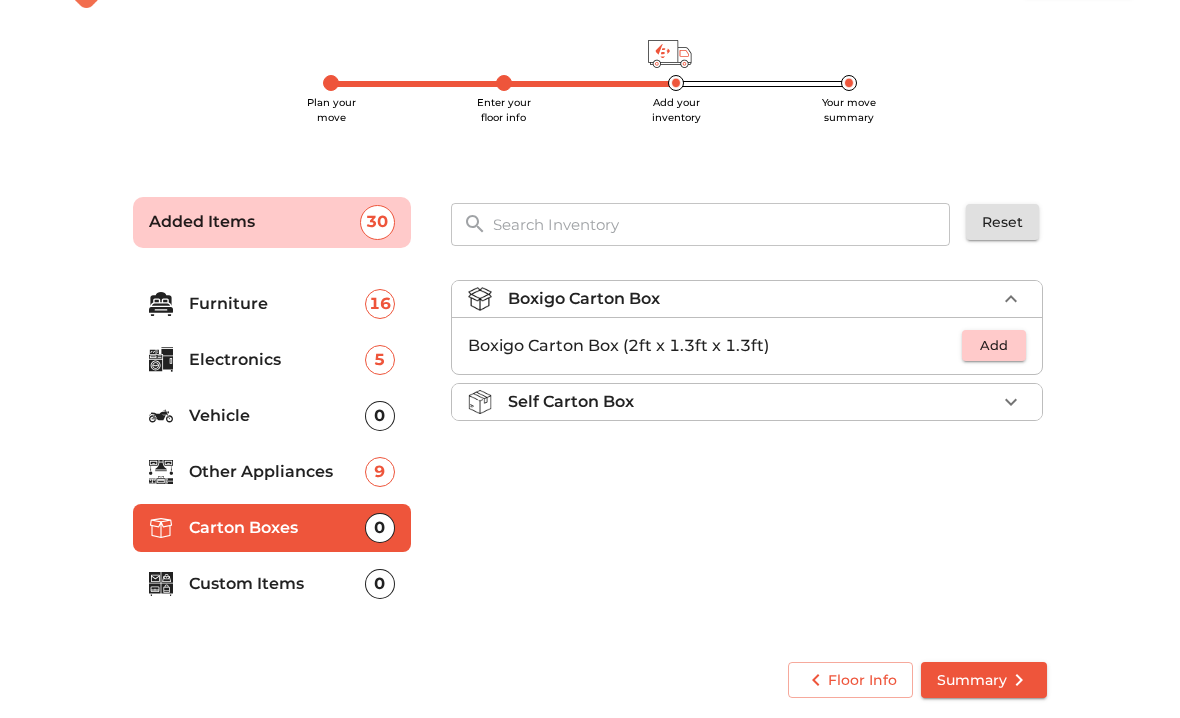 click on "Self Carton Box" at bounding box center [752, 402] 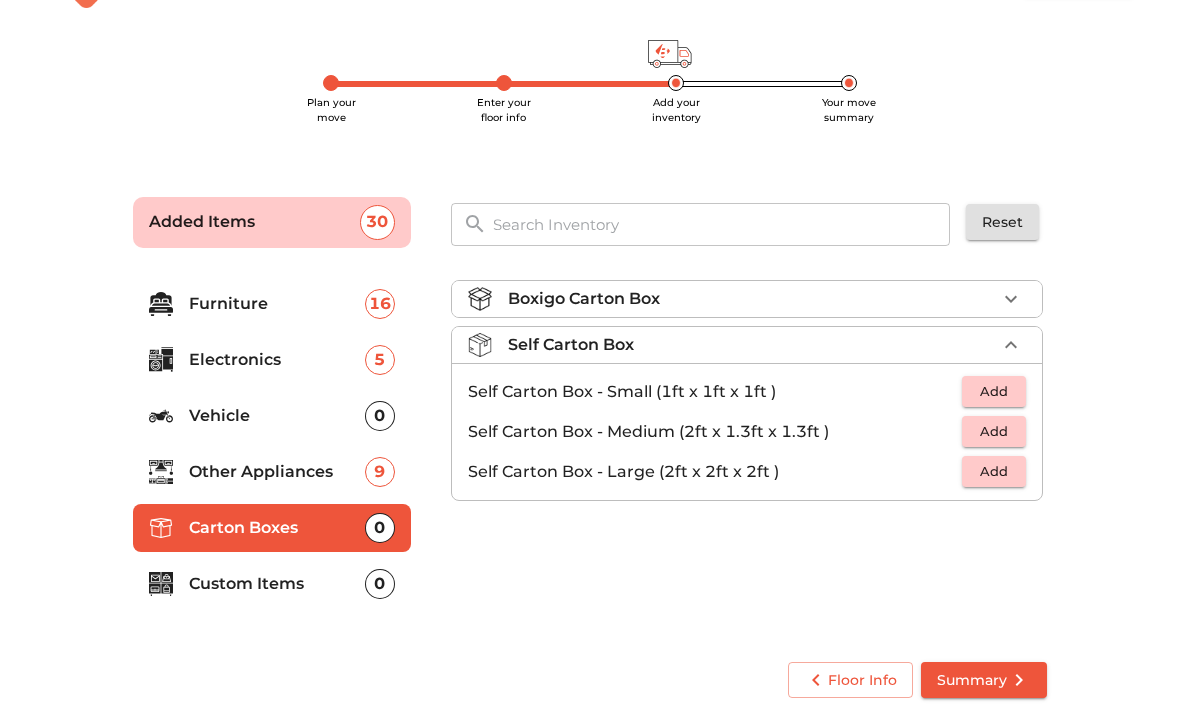 click on "Self Carton Box" at bounding box center (752, 345) 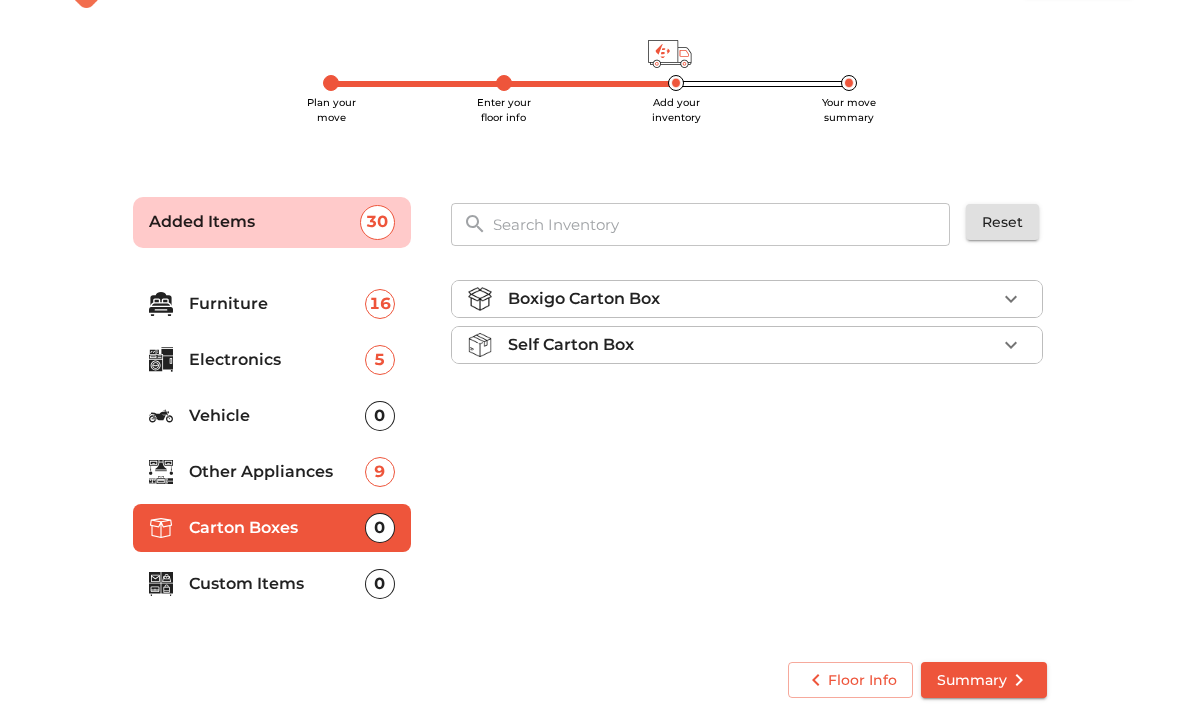 click on "Boxigo Carton Box" at bounding box center (752, 299) 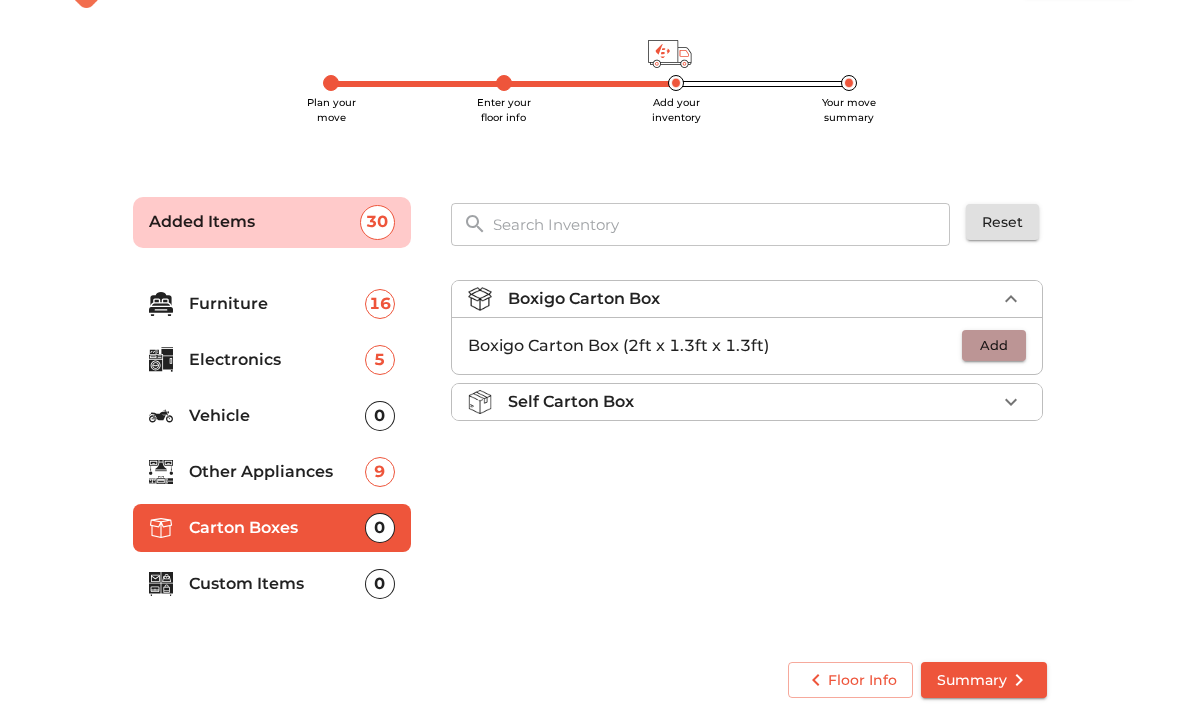 click on "Add" at bounding box center [994, 345] 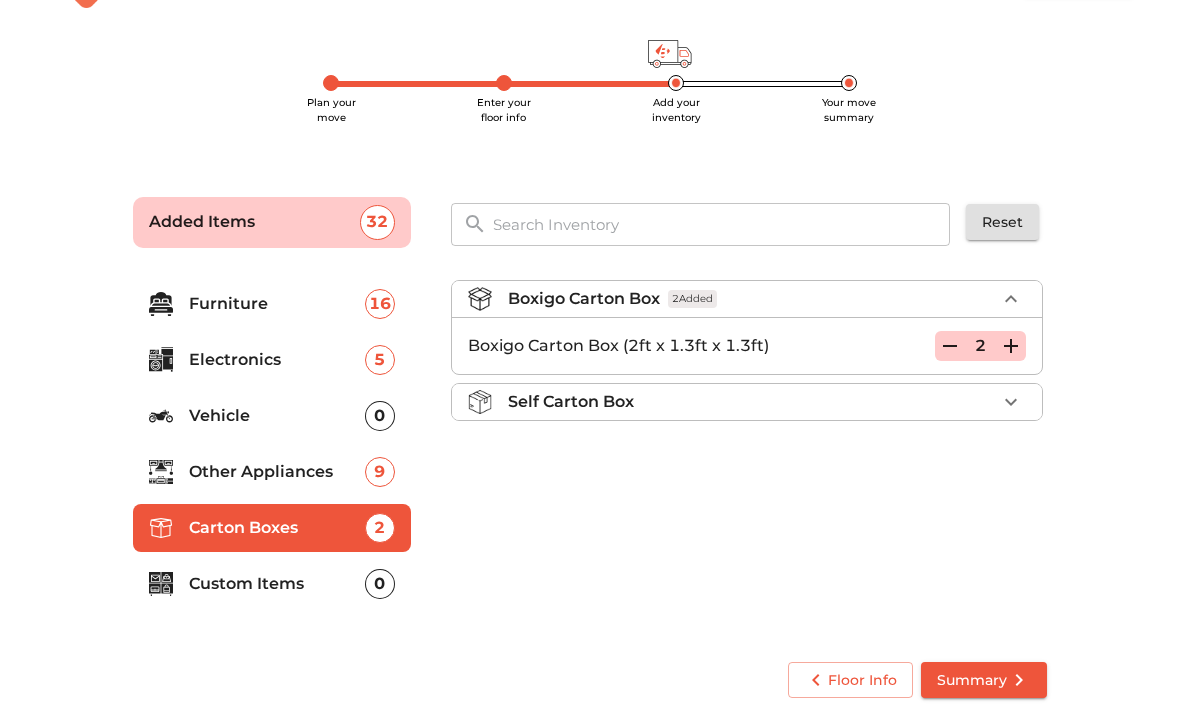 click 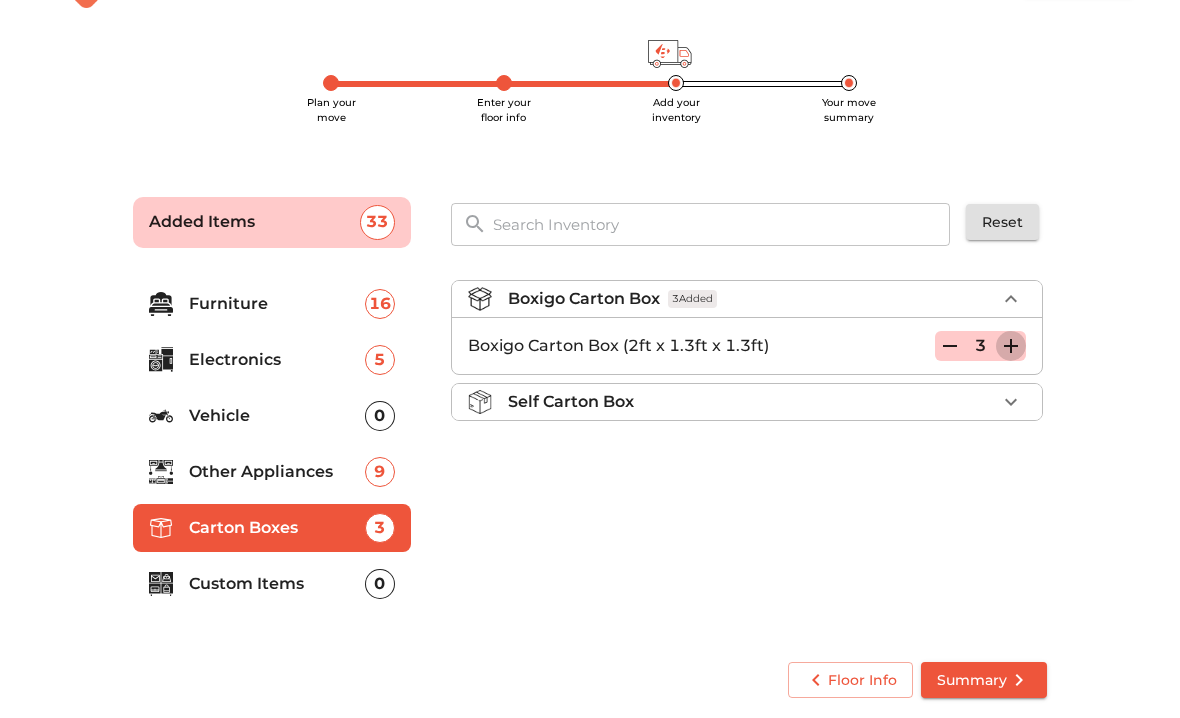click 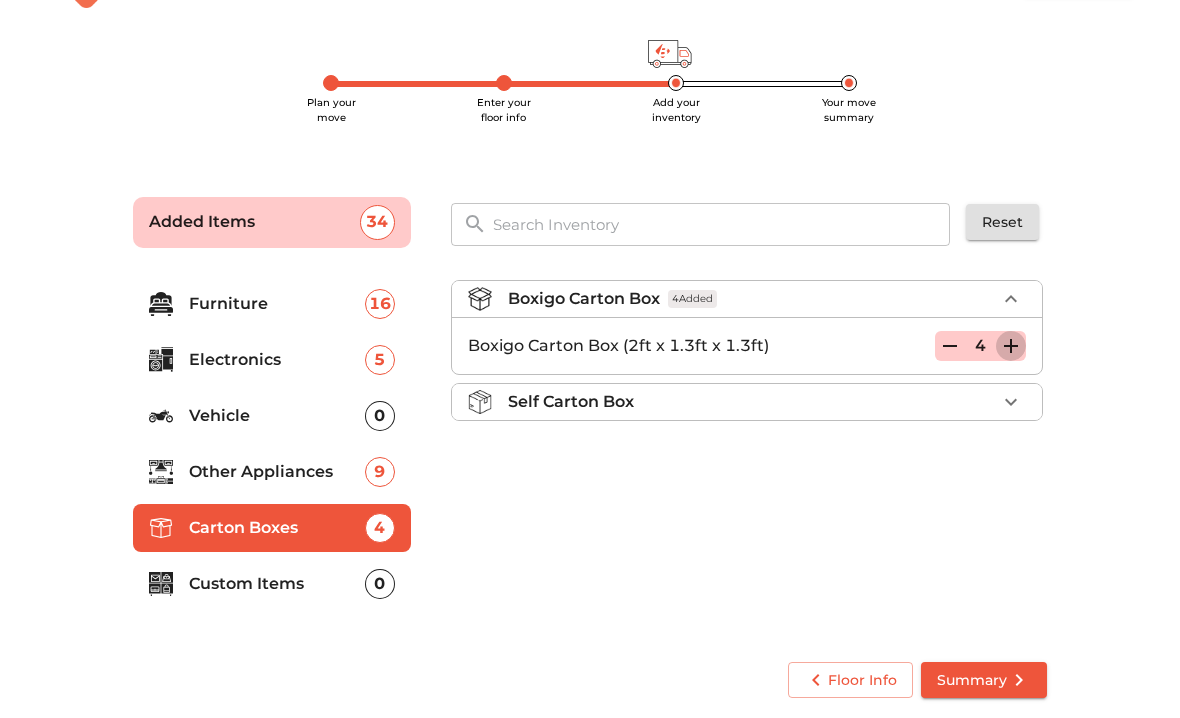 click 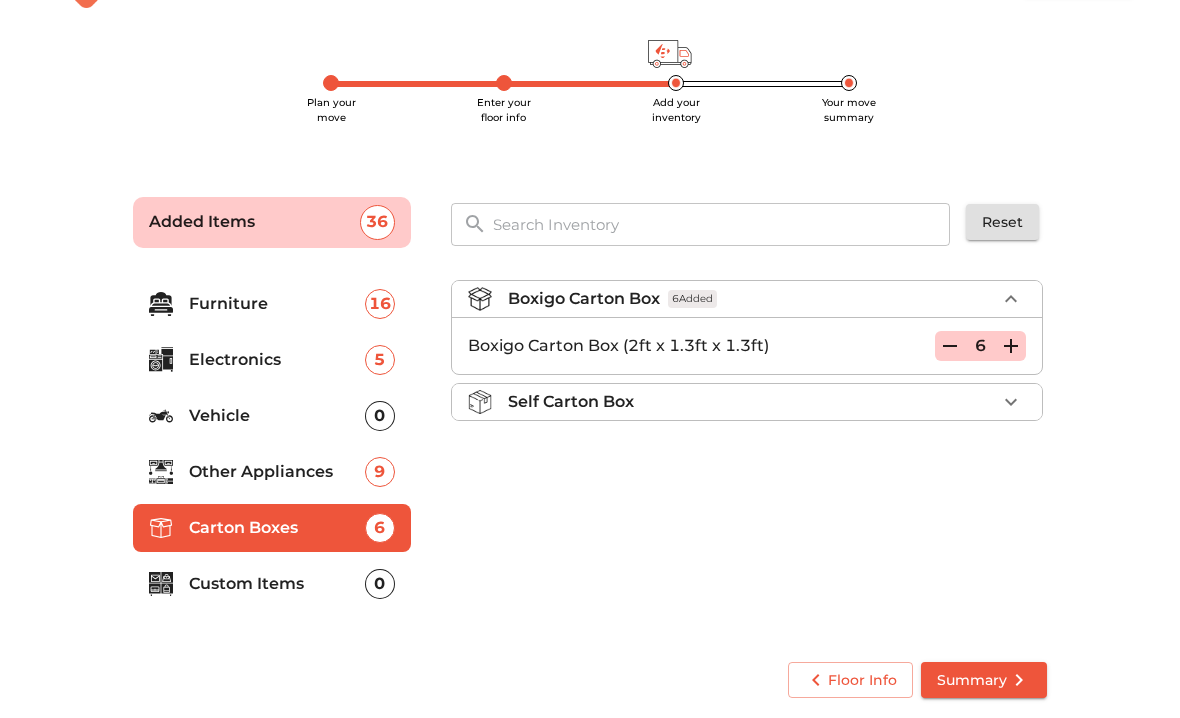 click 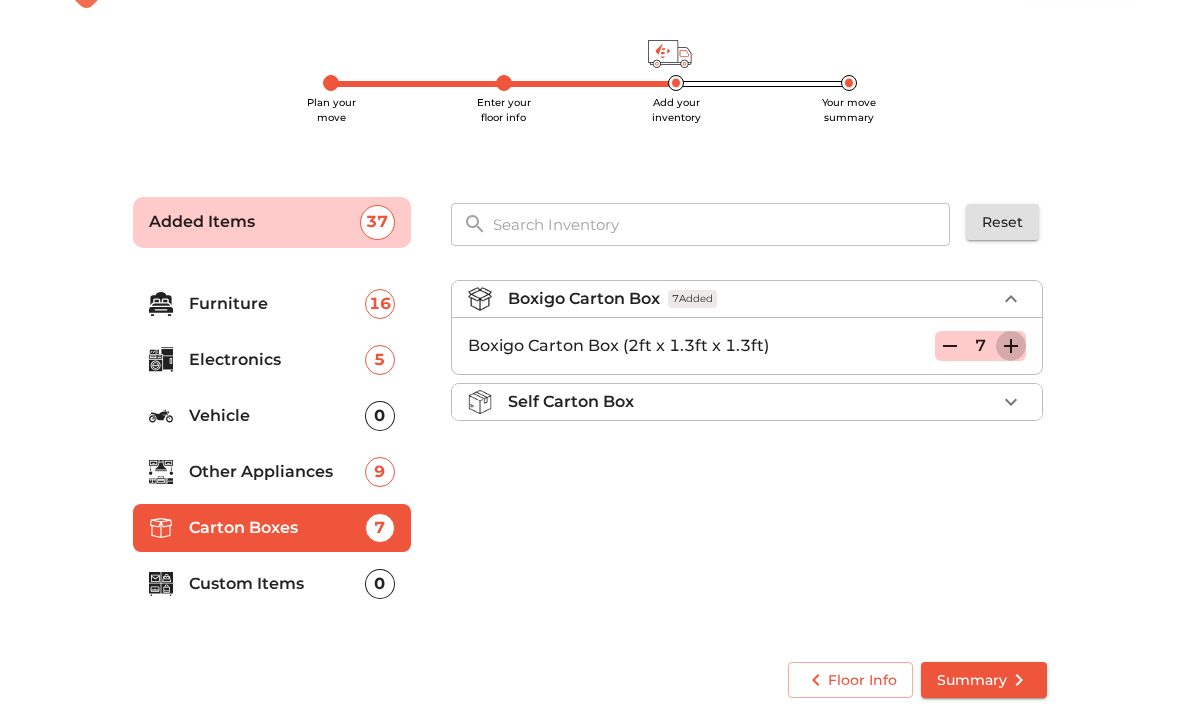 click 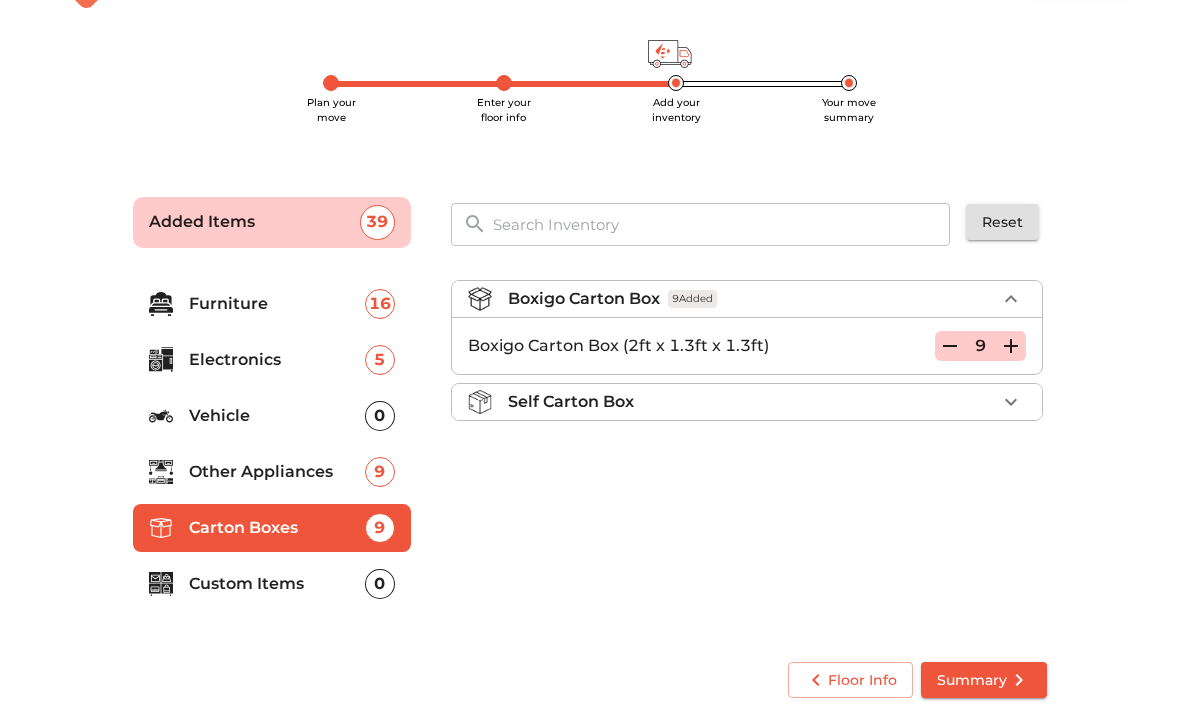 click 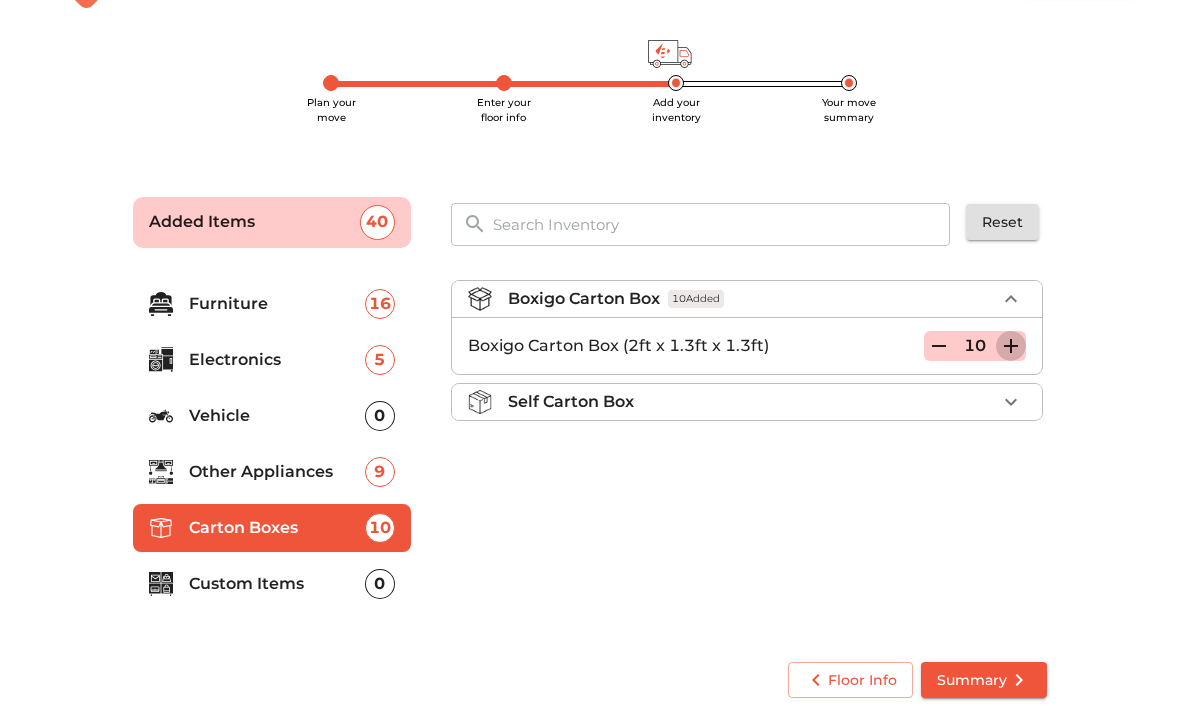 click 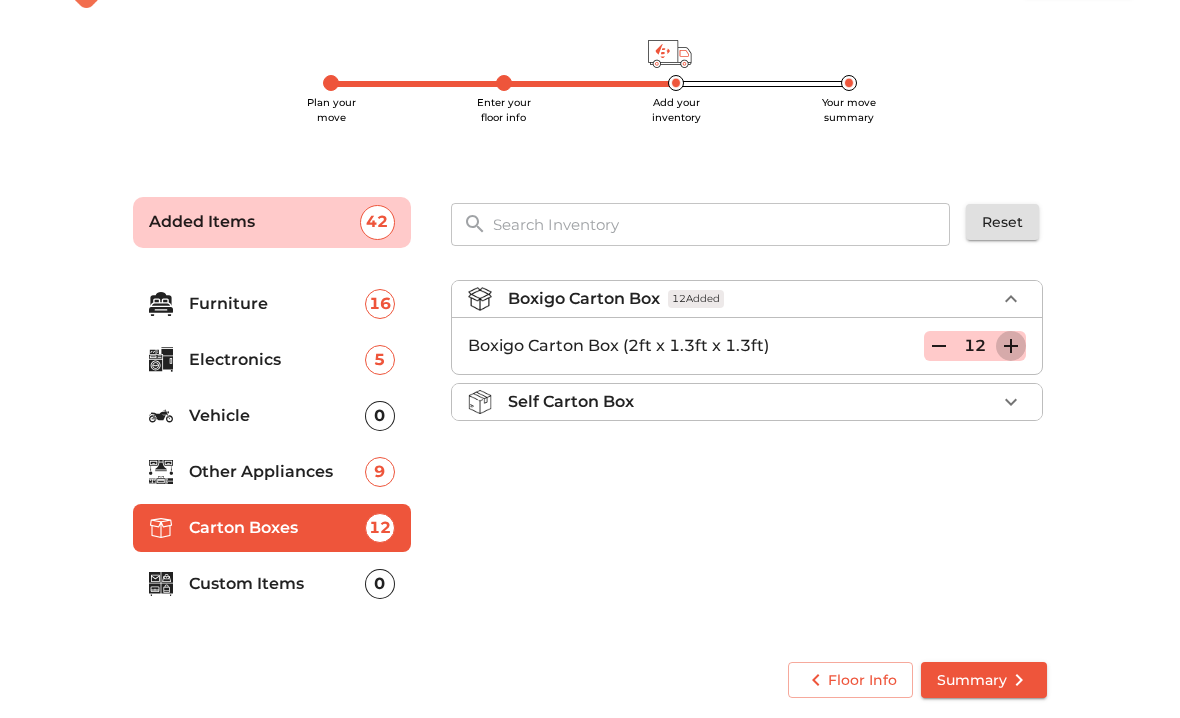 click 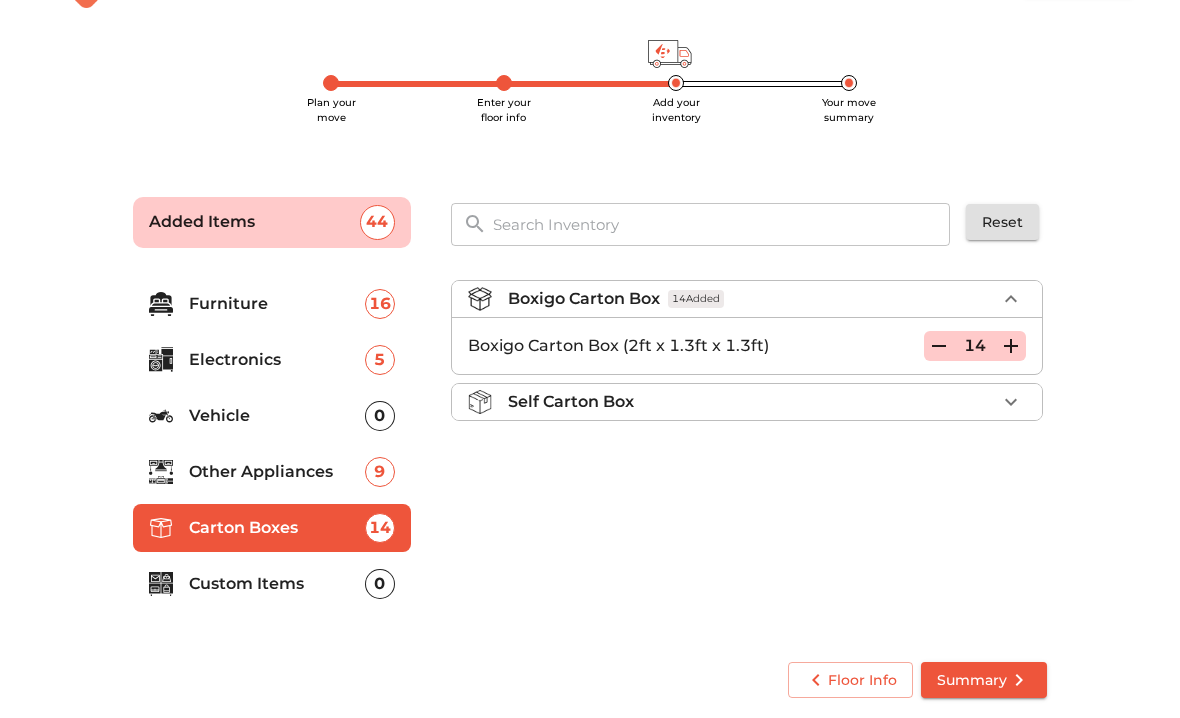 click 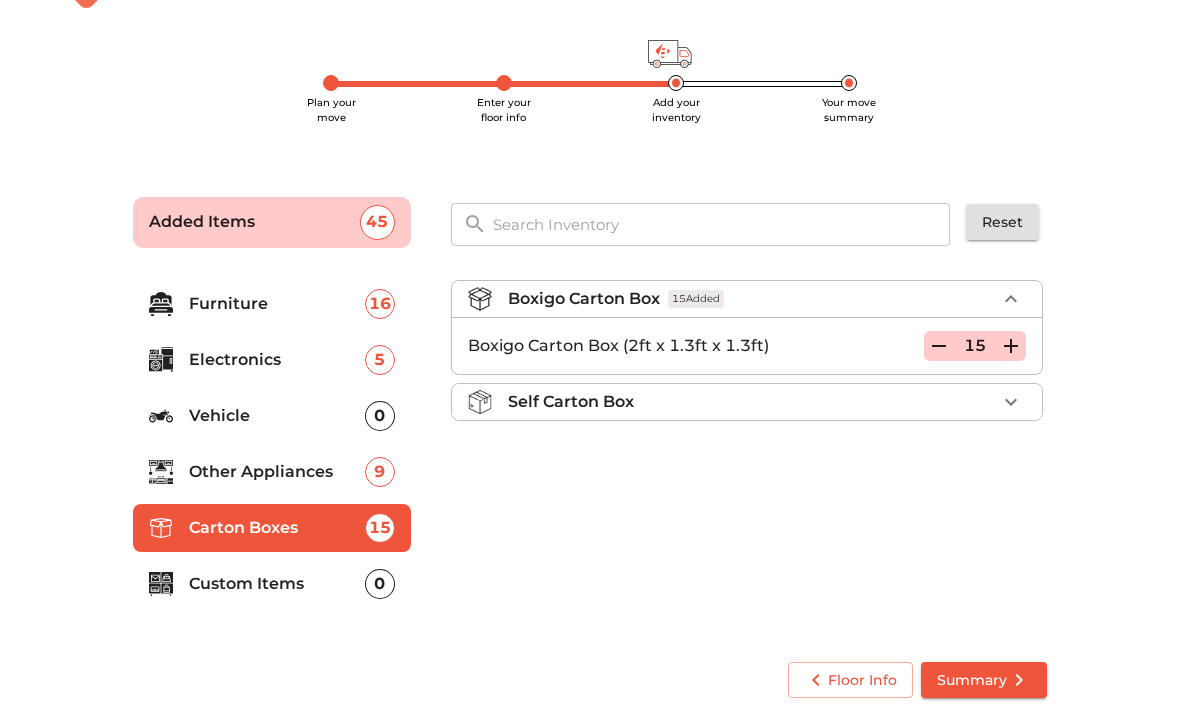 click on "Custom Items" at bounding box center (277, 584) 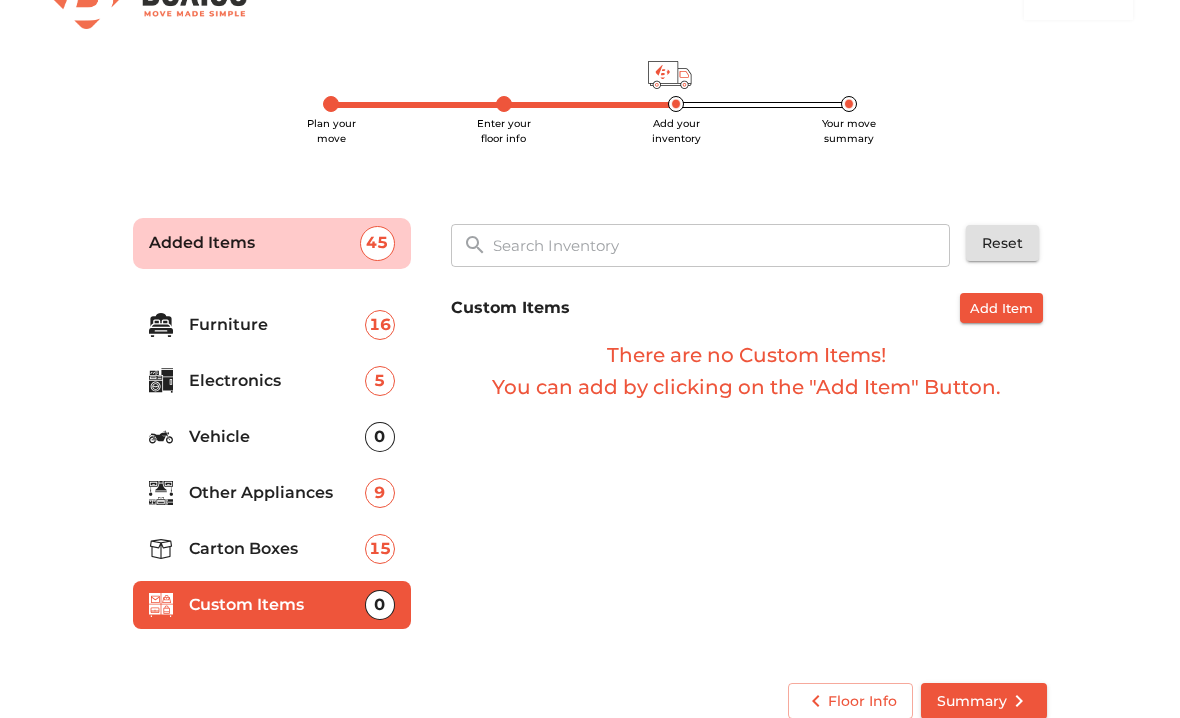 scroll, scrollTop: 83, scrollLeft: 0, axis: vertical 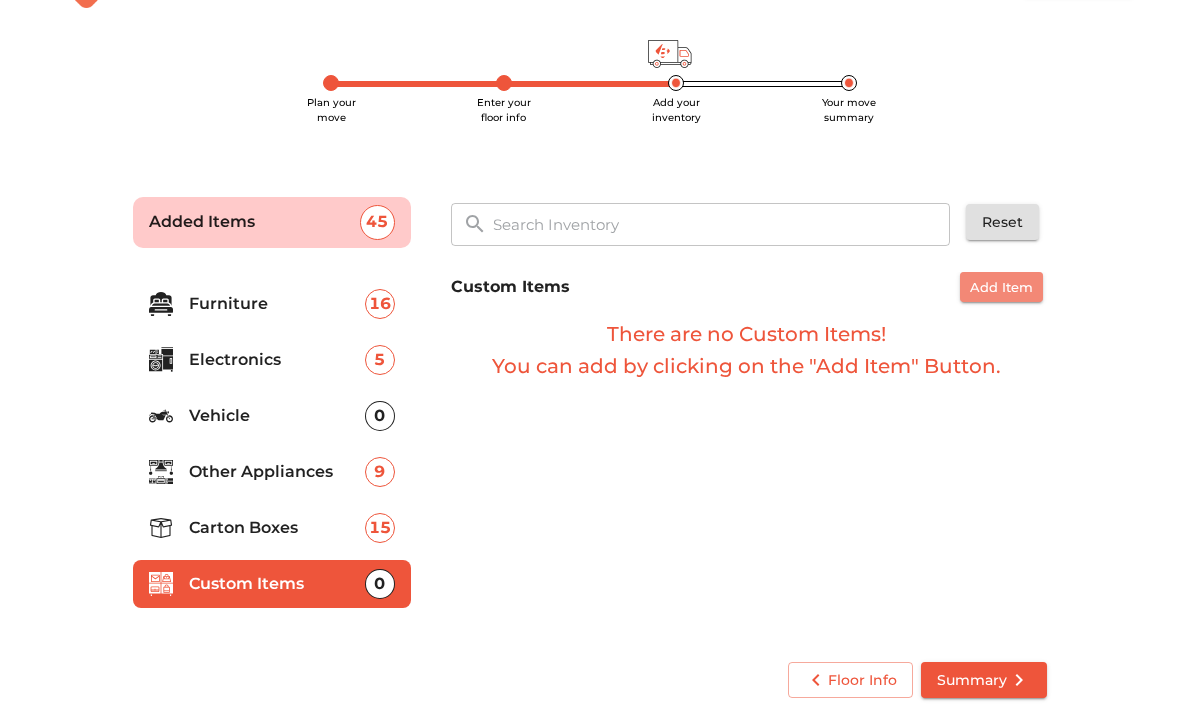 click on "Add Item" at bounding box center [1001, 287] 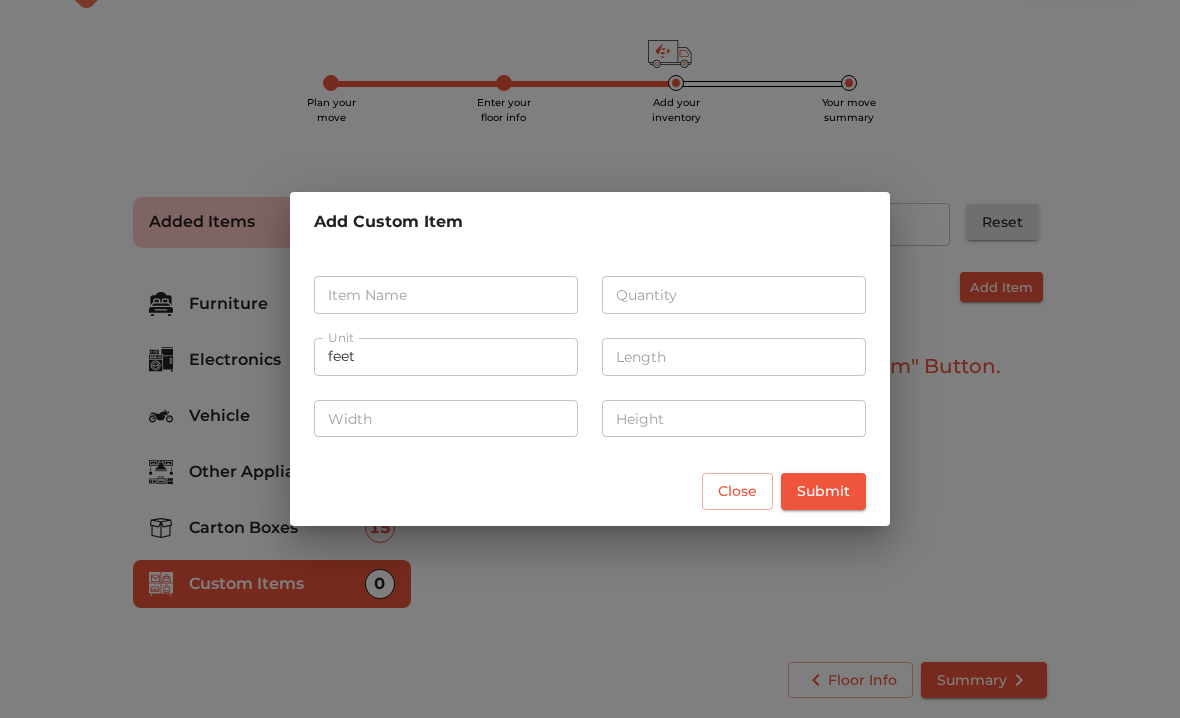 click at bounding box center (446, 295) 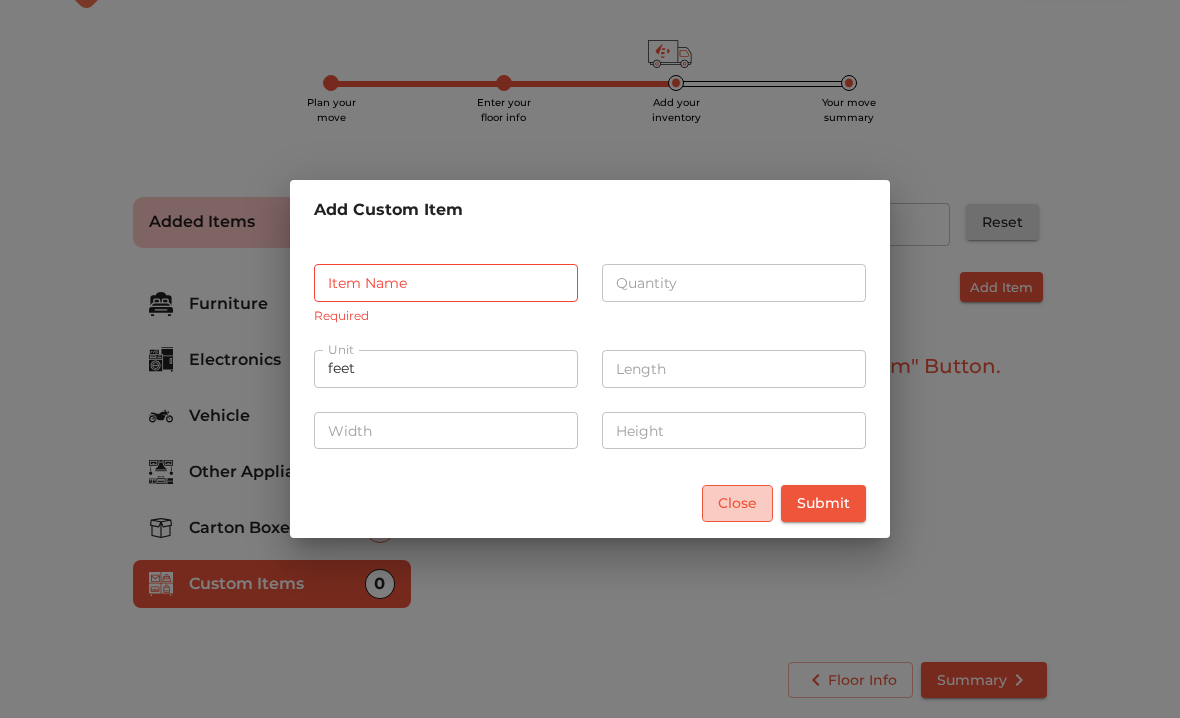 click on "Close" at bounding box center (737, 503) 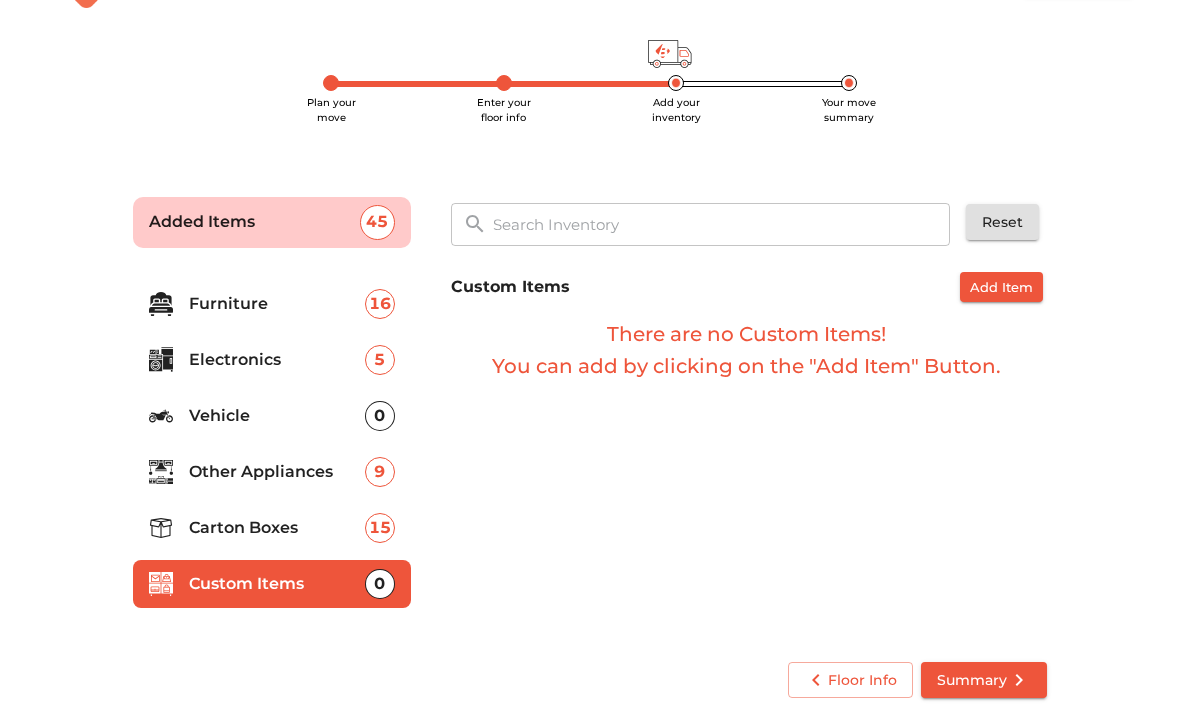 click on "Add Item" at bounding box center [1001, 287] 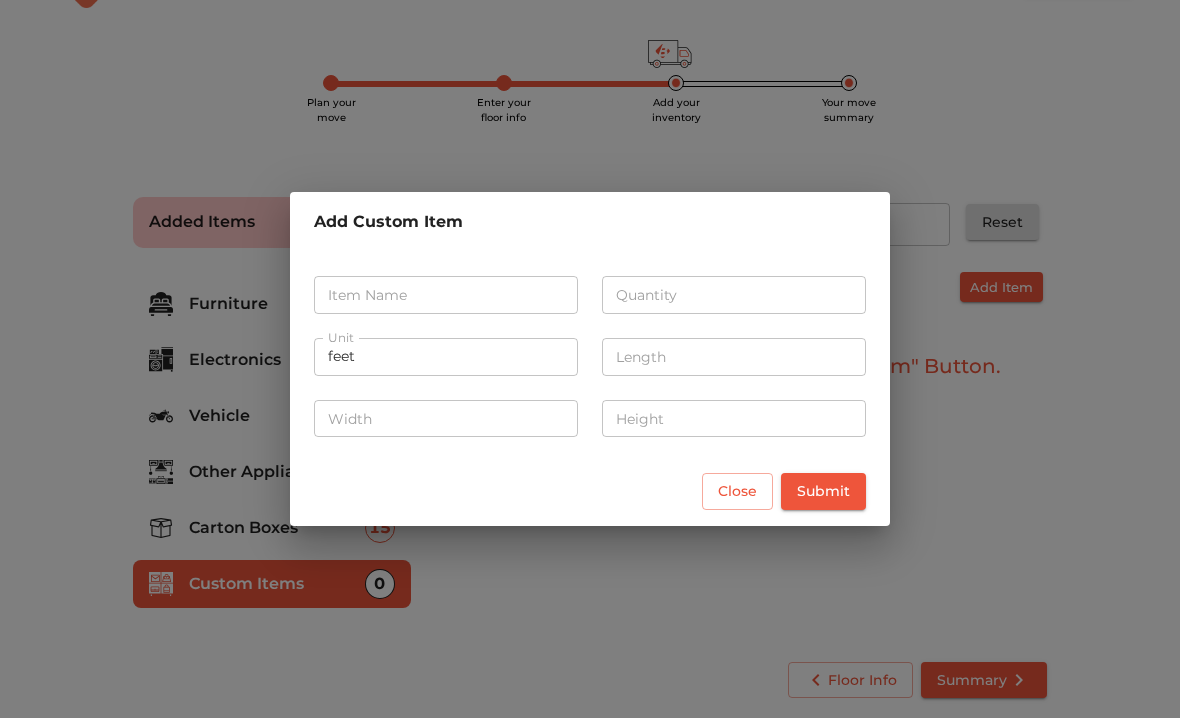 click on "feet" at bounding box center (446, 357) 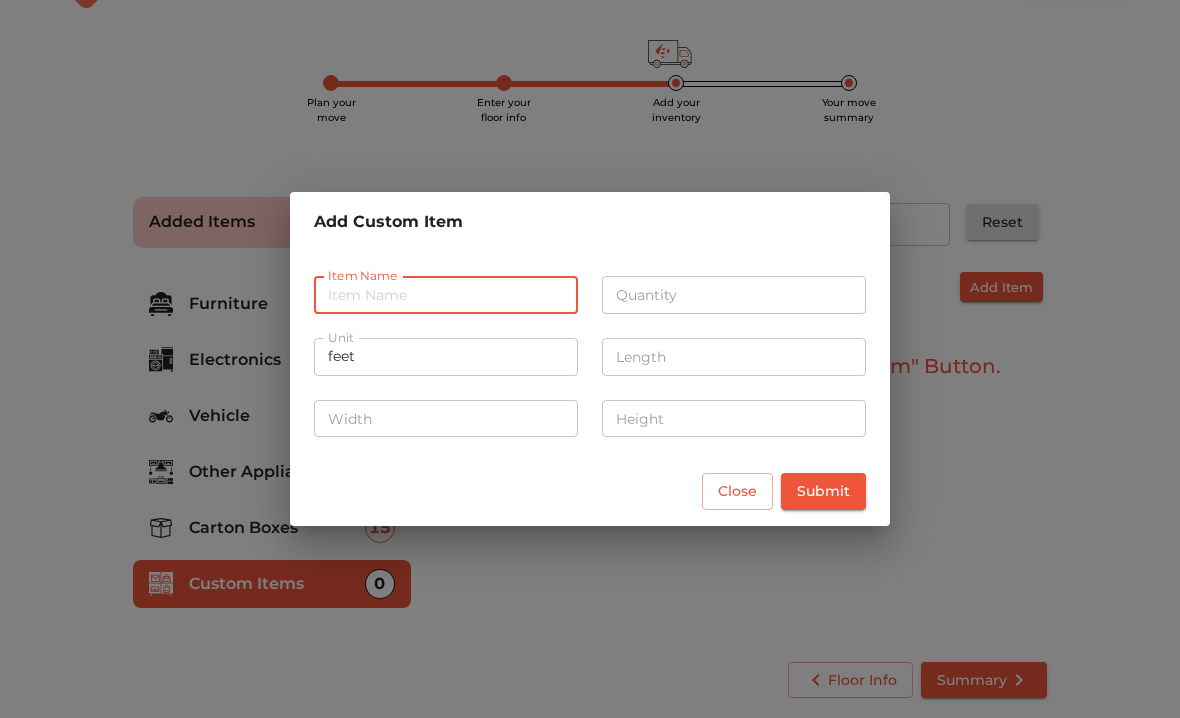 click at bounding box center (446, 295) 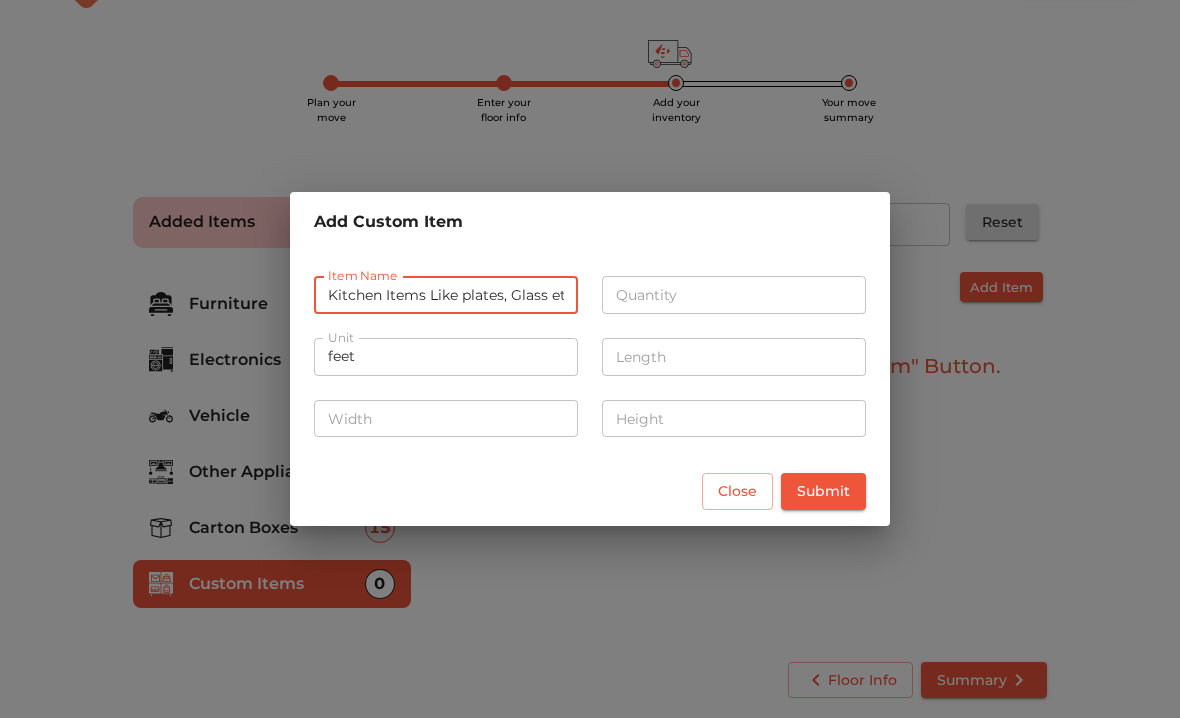 type on "Kitchen Items Like plates, Glass etc" 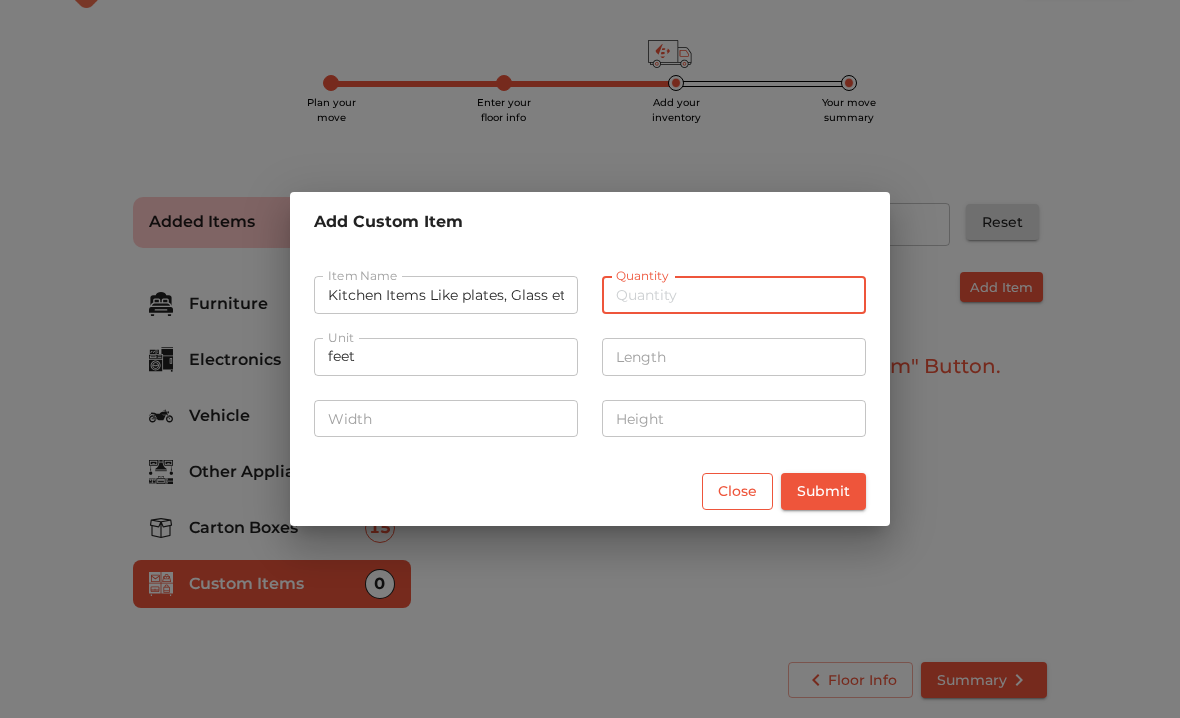 click on "Close" at bounding box center (737, 491) 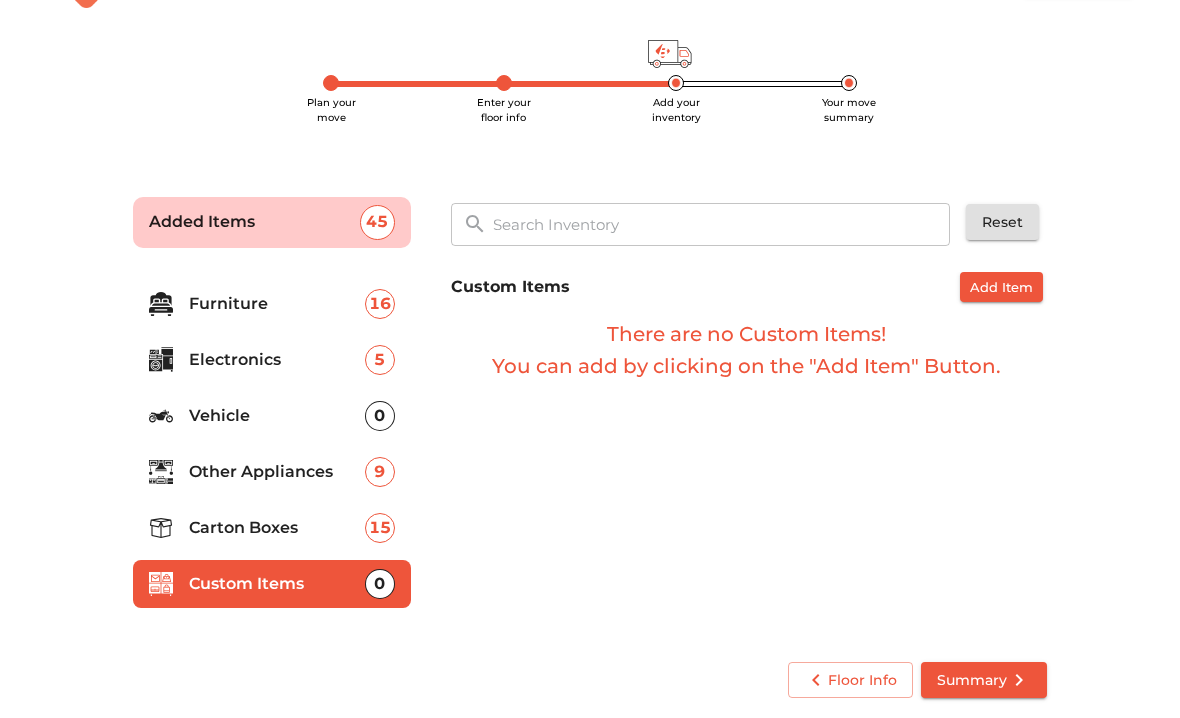 click on "Summary" at bounding box center (984, 680) 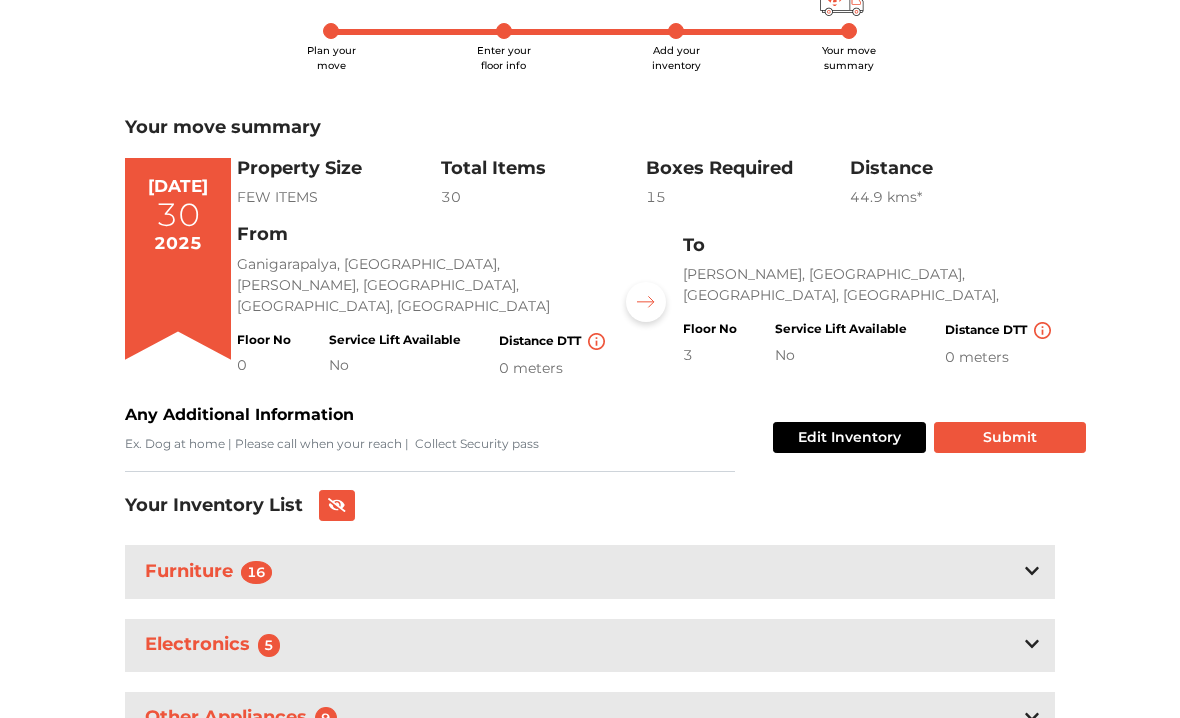 scroll, scrollTop: 135, scrollLeft: 0, axis: vertical 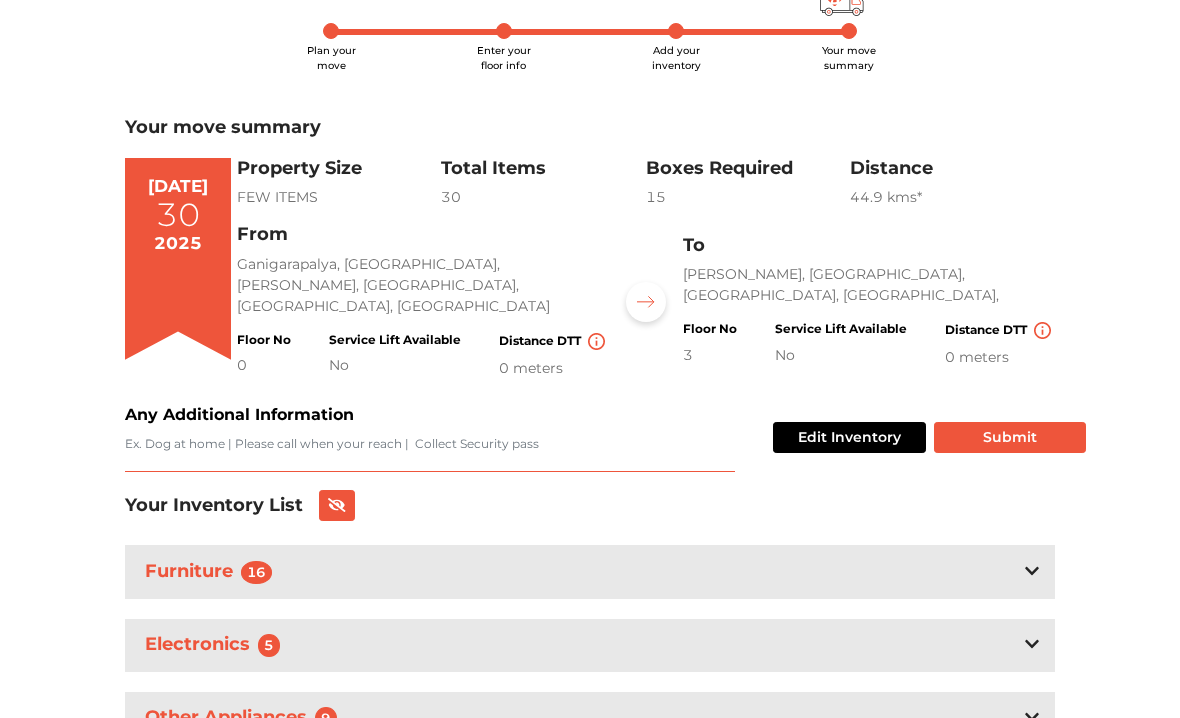 click on "Any Additional Information" at bounding box center (430, 453) 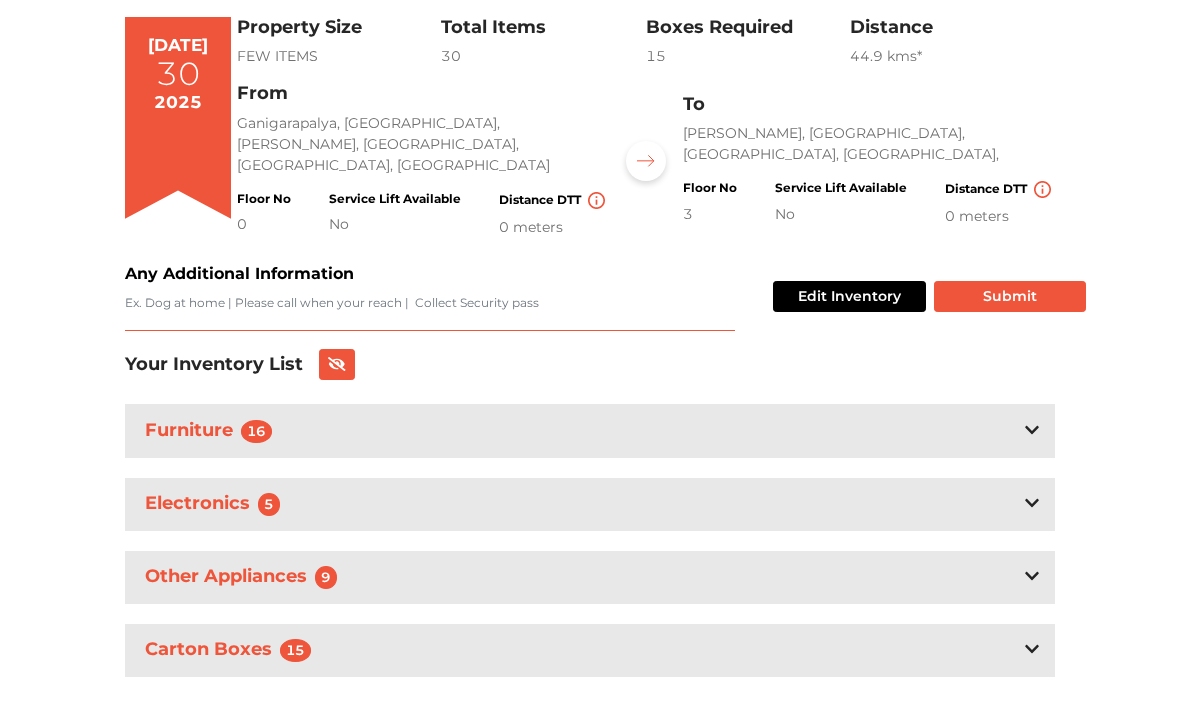 scroll, scrollTop: 302, scrollLeft: 0, axis: vertical 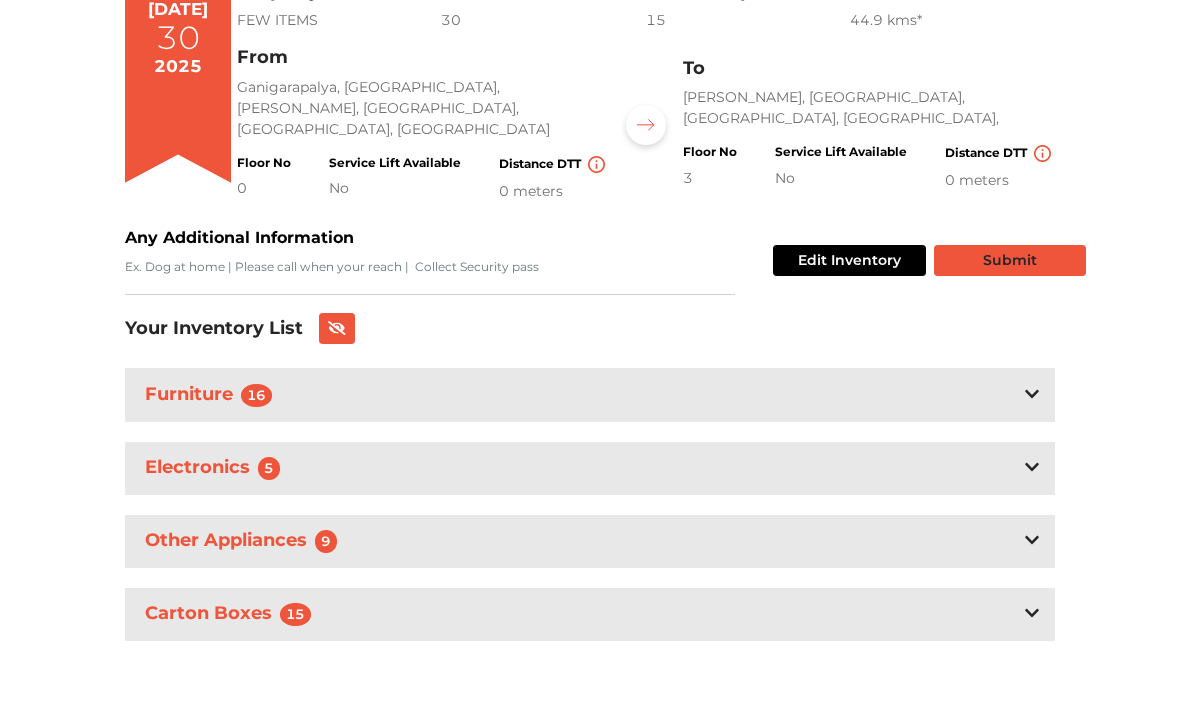 click on "Submit" at bounding box center (1010, 270) 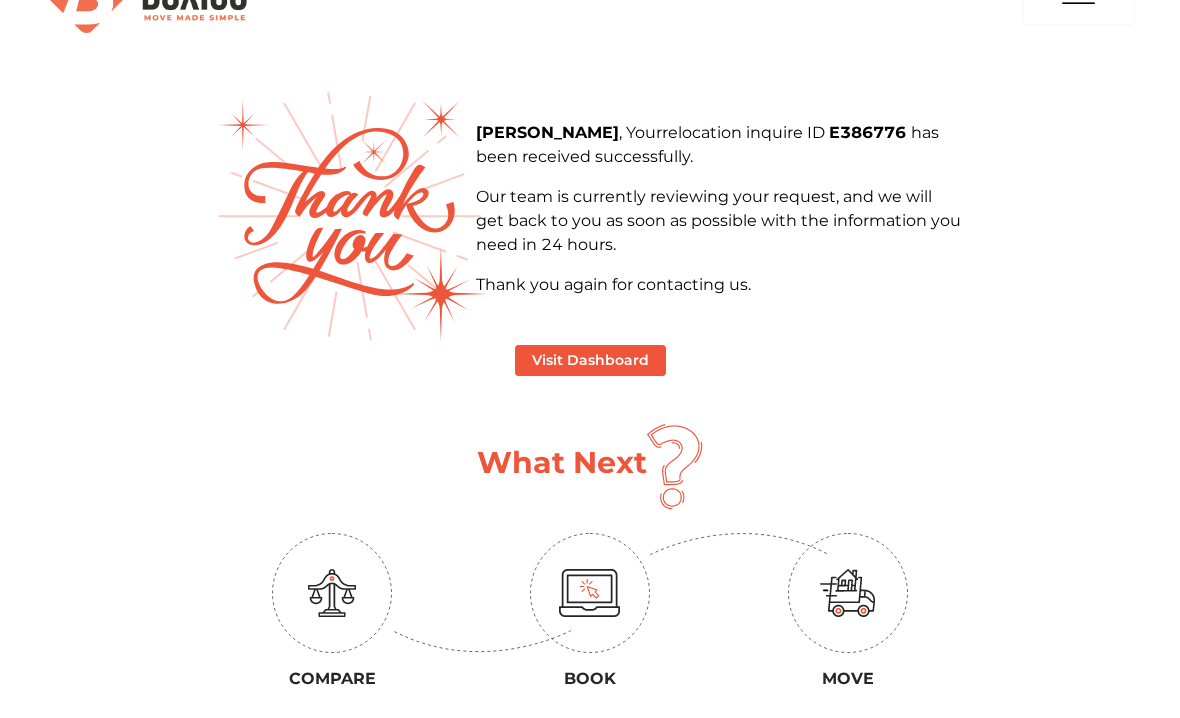 scroll, scrollTop: 58, scrollLeft: 0, axis: vertical 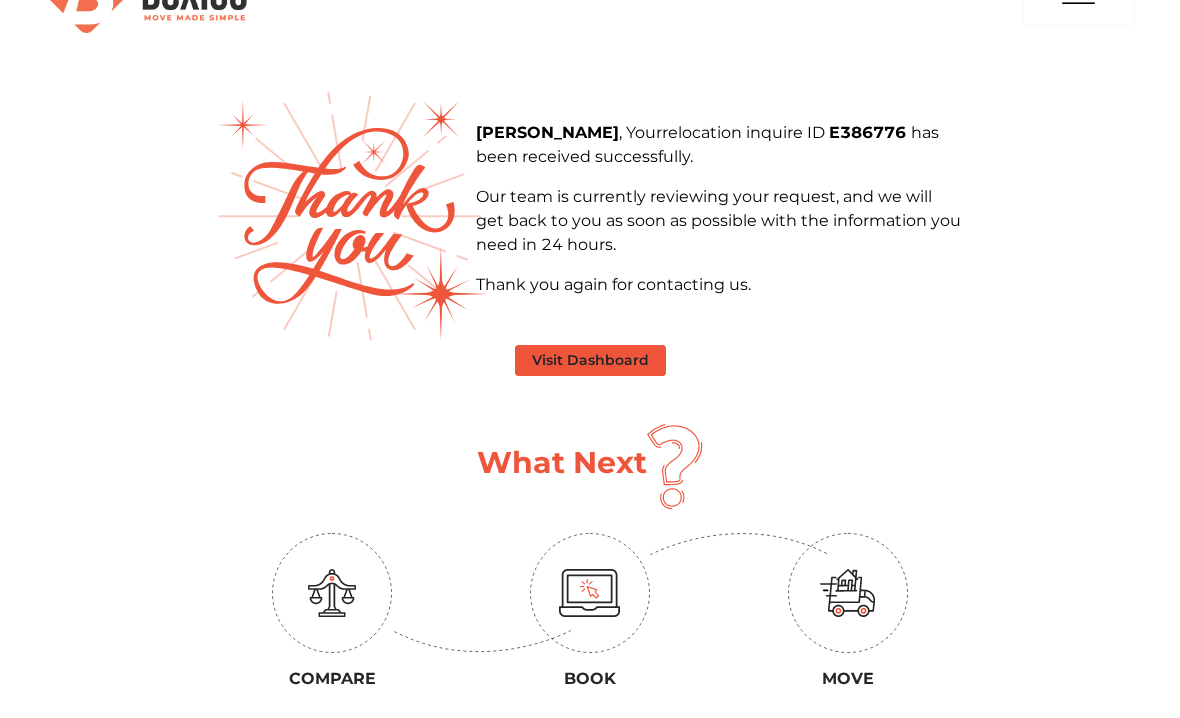 click on "Visit Dashboard" at bounding box center (590, 360) 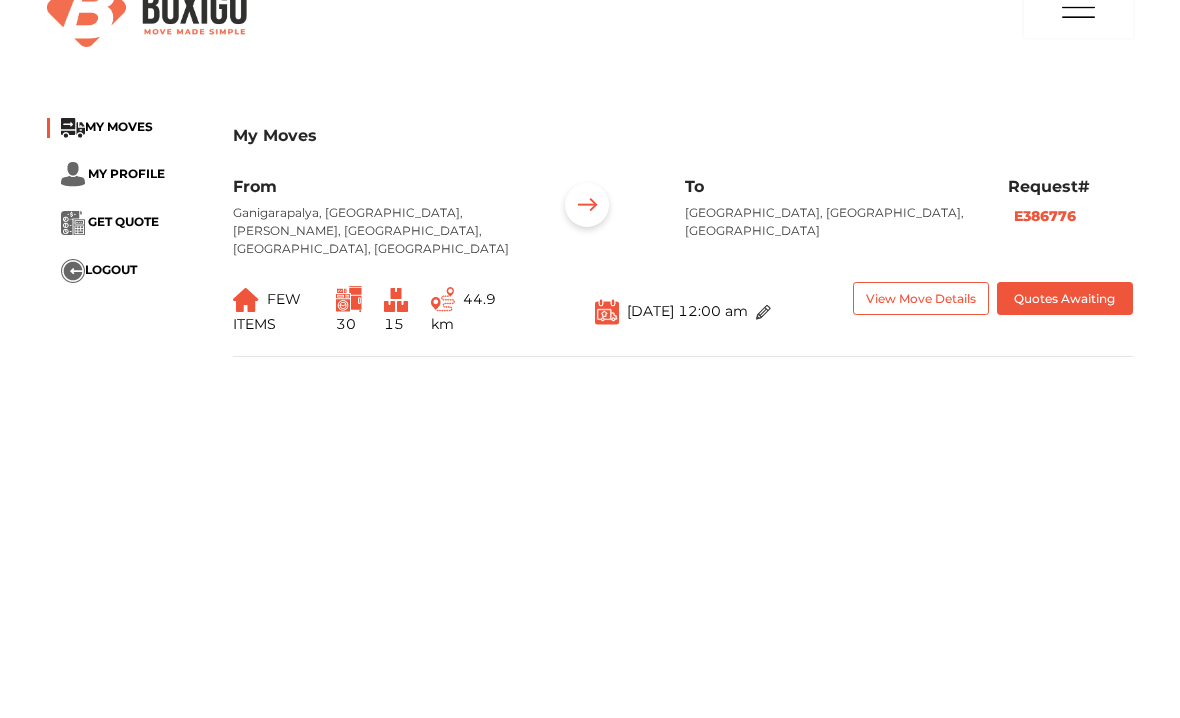 scroll, scrollTop: 44, scrollLeft: 0, axis: vertical 